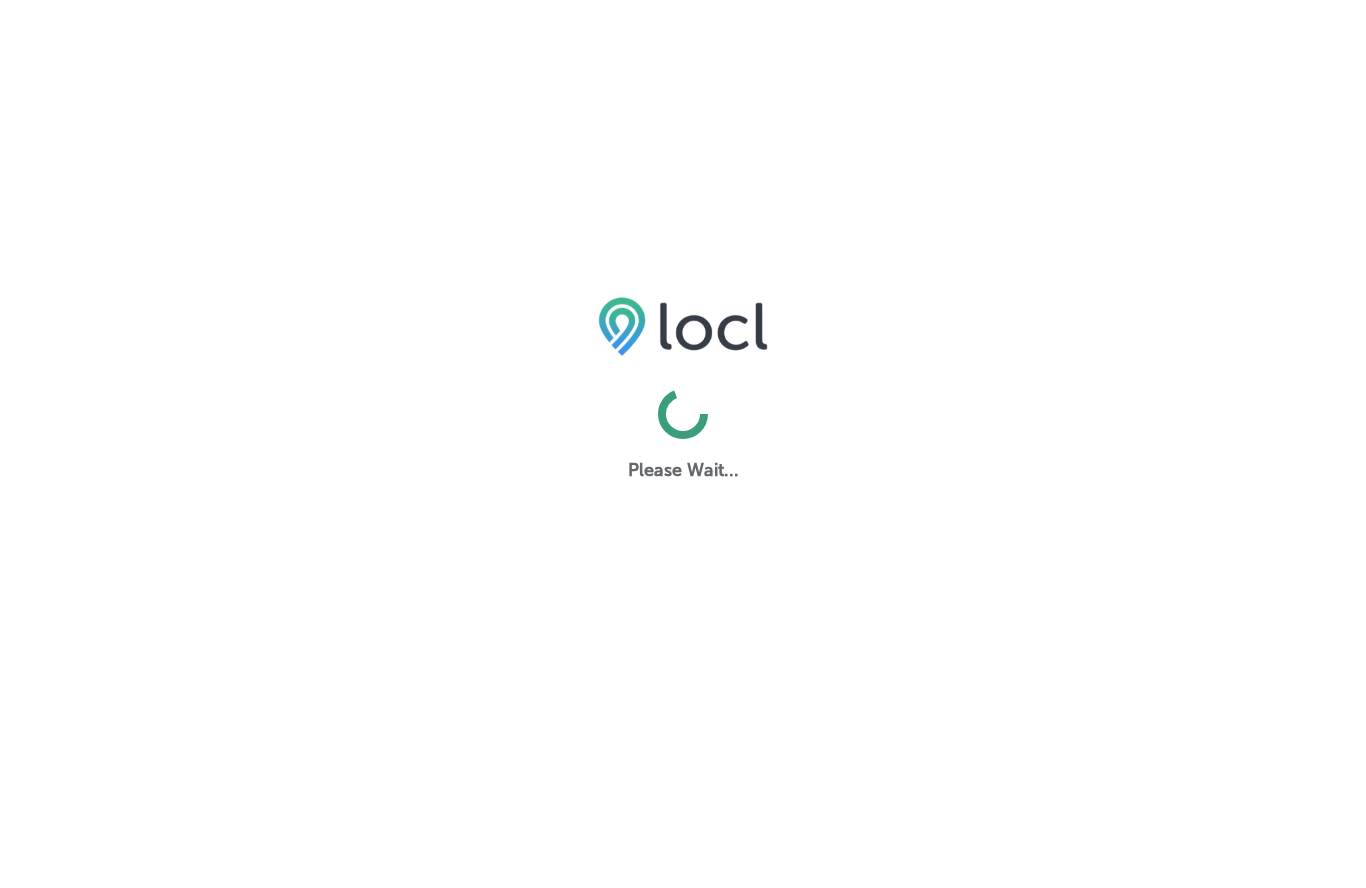 scroll, scrollTop: 0, scrollLeft: 0, axis: both 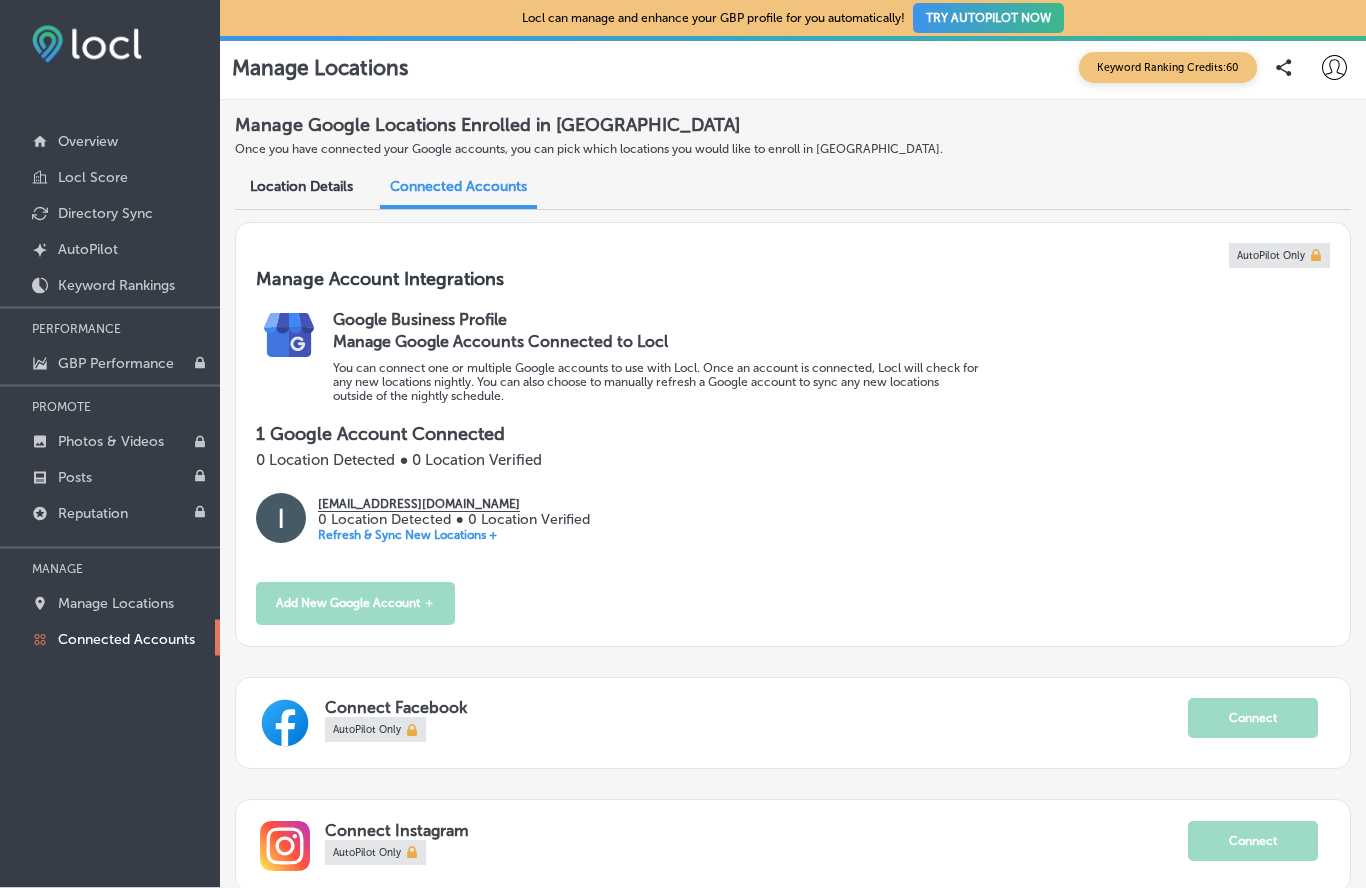 click on "[EMAIL_ADDRESS][DOMAIN_NAME]" at bounding box center (453, 505) 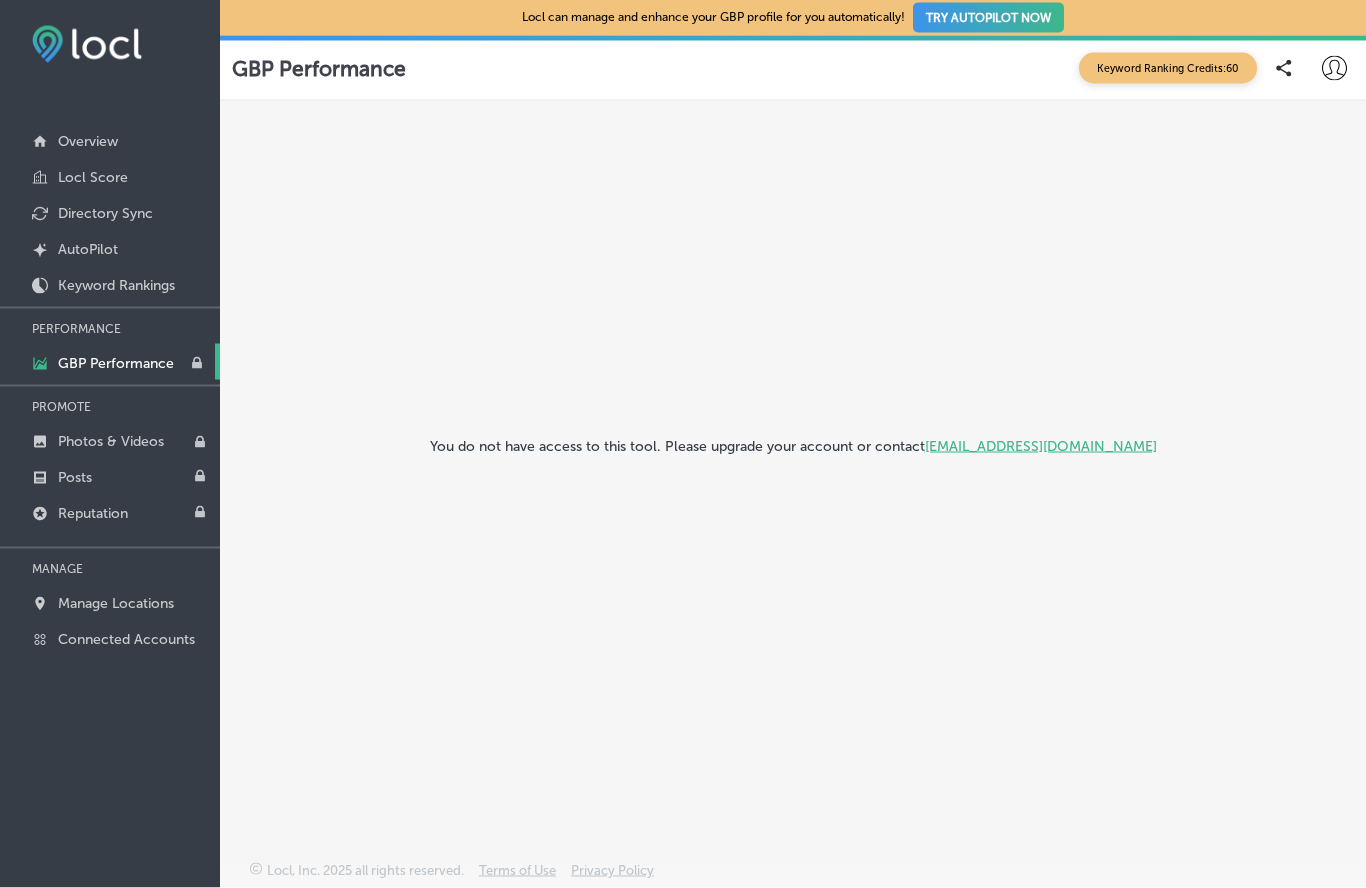 scroll, scrollTop: 31, scrollLeft: 0, axis: vertical 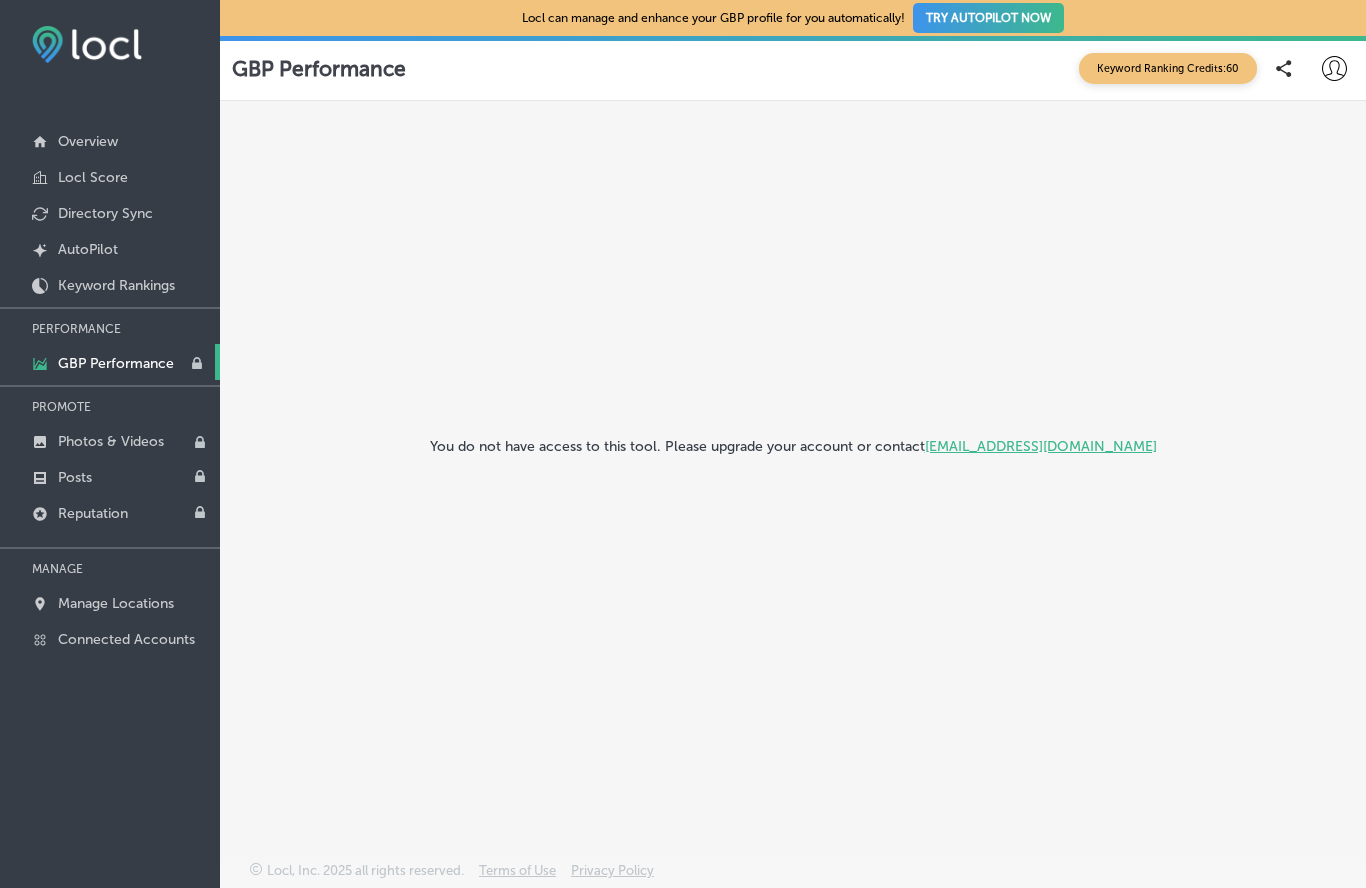 click on "Overview" at bounding box center [110, 140] 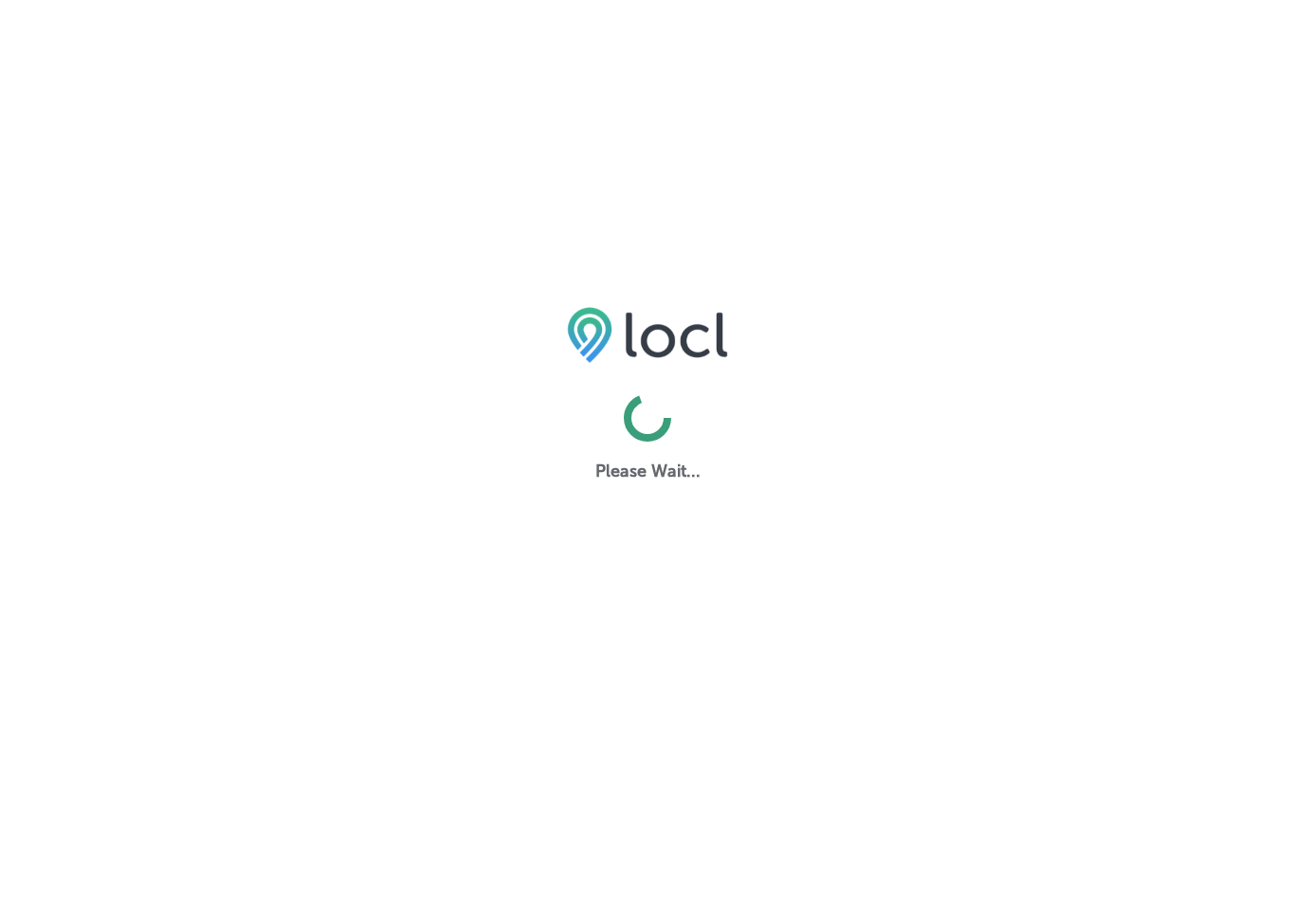 scroll, scrollTop: 0, scrollLeft: 0, axis: both 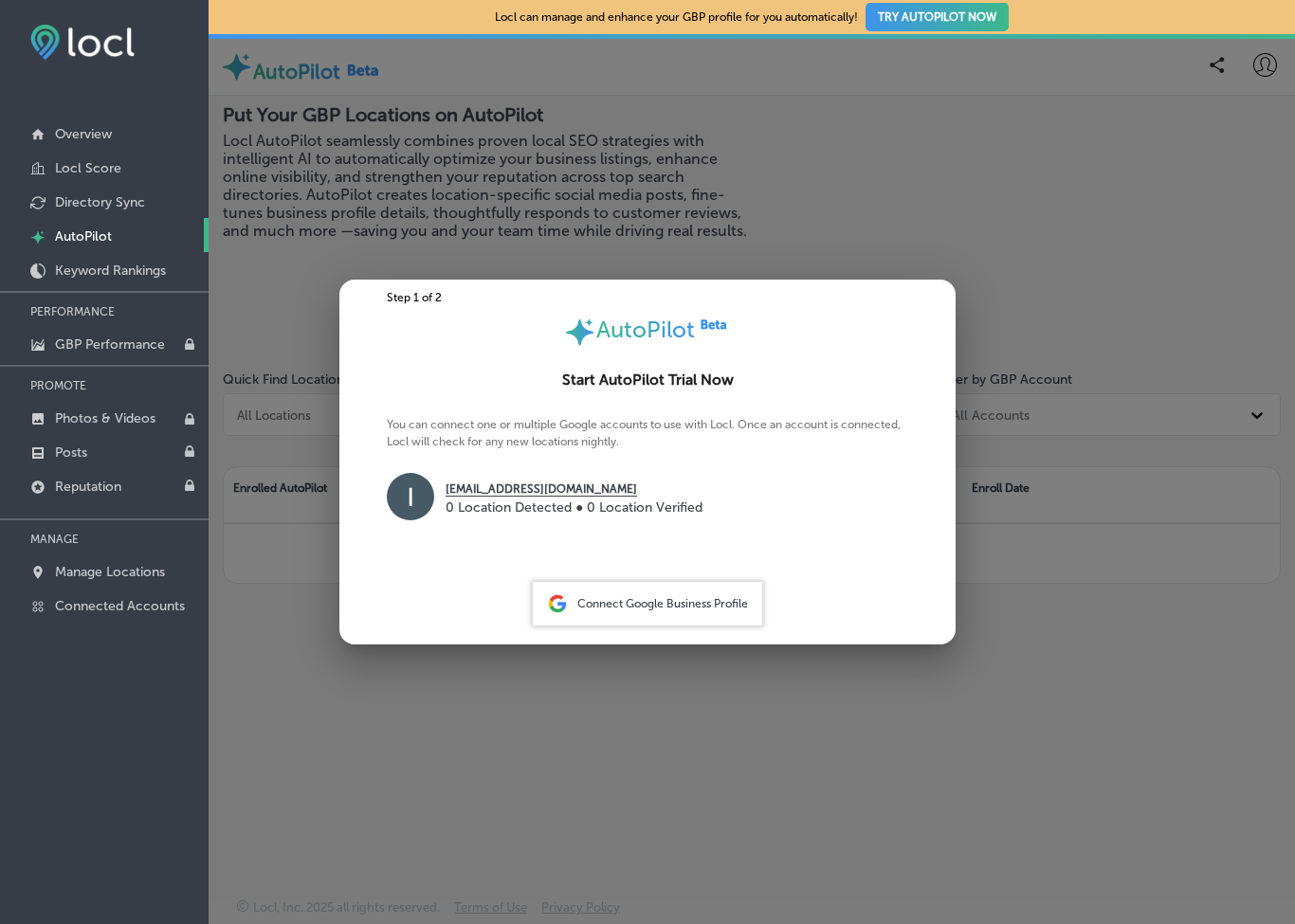 click on "Connect Google Business Profile" at bounding box center [663, 604] 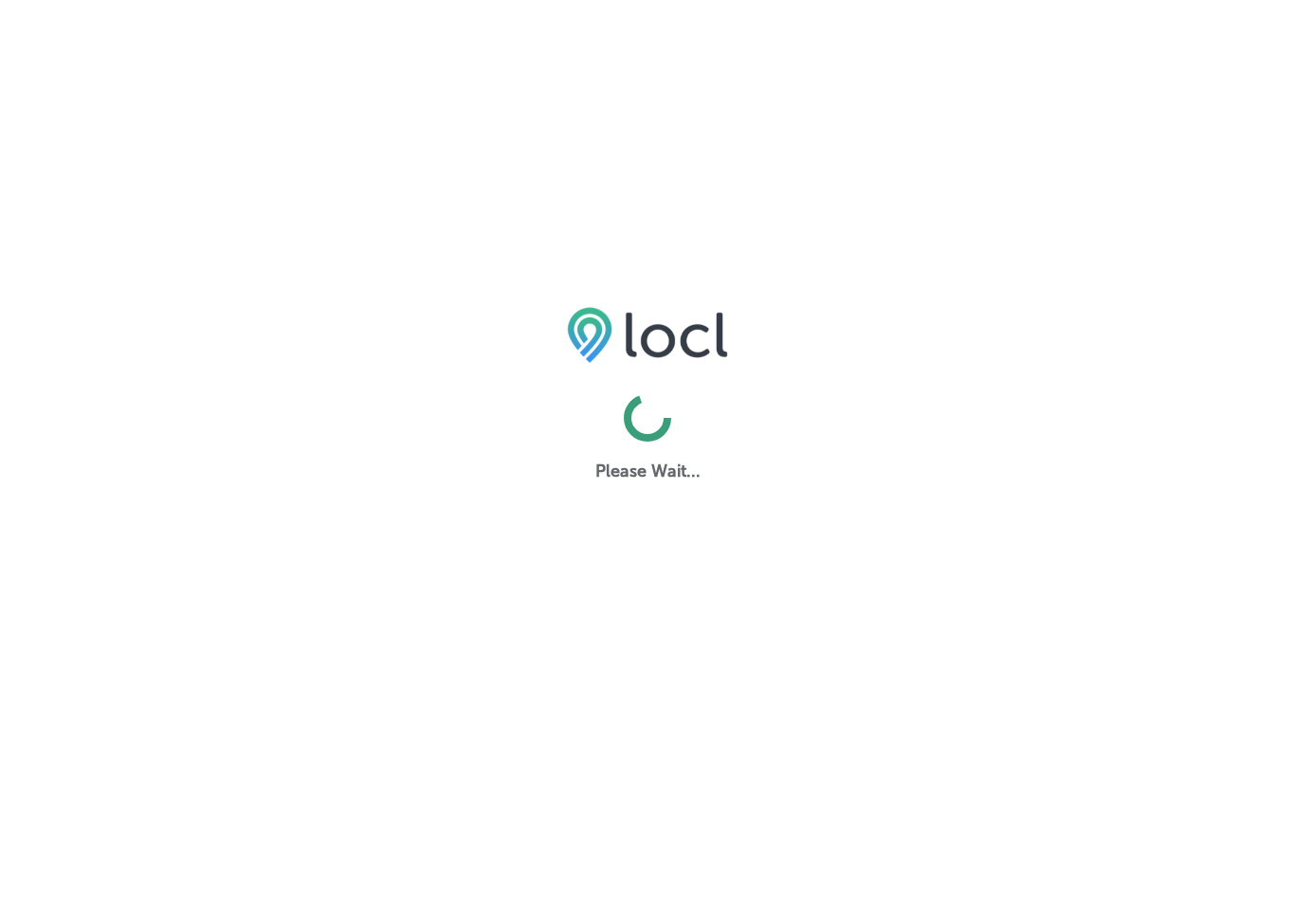 scroll, scrollTop: 0, scrollLeft: 0, axis: both 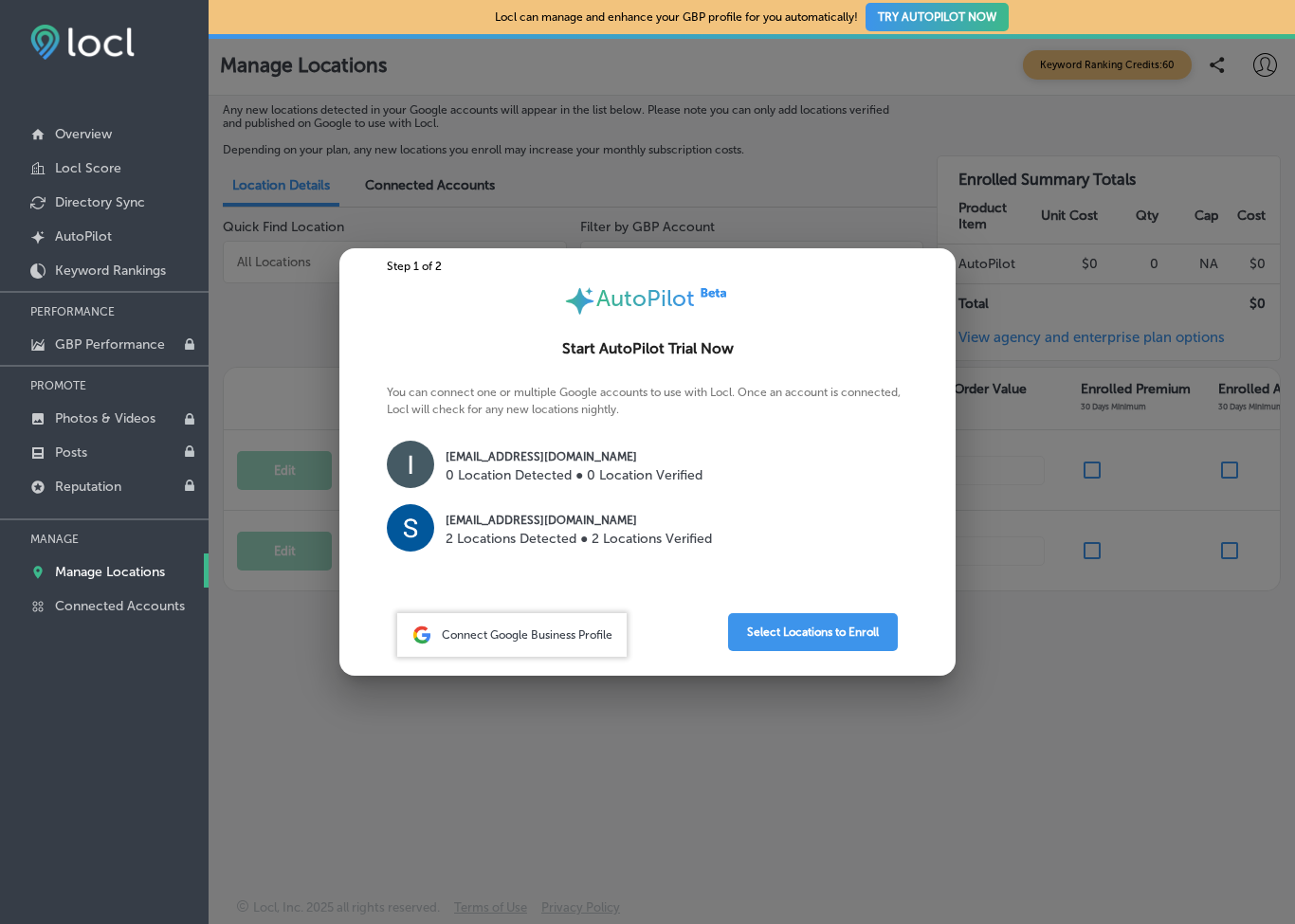 click on "Select Locations to Enroll" at bounding box center (812, 632) 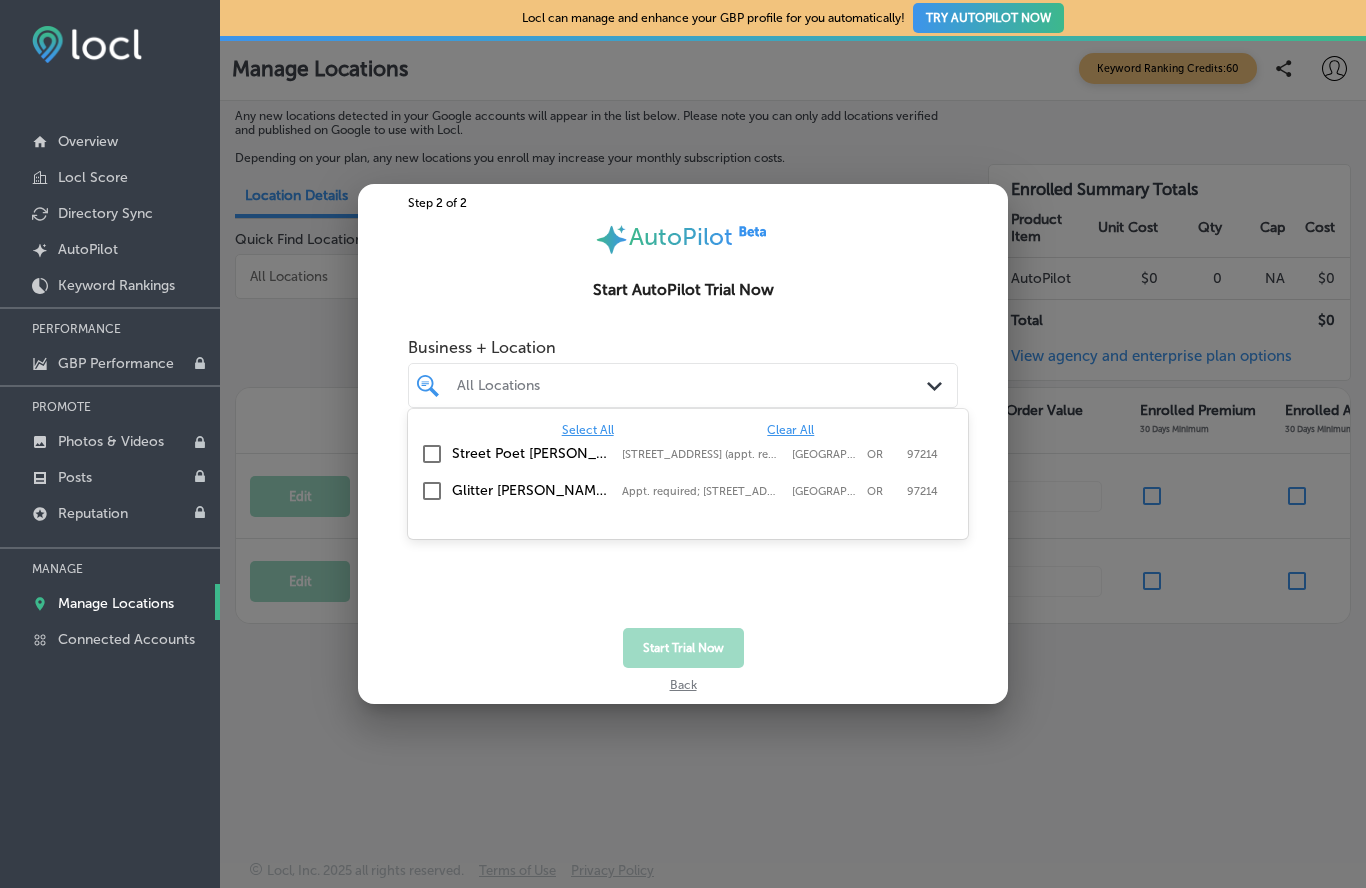 click at bounding box center (432, 454) 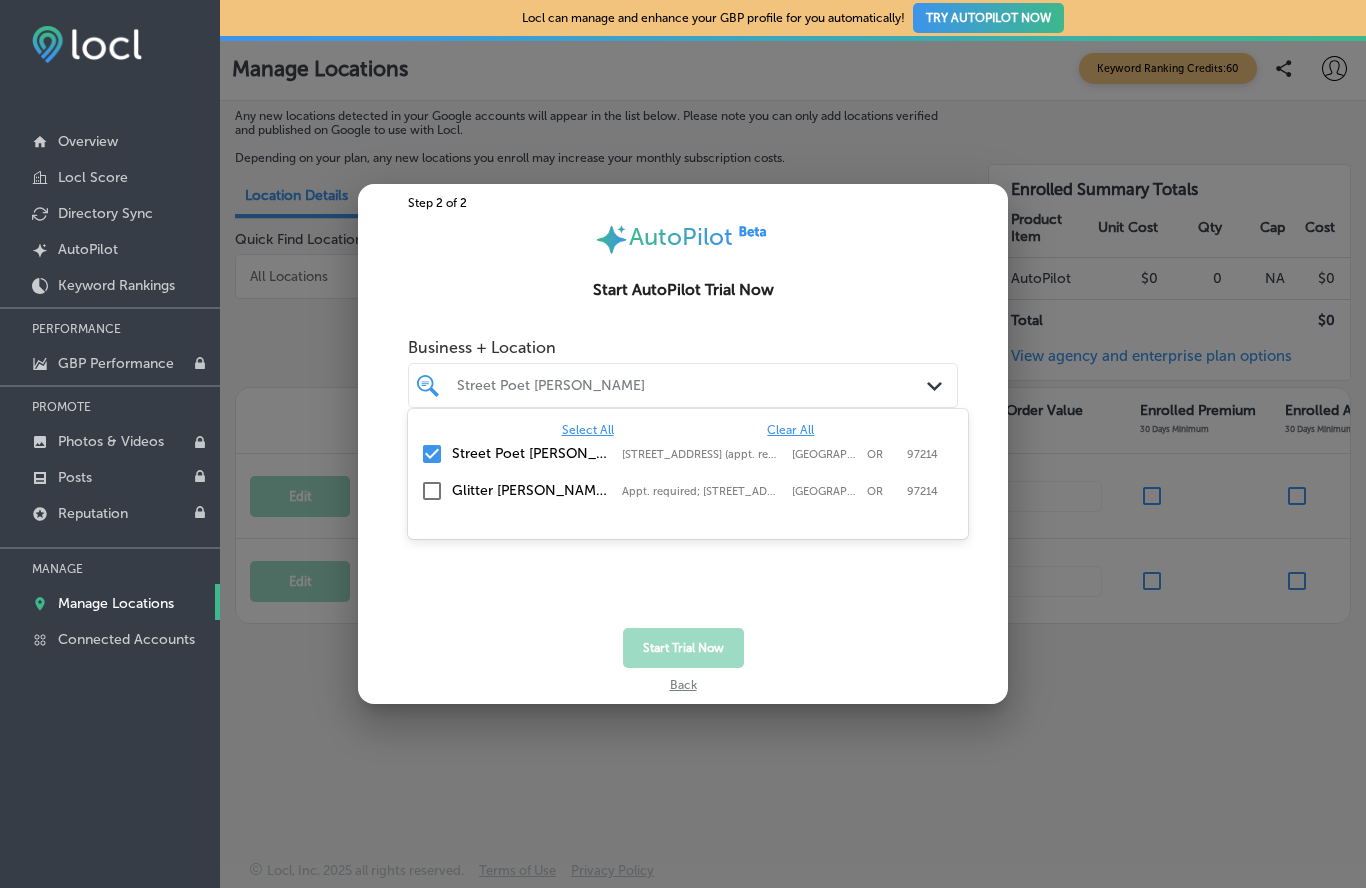click on "Start Trial Now" at bounding box center (683, 648) 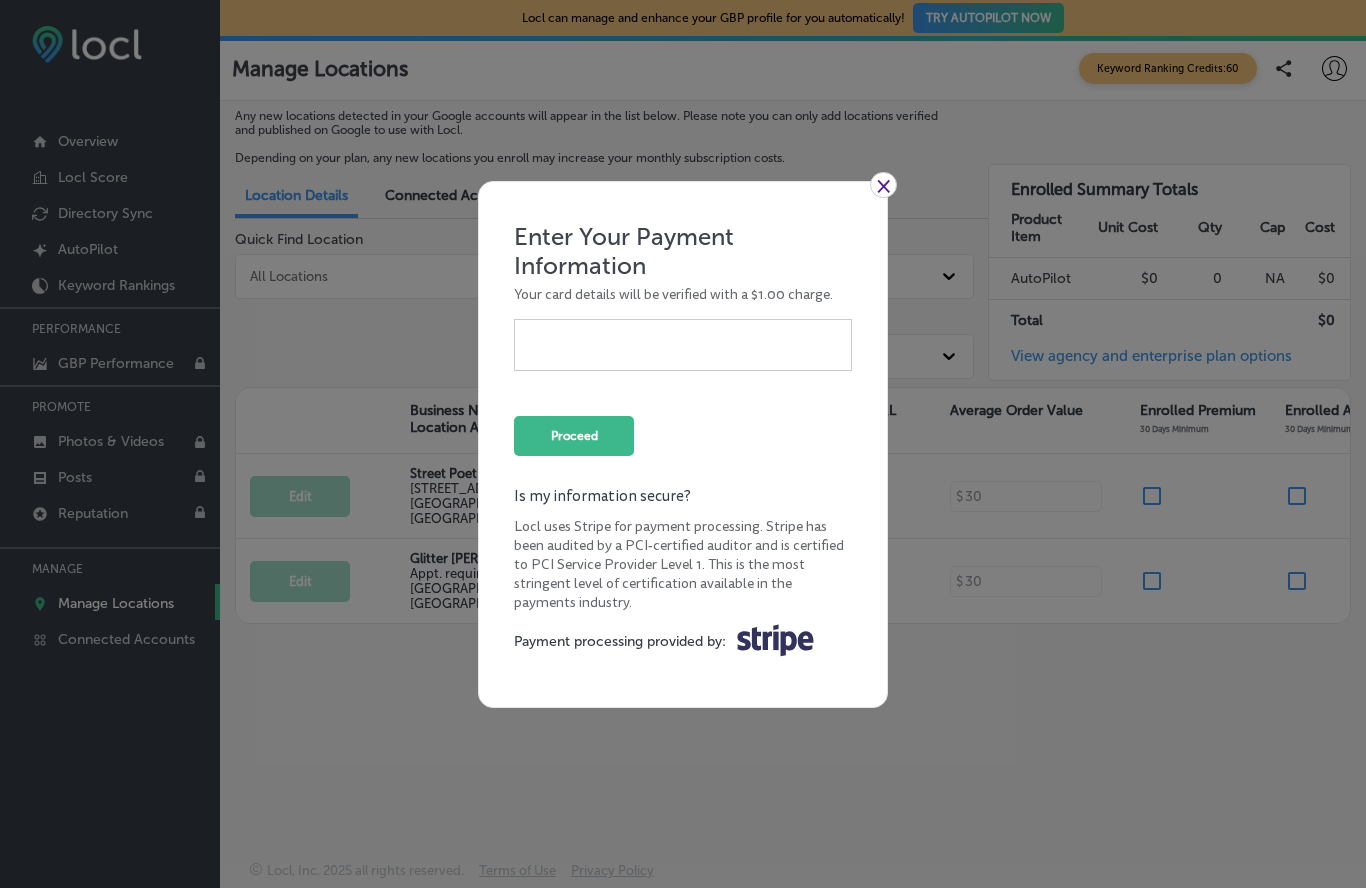 click on "×" at bounding box center (883, 185) 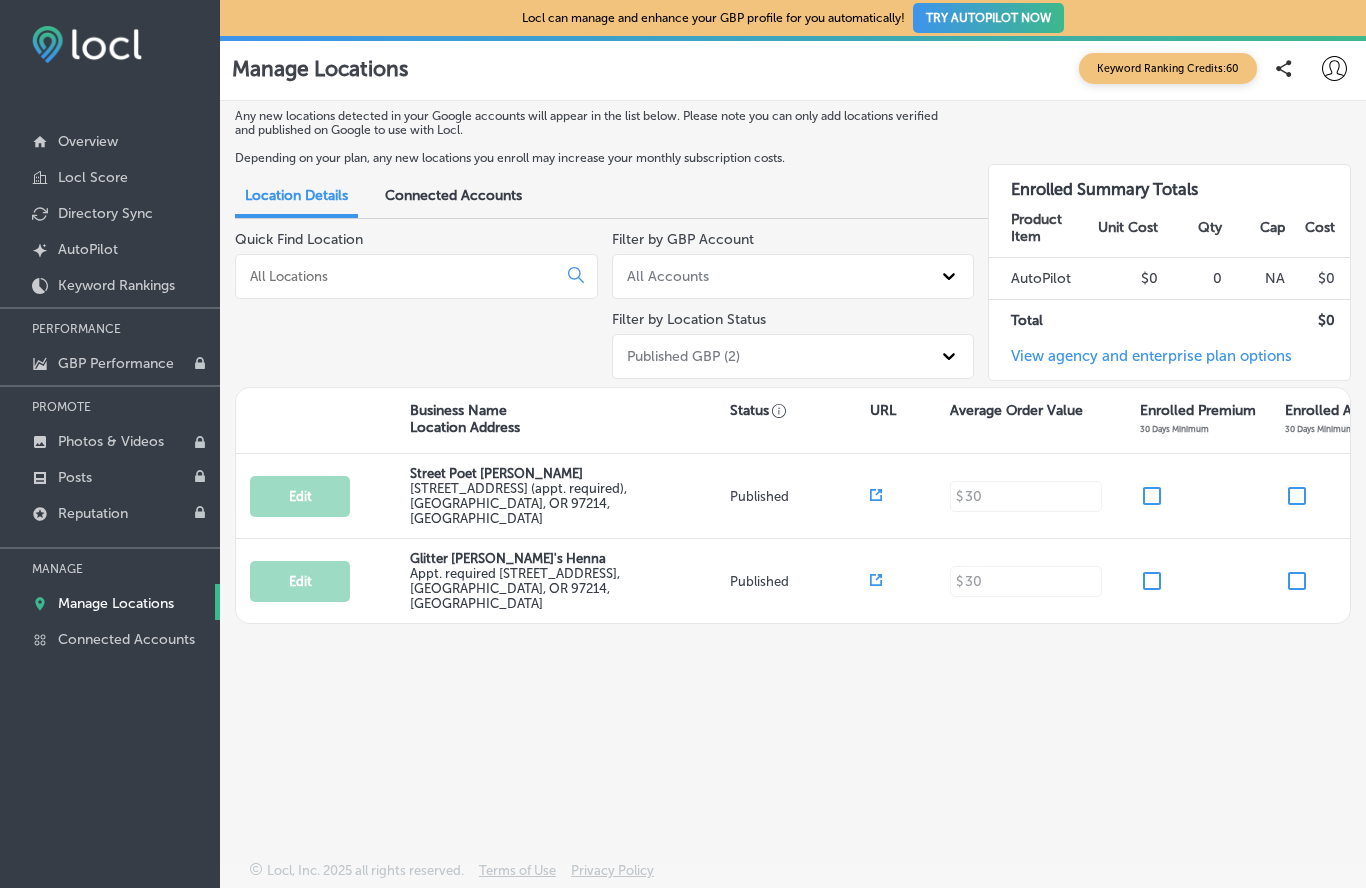 click on "Any new locations detected in your Google accounts will appear in the list below. Please note you can only add locations verified and published on Google to use with Locl. Depending on your plan, any new locations you enroll may increase your monthly subscription costs. Location Details Connected Accounts Quick Find Location
Filter by GBP Account All Accounts Filter by Location Status Published GBP (2) Enrolled Summary Totals Product Item Unit Cost Qty Cap Cost AutoPilot $0 0 NA $ 0 Total $ 0 View agency and enterprise plan options Business Name  Location Address Status
URL Average Order Value Enrolled Premium 30 Days Minimum Enrolled AutoPilot 30 Days Minimum Enrolled Directory Sync Location Groups Edit Street Poet Sam 833 SE Main St. (appt. required) , Portland, OR 97214, US Published $ 30 Select Group
Path" at bounding box center [793, 446] 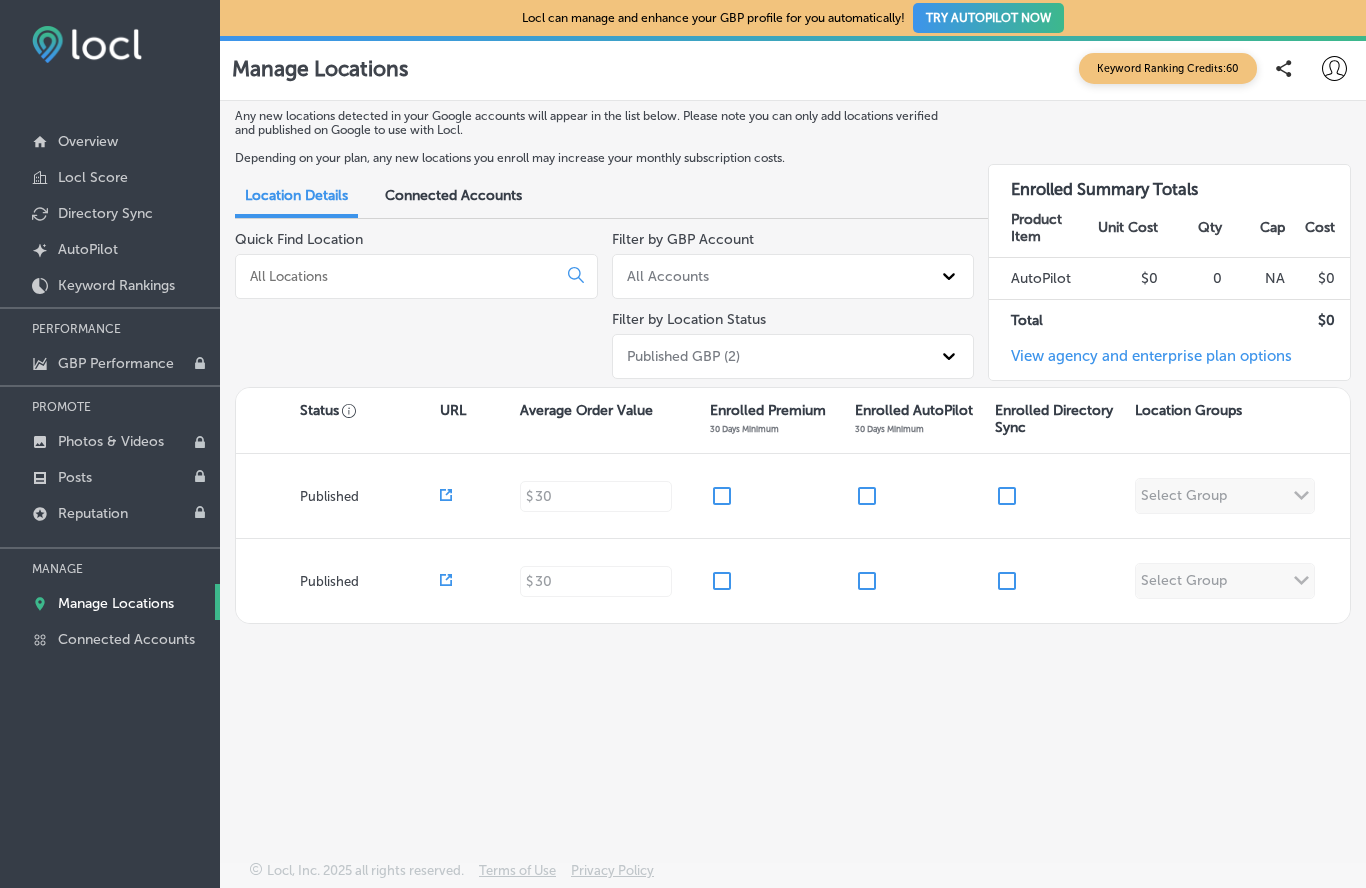 scroll, scrollTop: 0, scrollLeft: 430, axis: horizontal 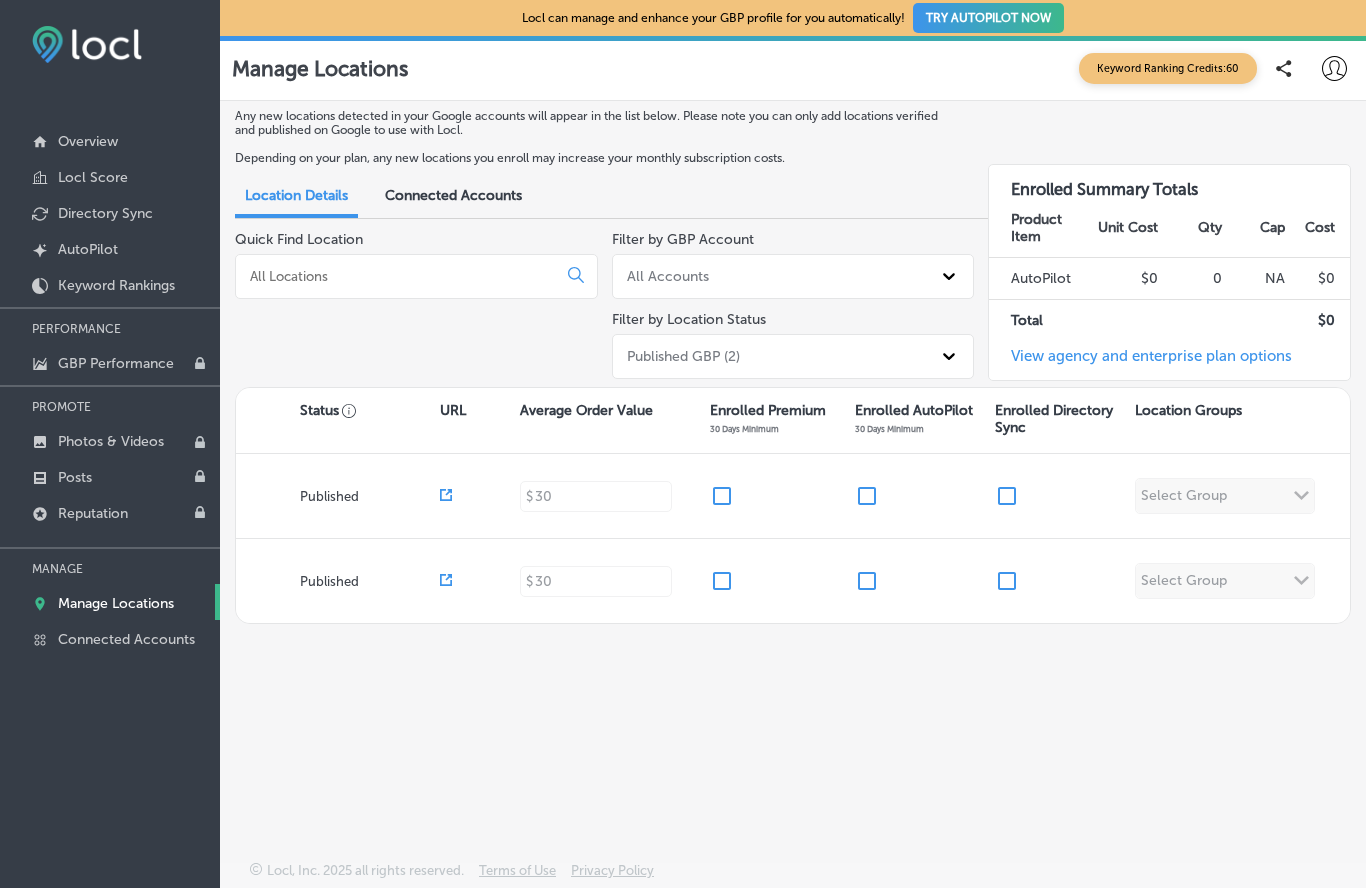 click on "Edit Street Poet [PERSON_NAME] [STREET_ADDRESS] (appt. required) , [GEOGRAPHIC_DATA], [GEOGRAPHIC_DATA] Published $ 30 Select Group
Path
Created with Sketch." at bounding box center [578, 496] 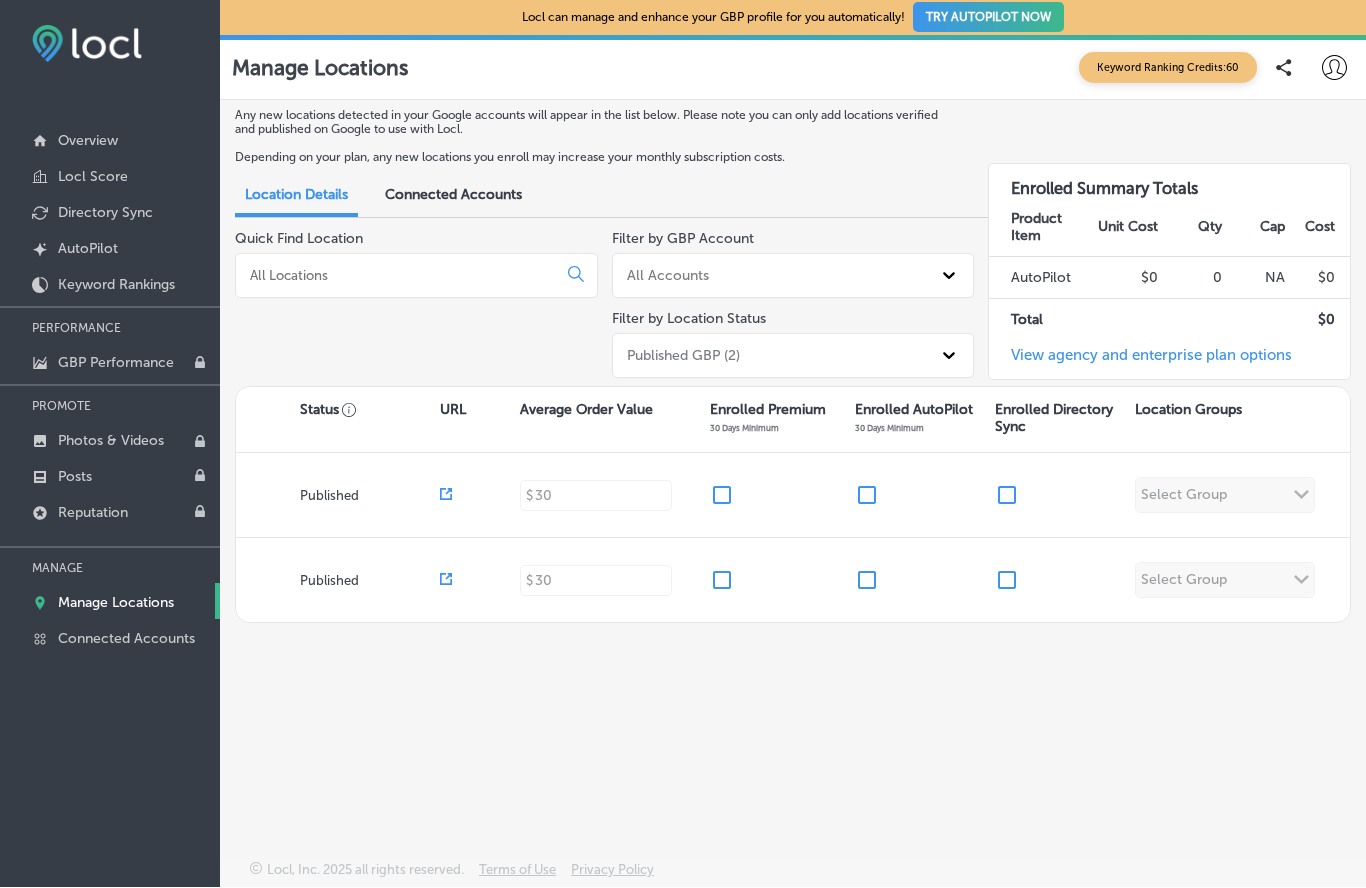 scroll, scrollTop: 9, scrollLeft: 0, axis: vertical 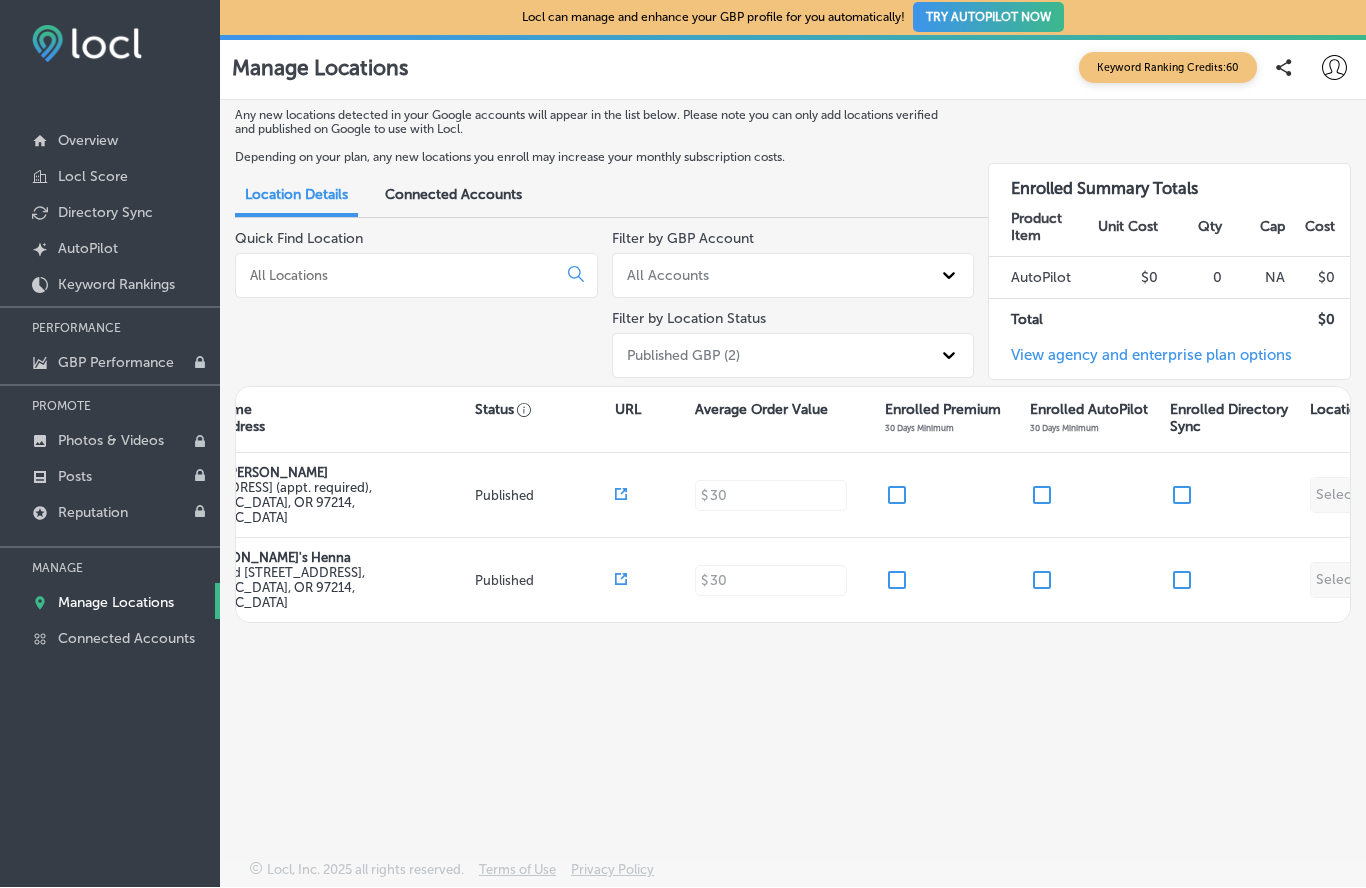 click on "Edit Street Poet Sam 833 SE Main St. (appt. required) , Portland, OR 97214, US Published $ 30 Select Group
Path
Created with Sketch." at bounding box center (753, 496) 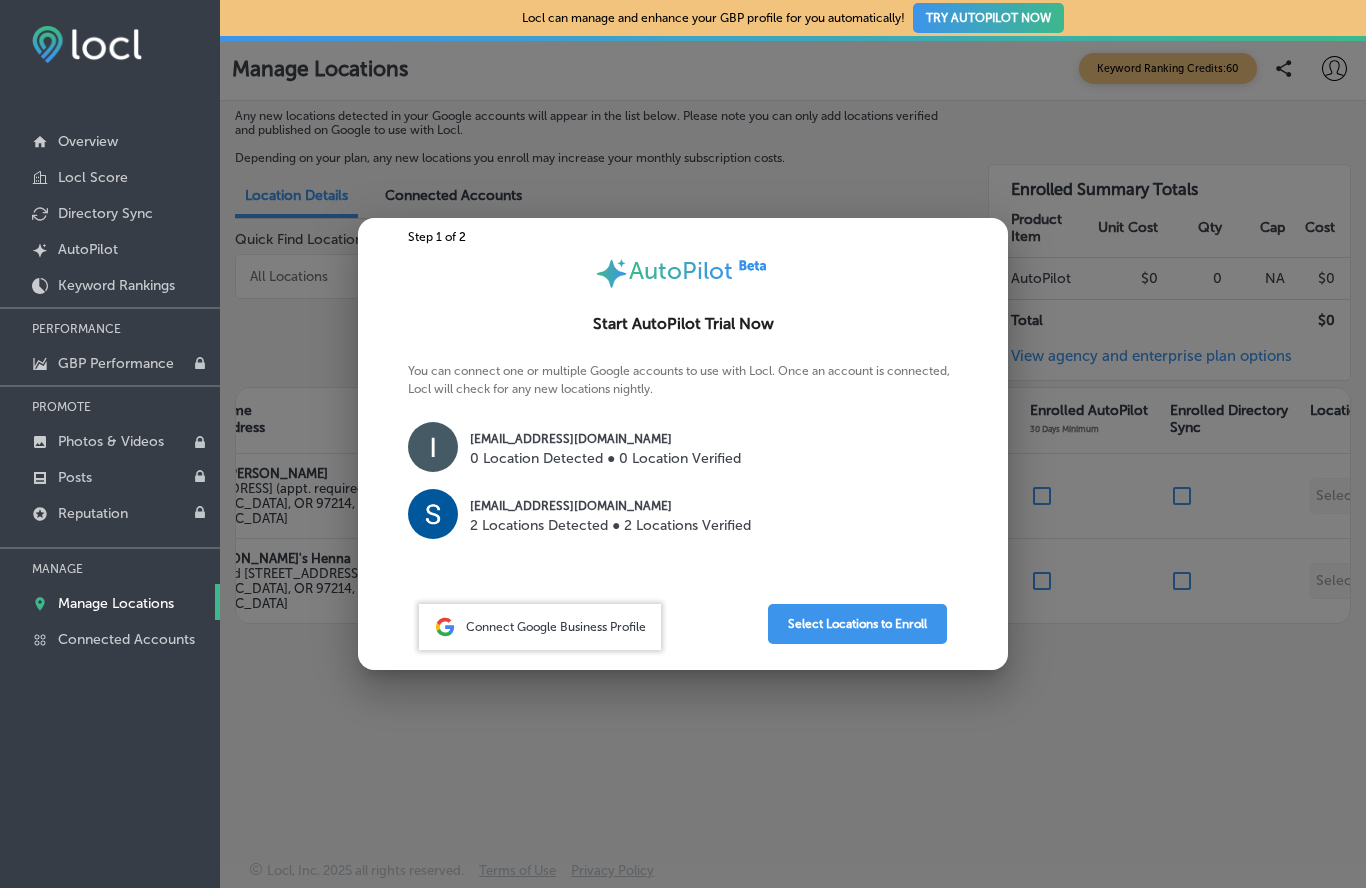 click at bounding box center (683, 444) 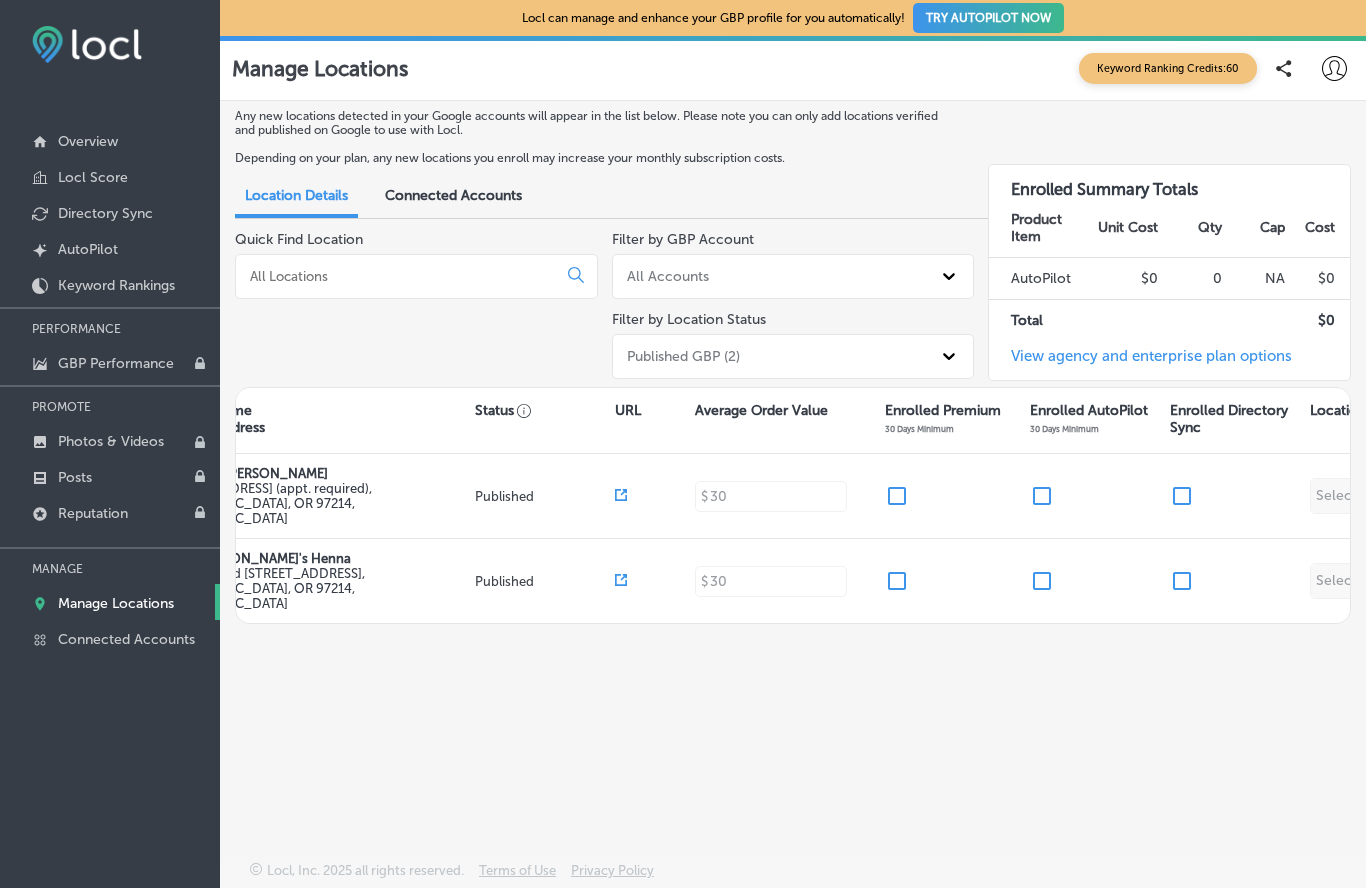 scroll, scrollTop: 0, scrollLeft: 0, axis: both 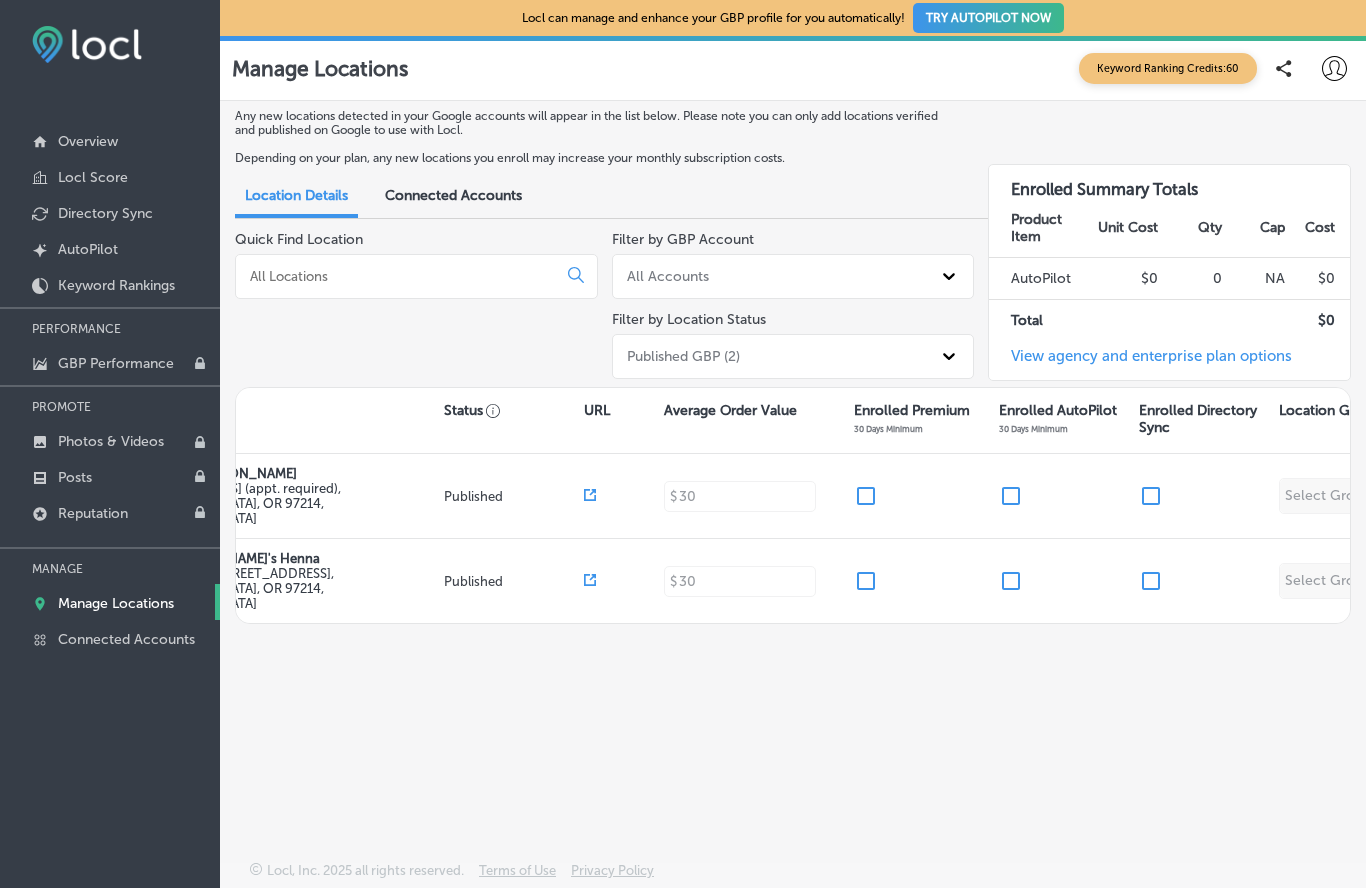 click on "View agency and enterprise plan options" at bounding box center (1140, 363) 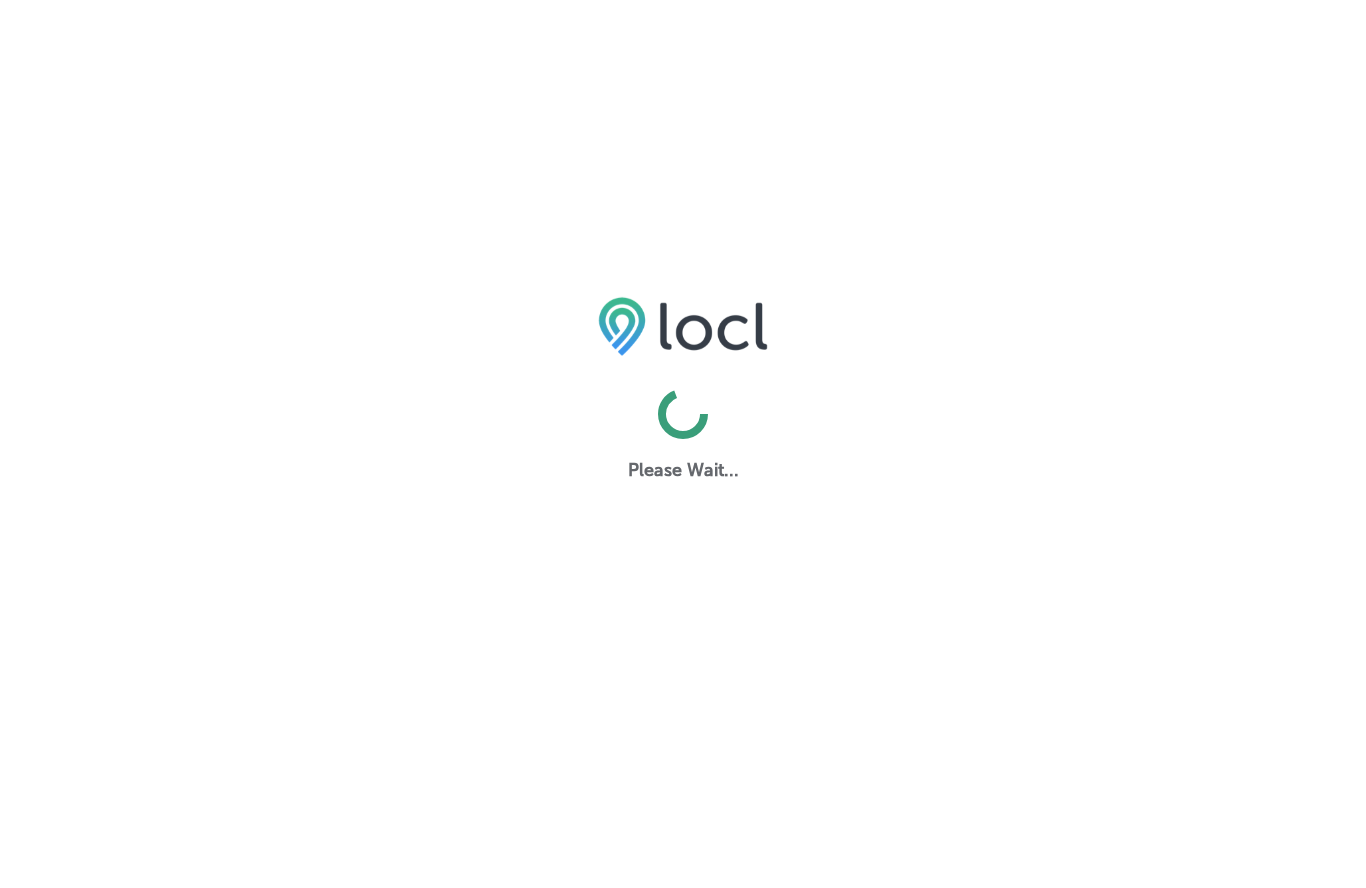 scroll, scrollTop: 0, scrollLeft: 0, axis: both 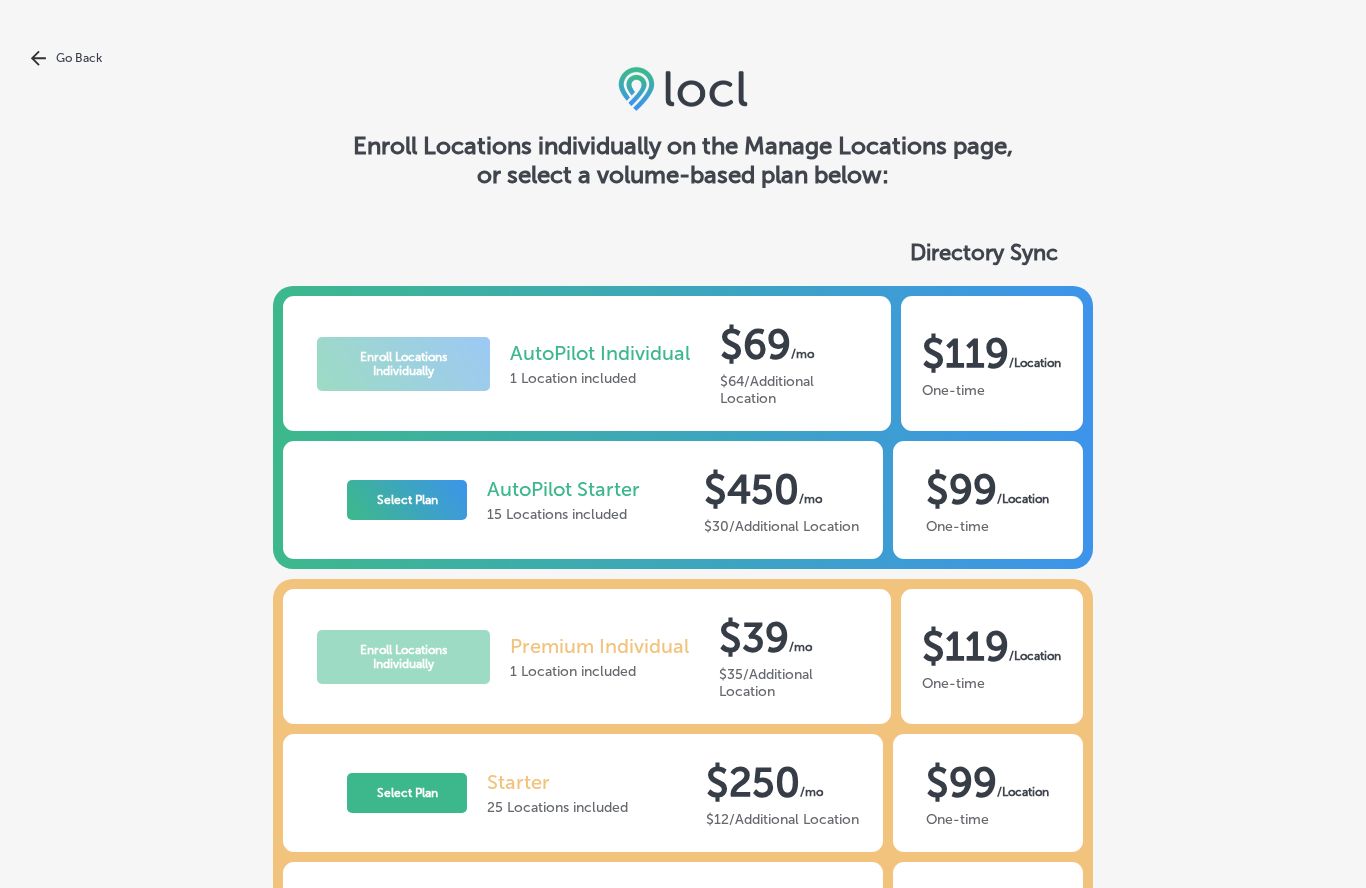 click on "Go Back" at bounding box center [683, 58] 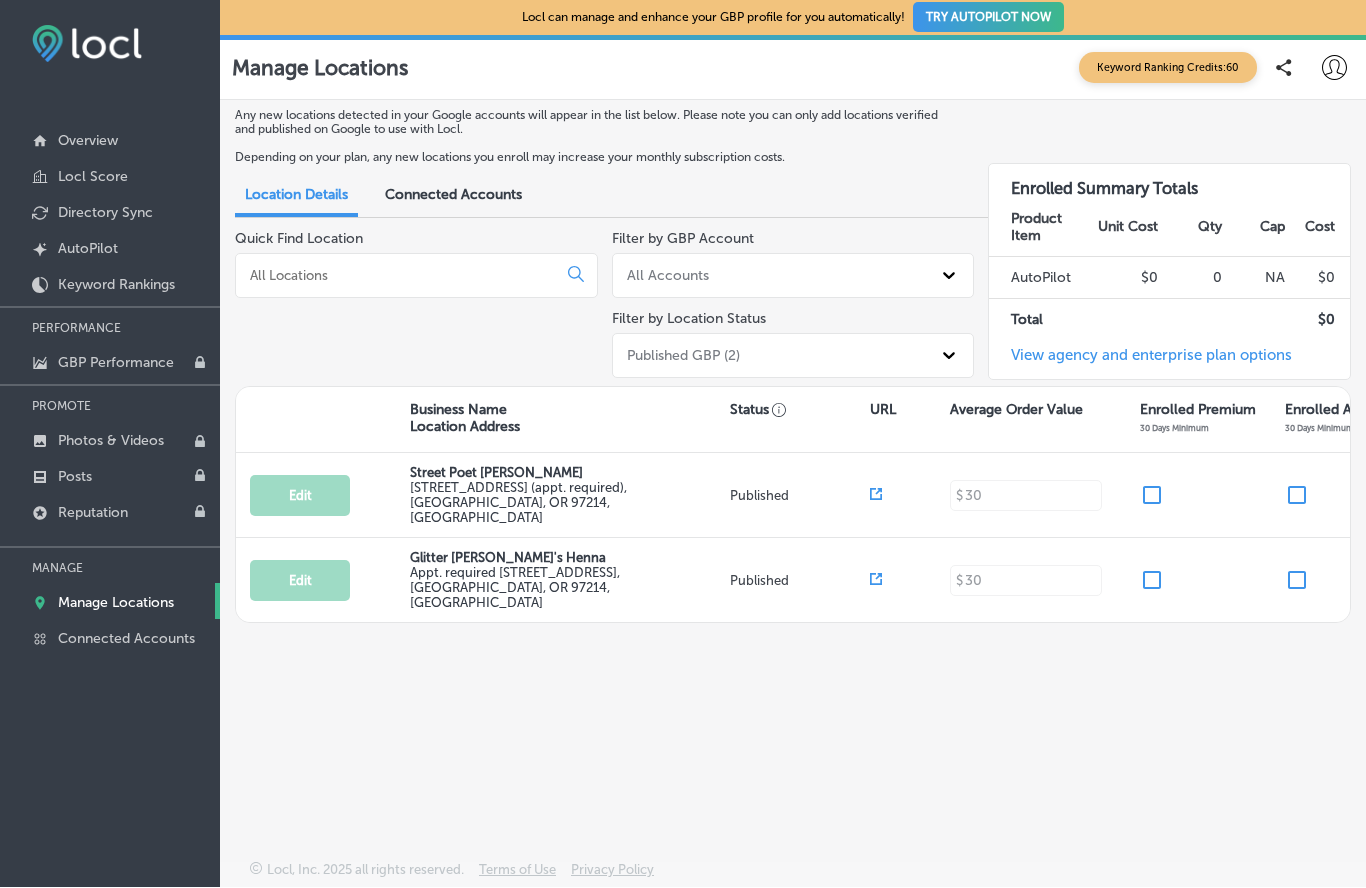 scroll, scrollTop: 5, scrollLeft: 0, axis: vertical 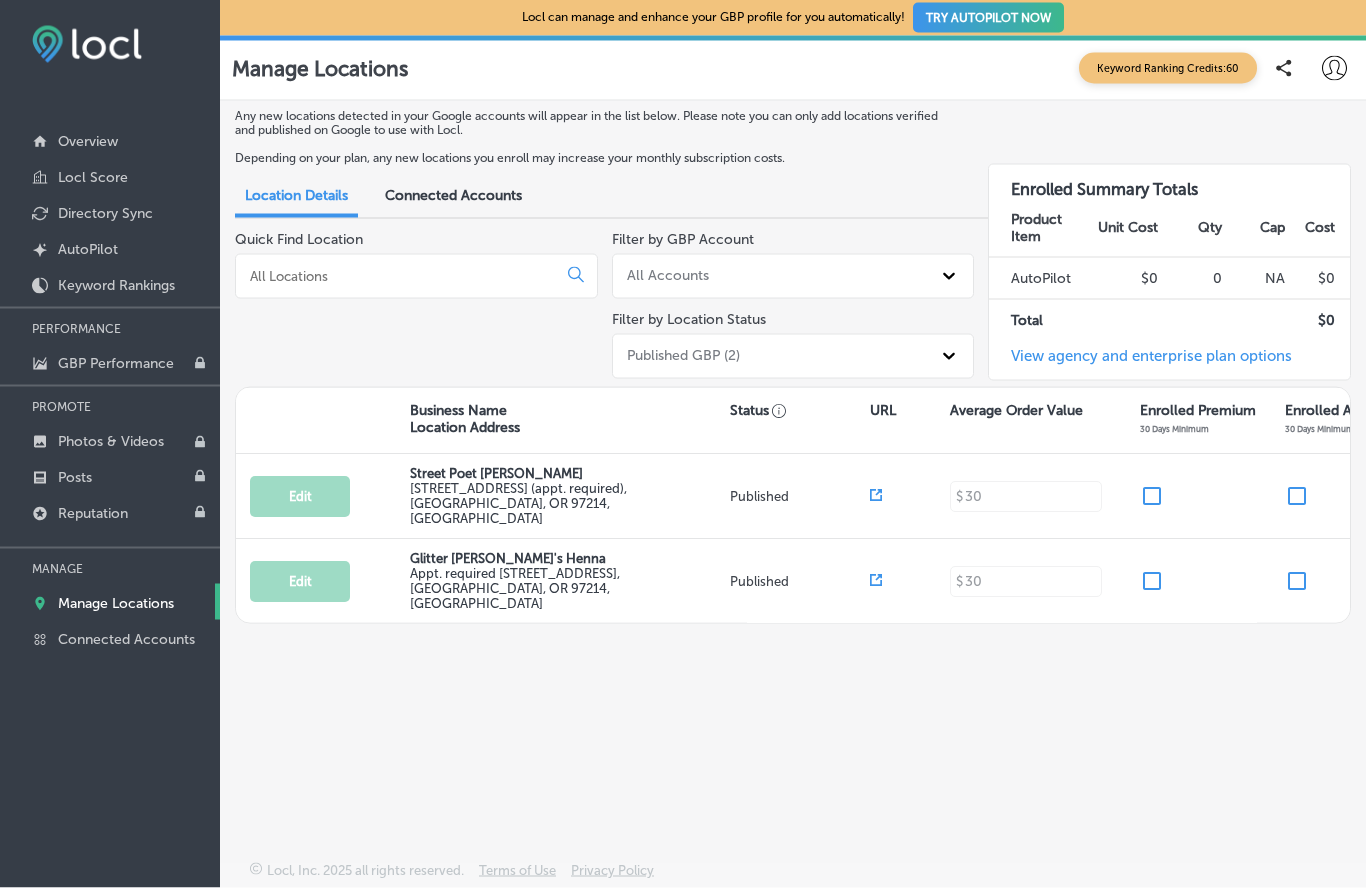 click on "TRY AUTOPILOT NOW" at bounding box center (988, 18) 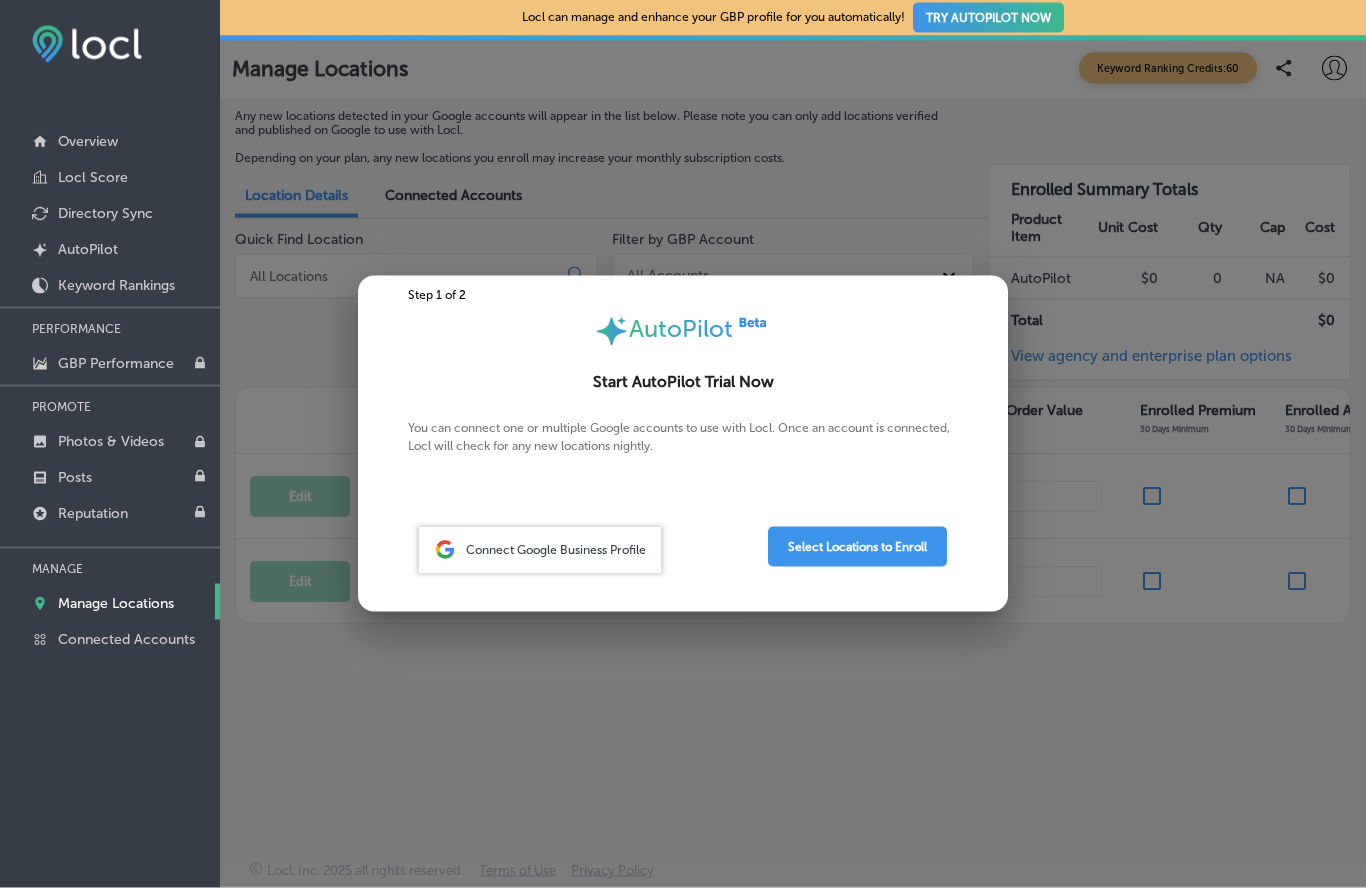 scroll, scrollTop: 6, scrollLeft: 0, axis: vertical 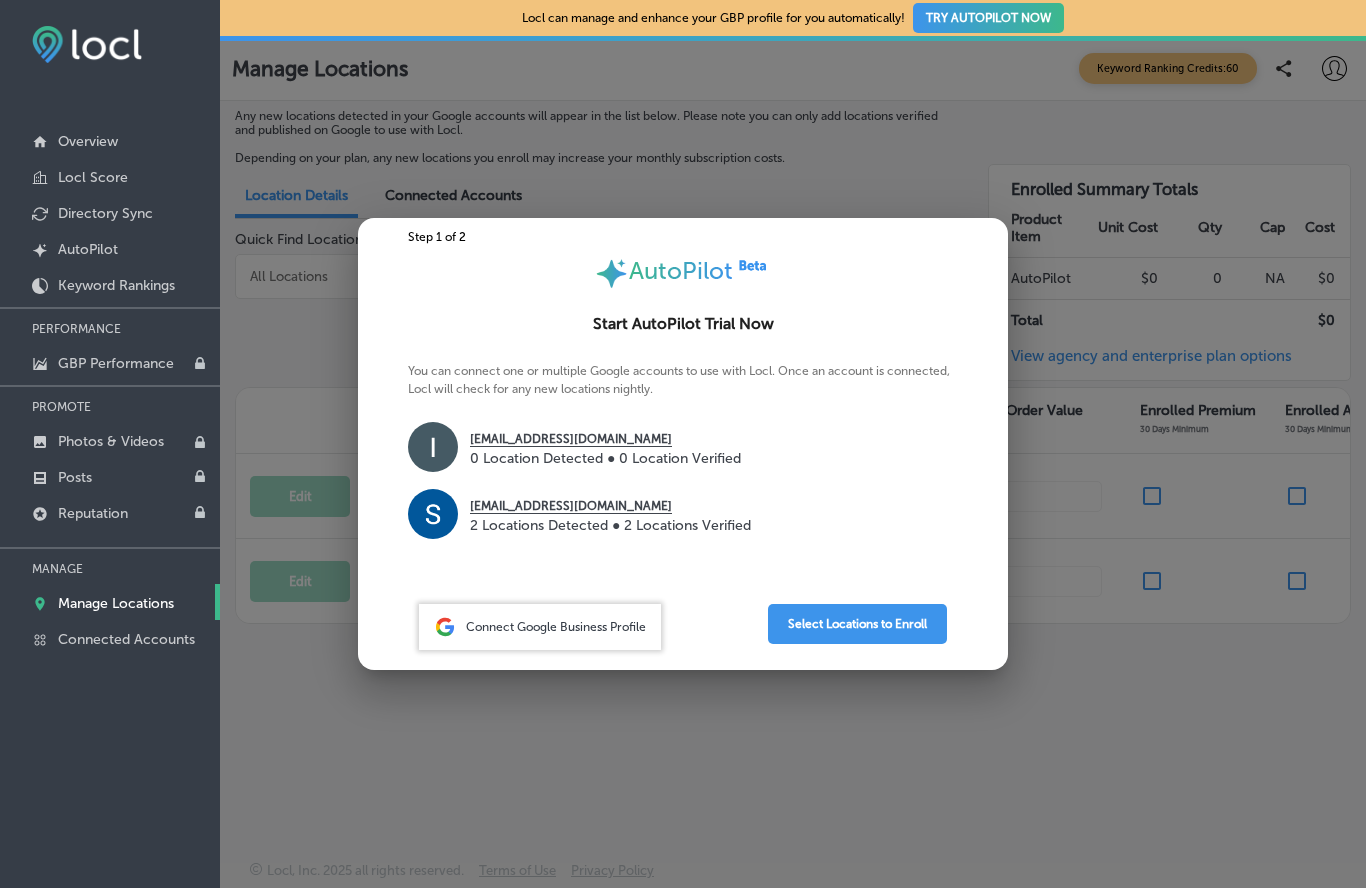 click on "[EMAIL_ADDRESS][DOMAIN_NAME]" at bounding box center (610, 506) 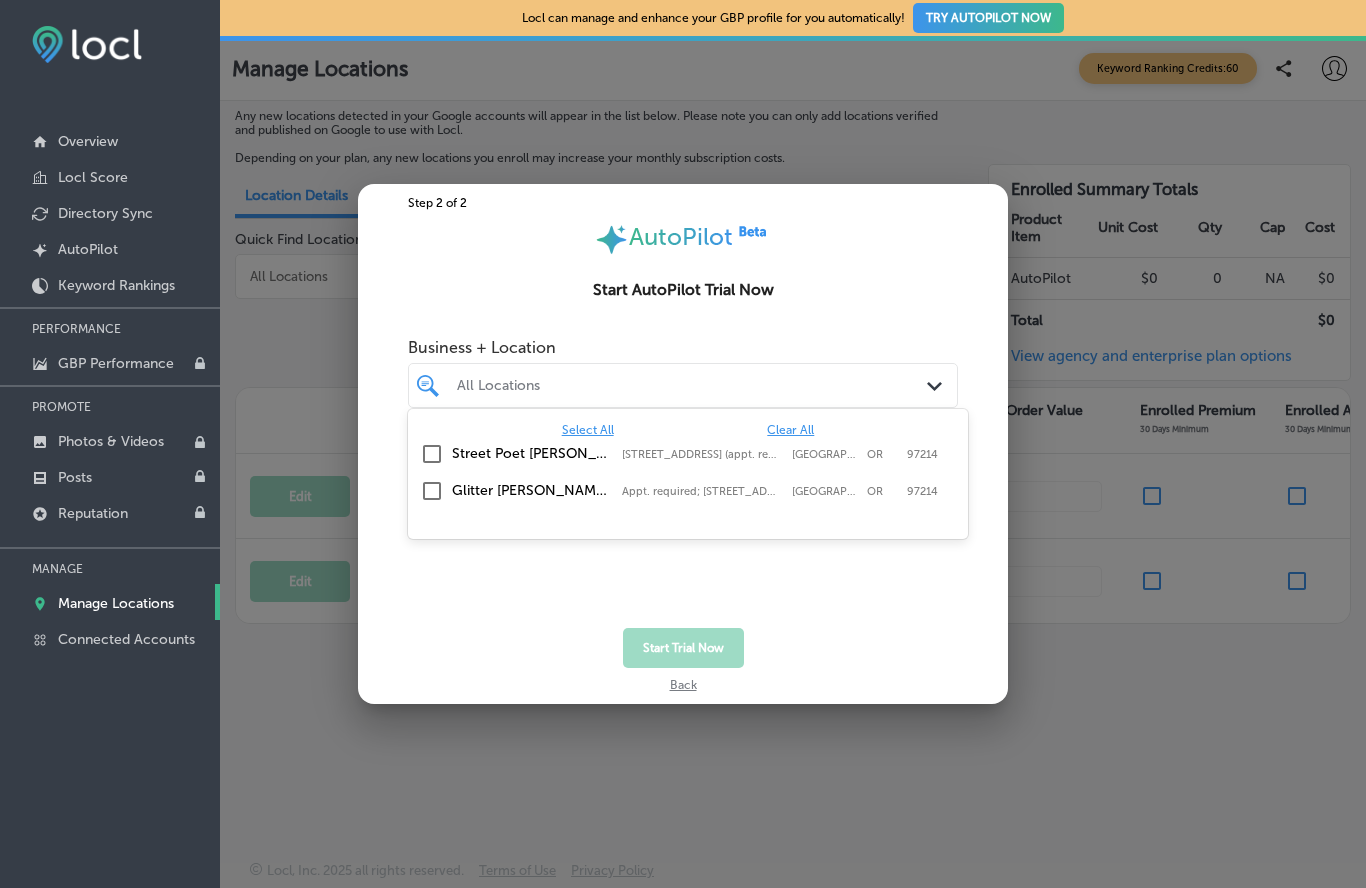 scroll, scrollTop: 5, scrollLeft: 0, axis: vertical 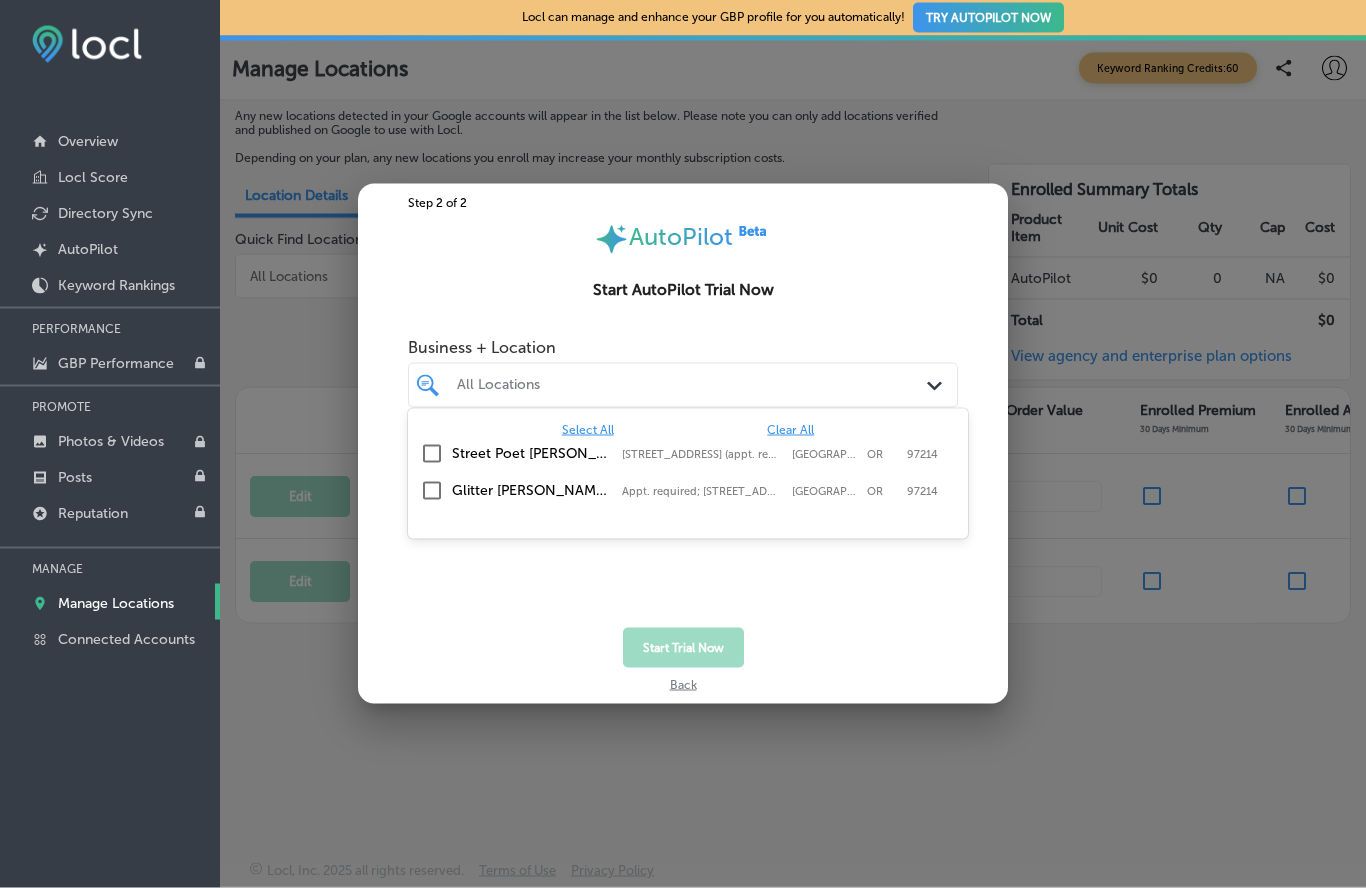 click at bounding box center [432, 454] 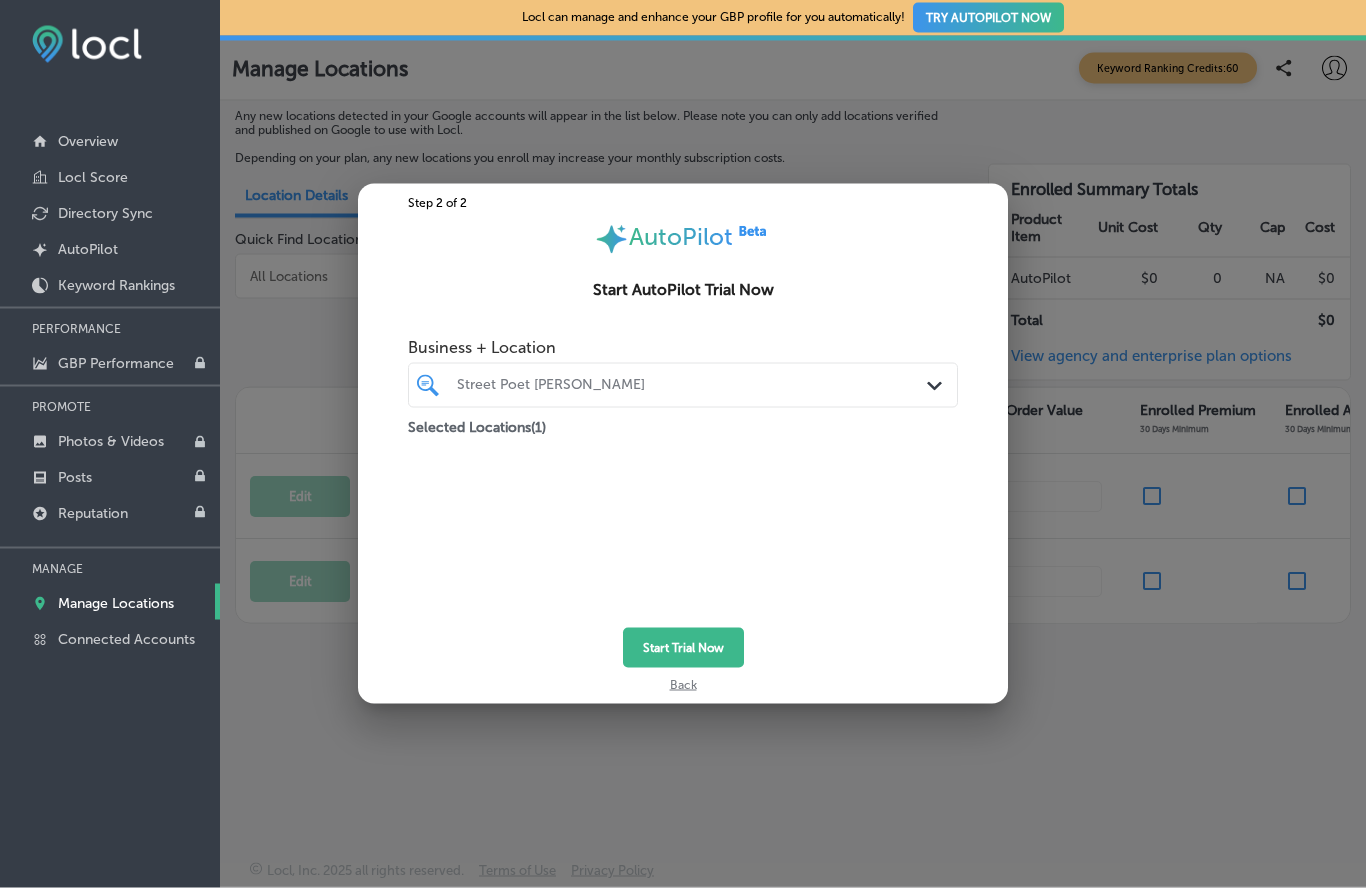 click on "Start Trial Now" at bounding box center (683, 648) 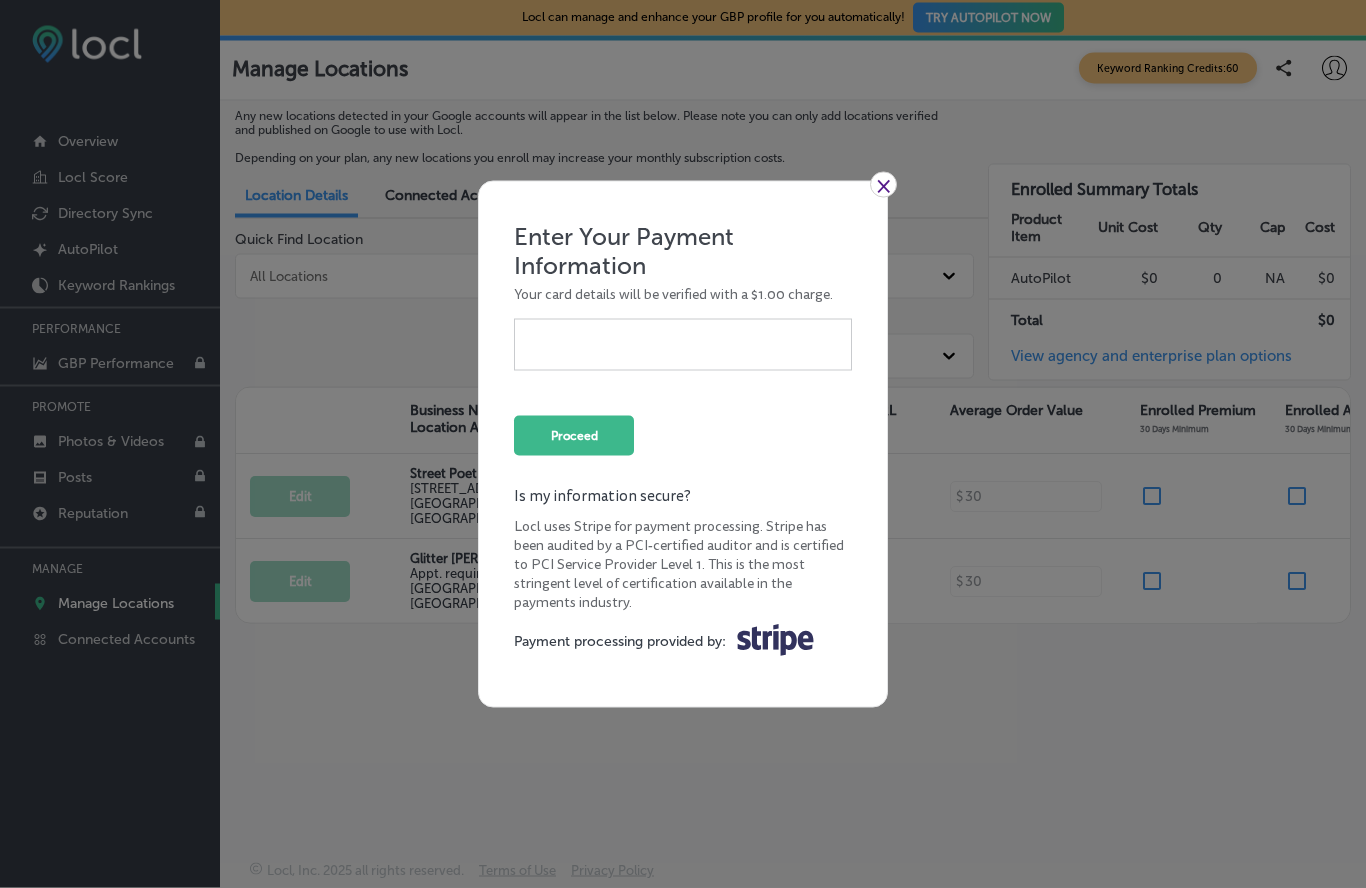 scroll, scrollTop: 6, scrollLeft: 0, axis: vertical 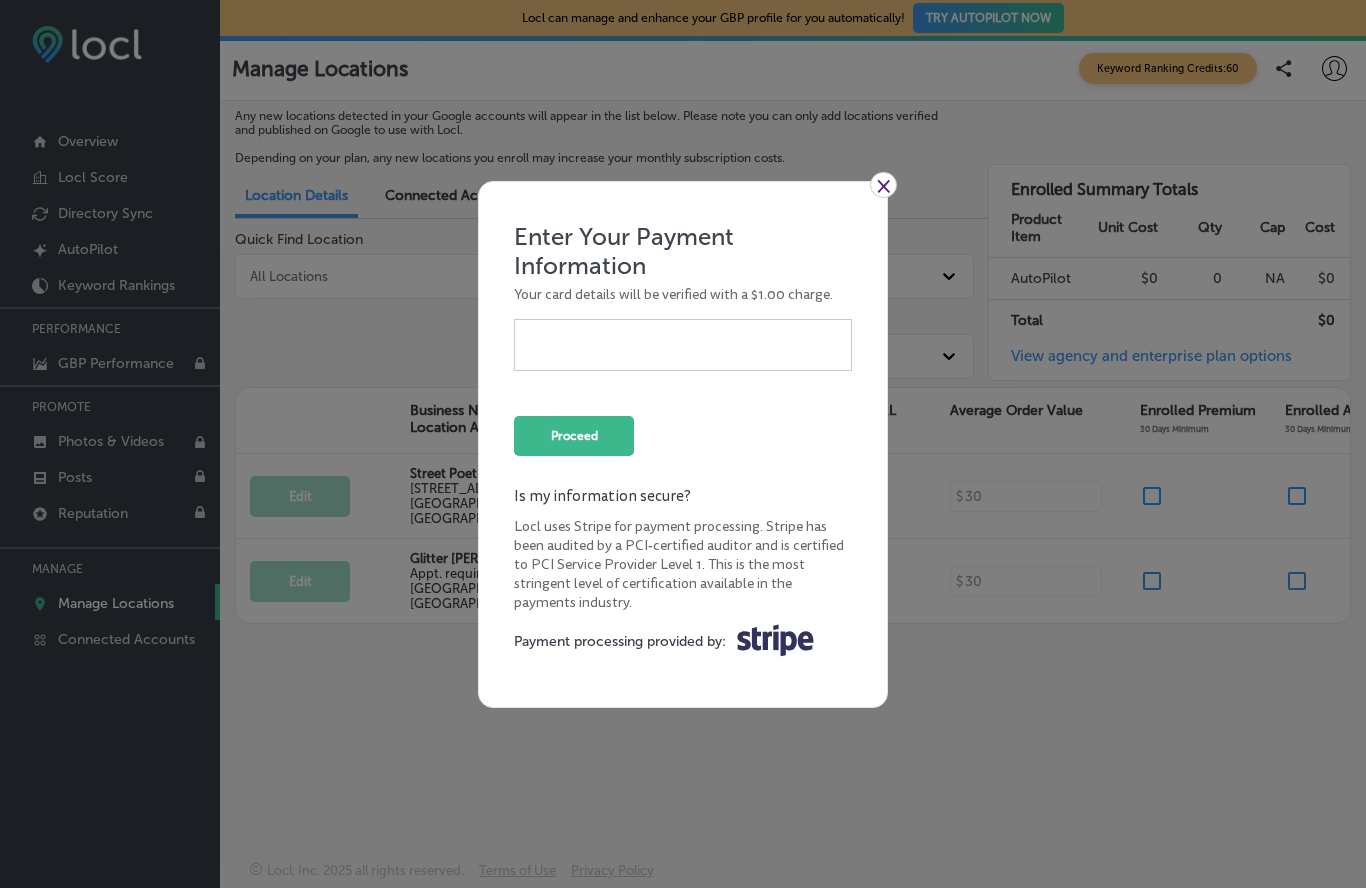 click on "×" at bounding box center (883, 185) 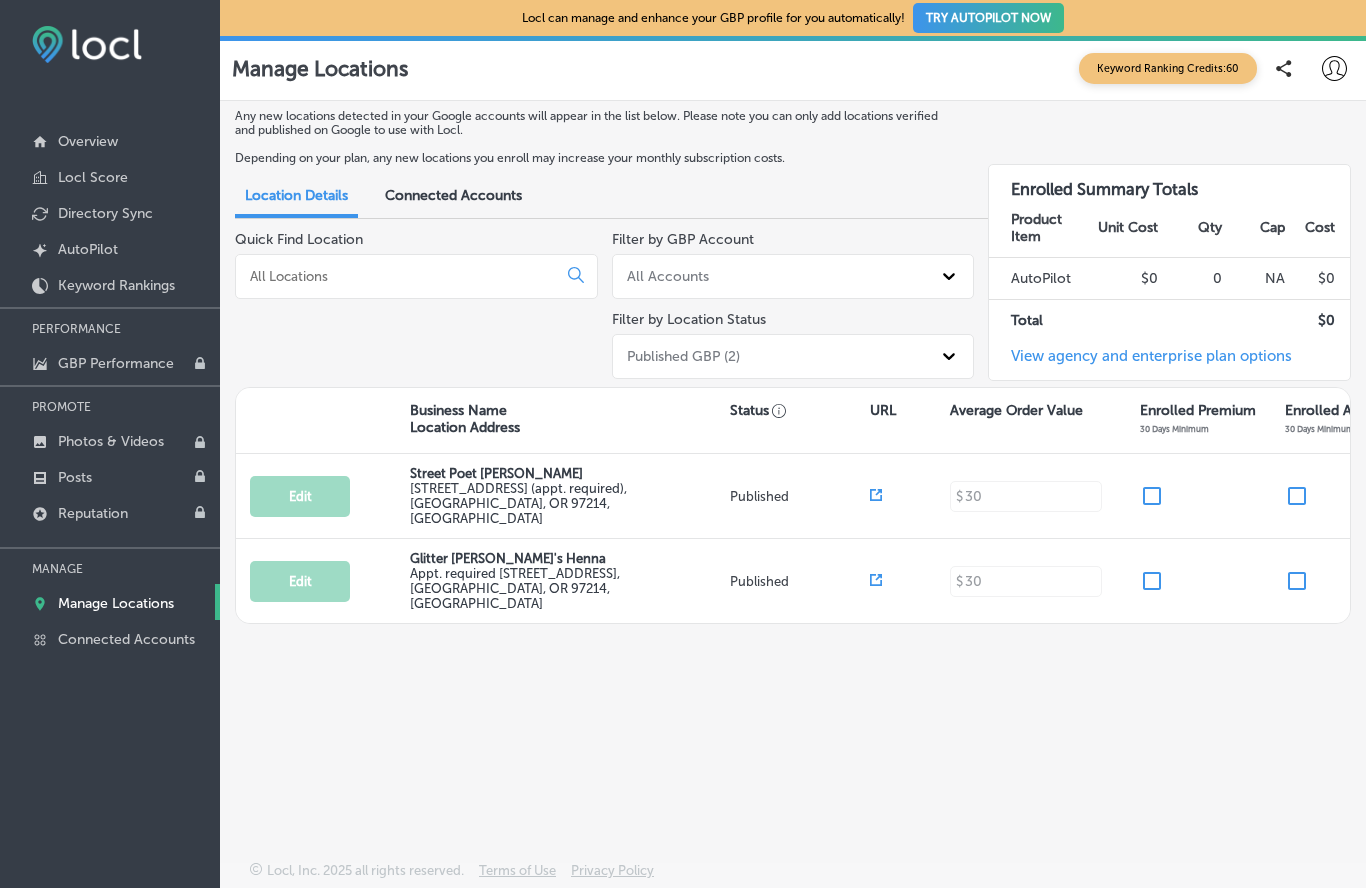 click on "GBP Performance" at bounding box center (116, 363) 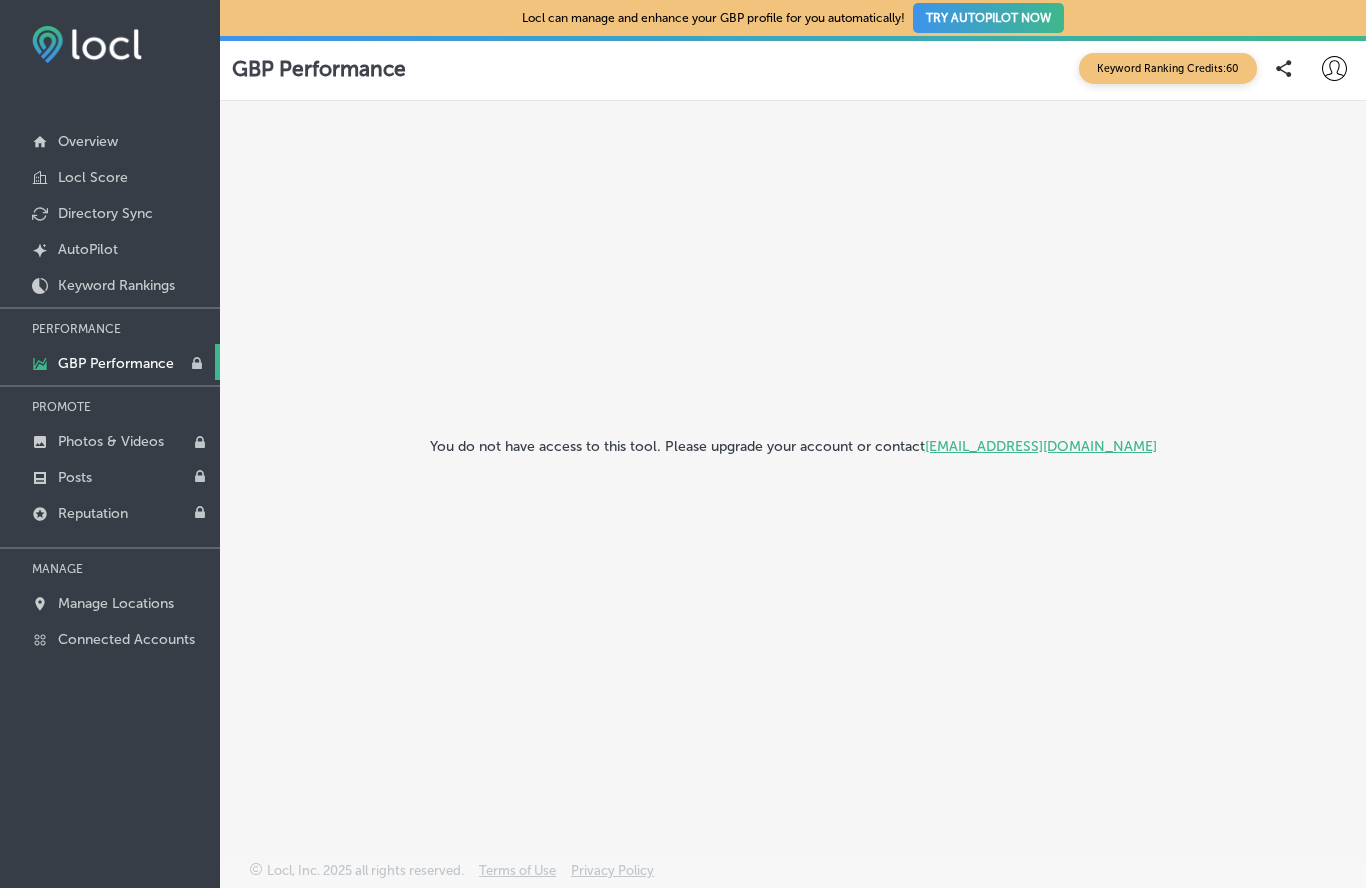 click on "Overview" at bounding box center (88, 141) 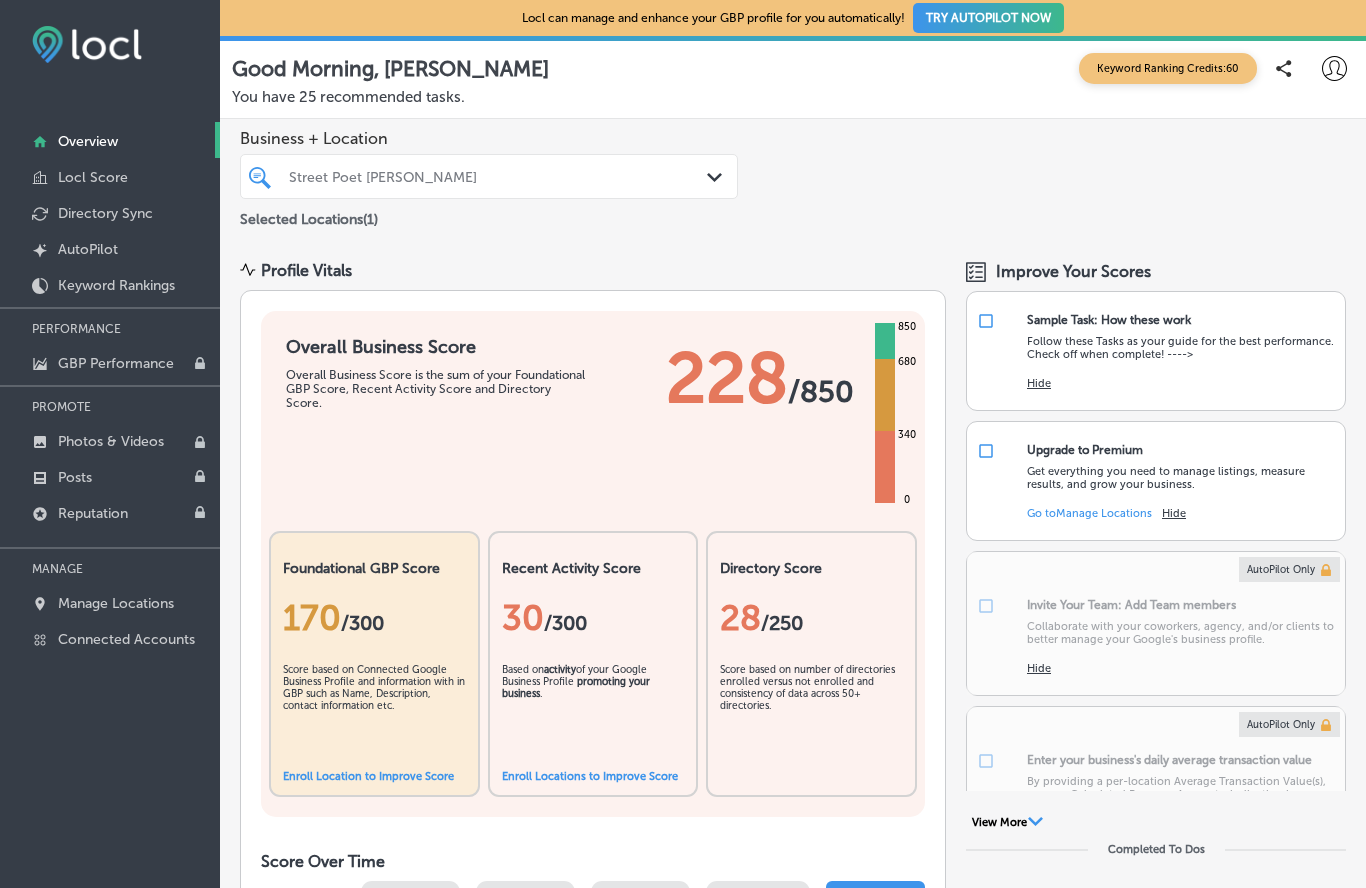 scroll, scrollTop: 0, scrollLeft: 0, axis: both 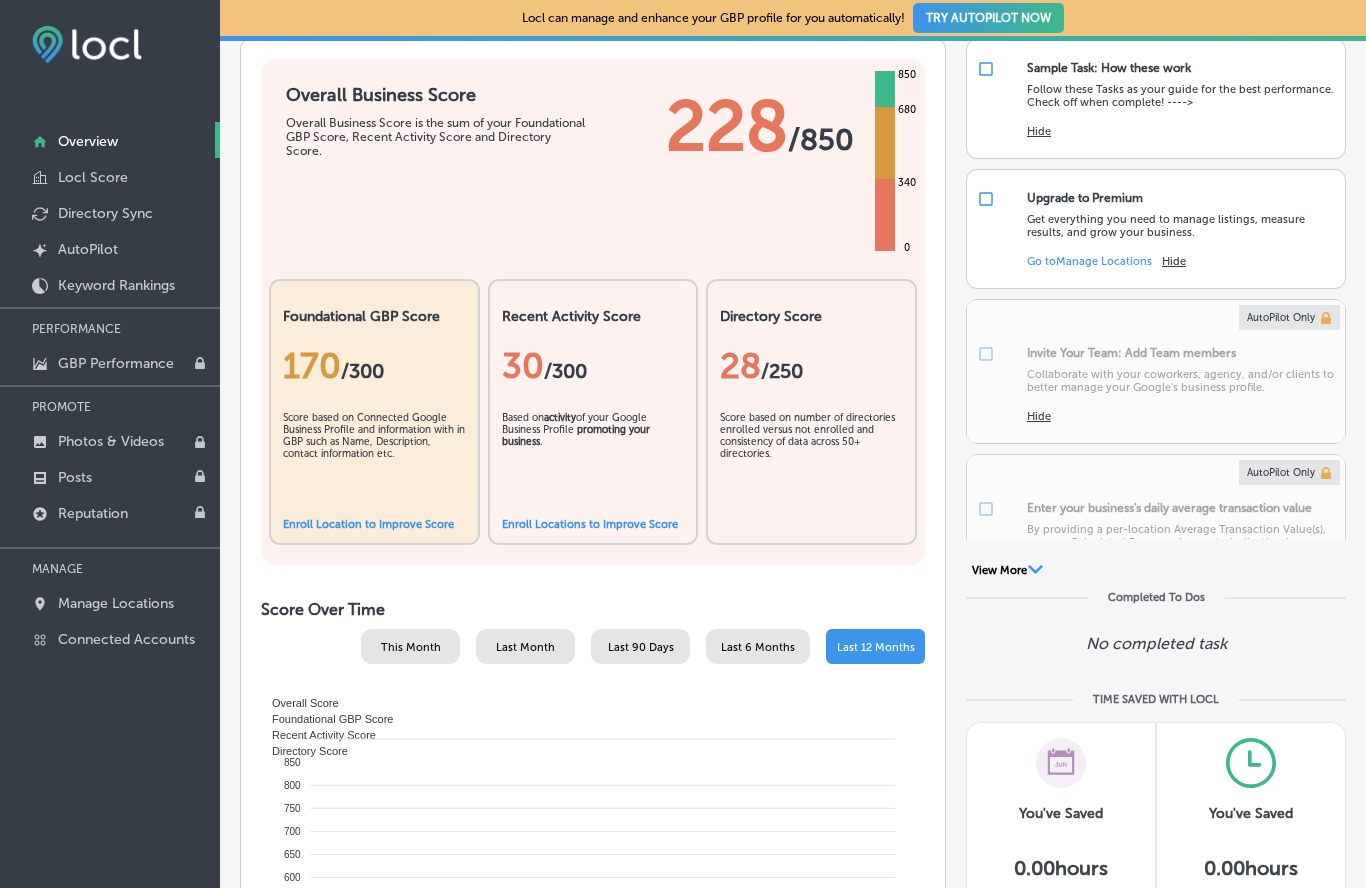 click on "Enroll Location to Improve Score" at bounding box center (368, 524) 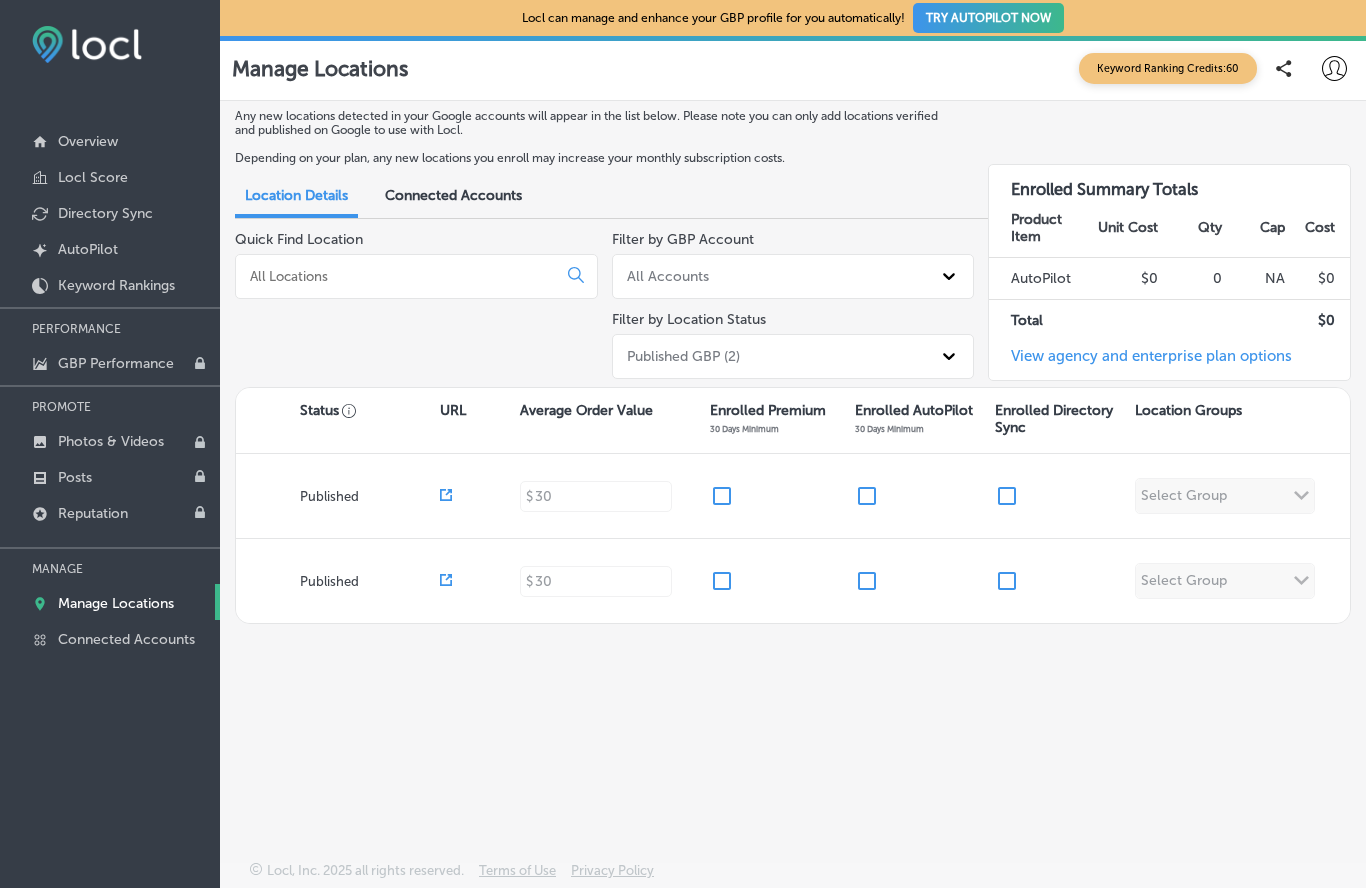 scroll, scrollTop: 0, scrollLeft: 430, axis: horizontal 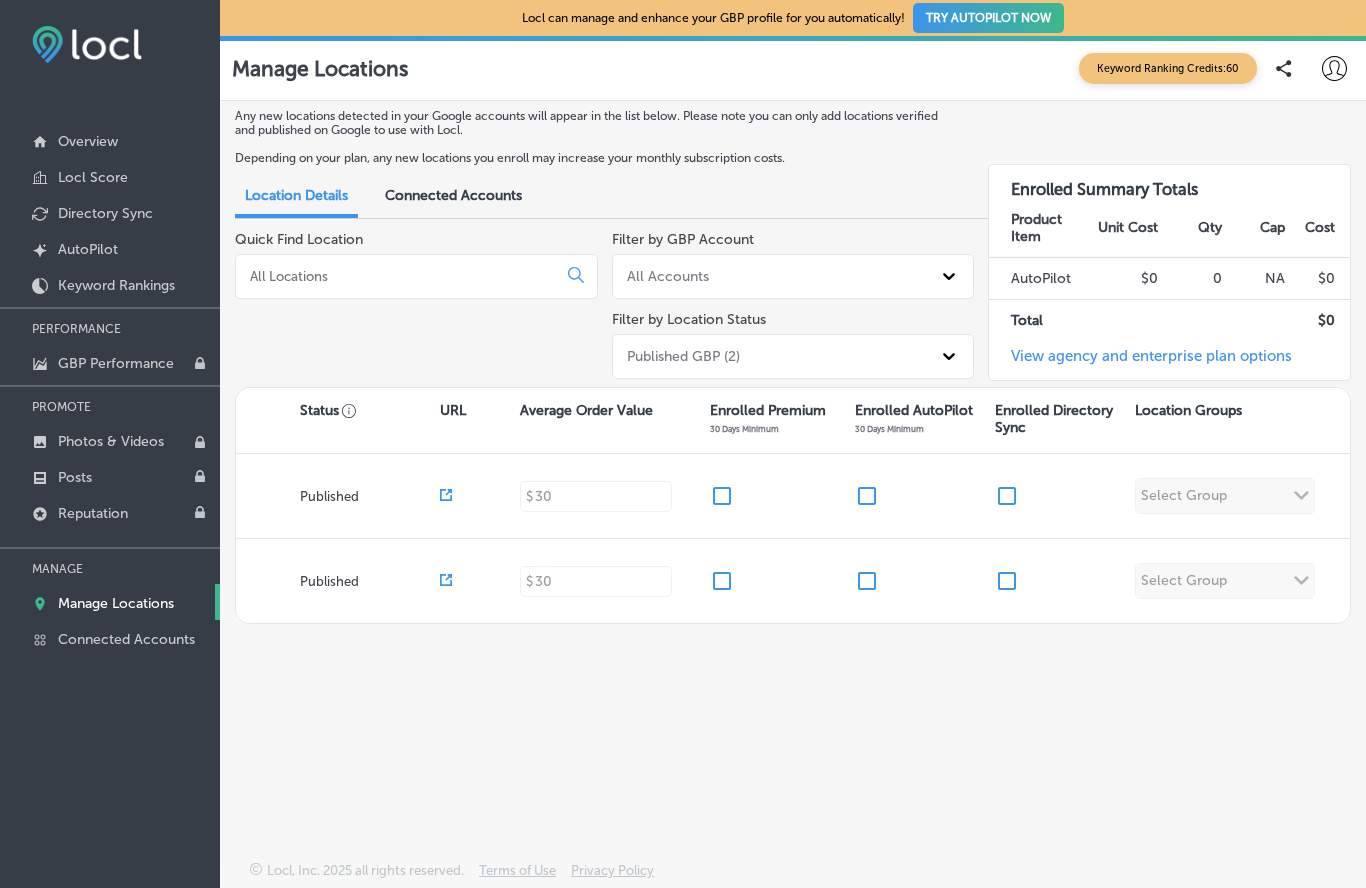 click at bounding box center (867, 496) 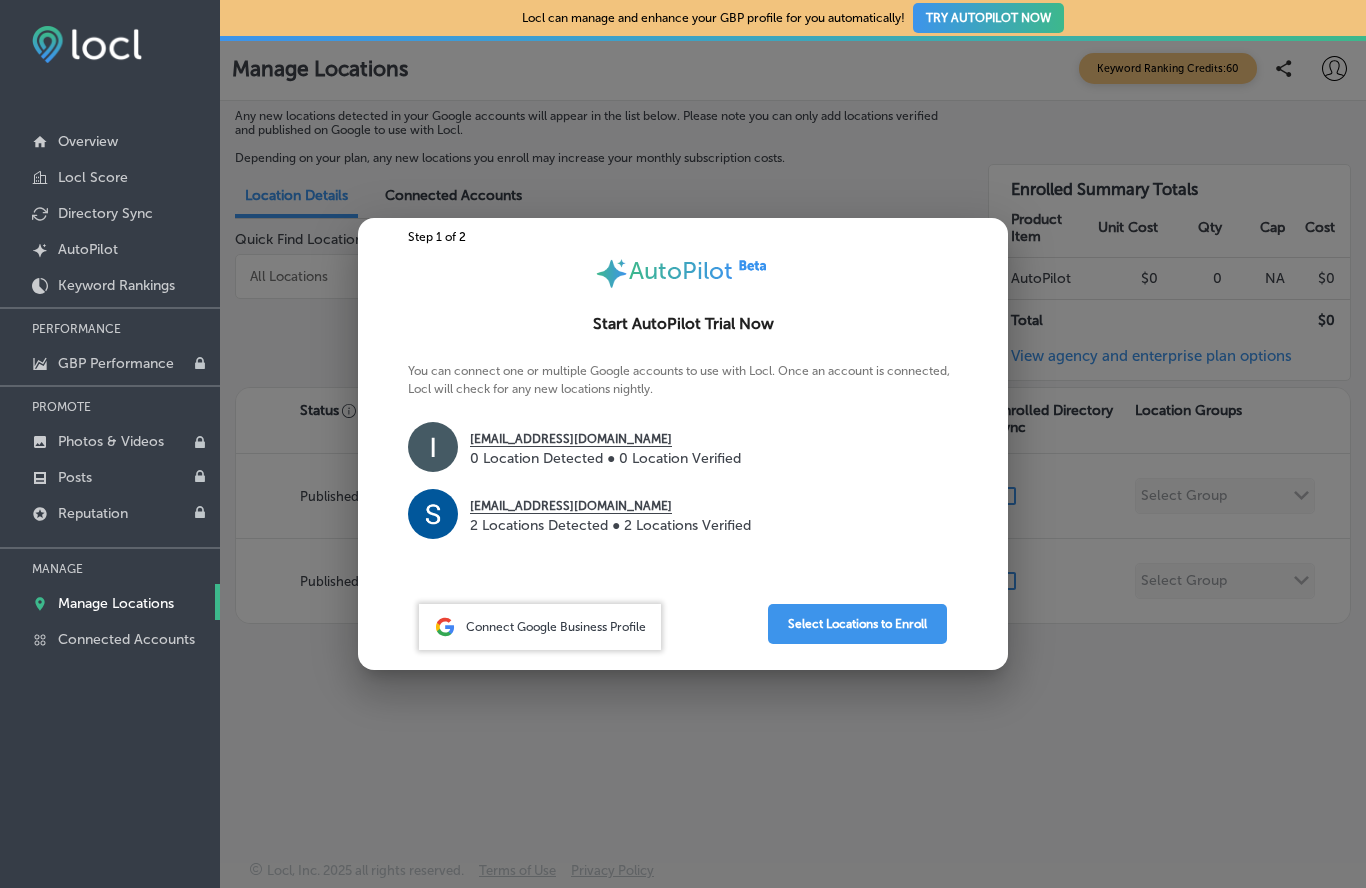 click on "Connect Google Business Profile" at bounding box center (556, 627) 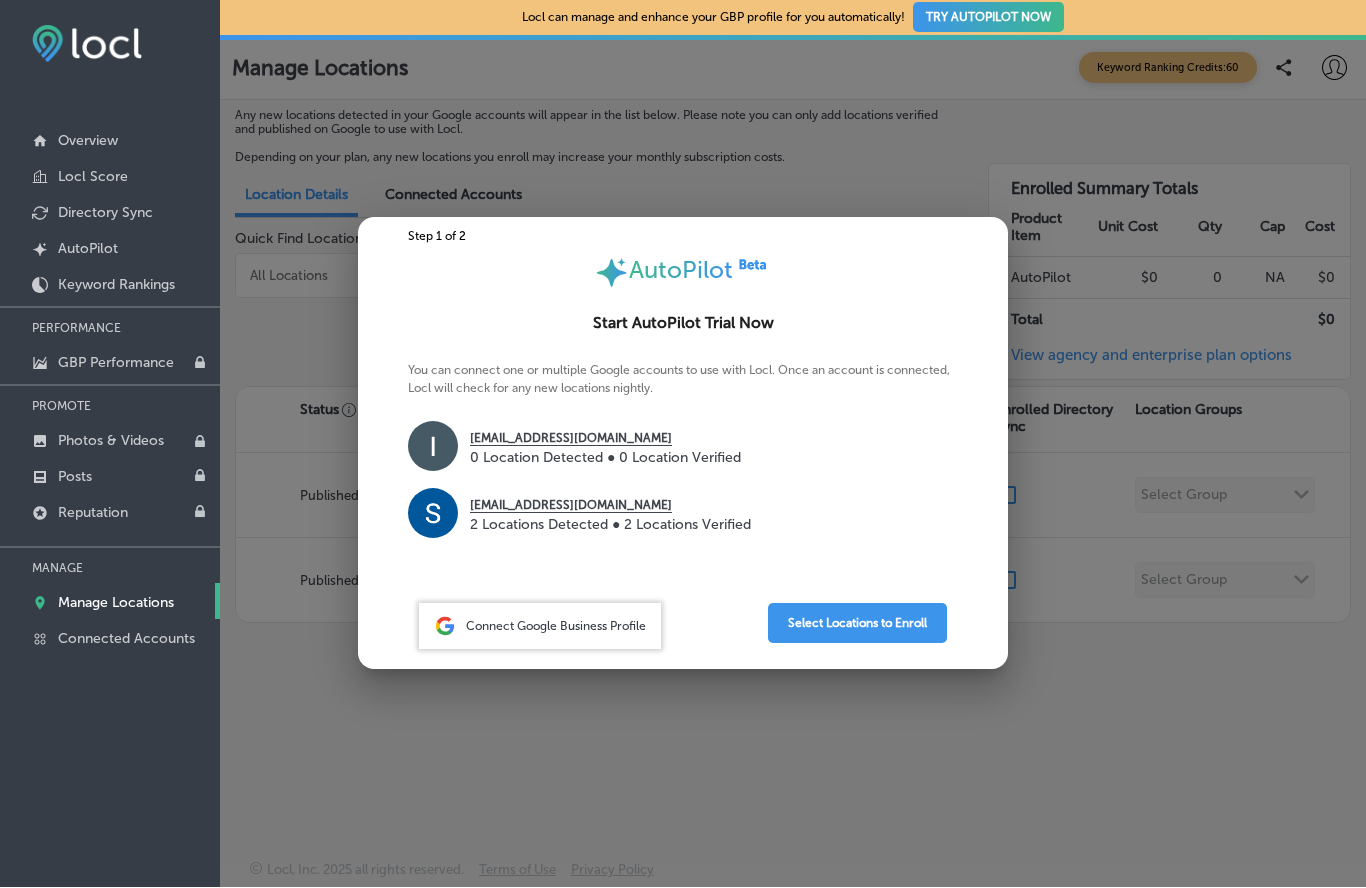 click at bounding box center (683, 444) 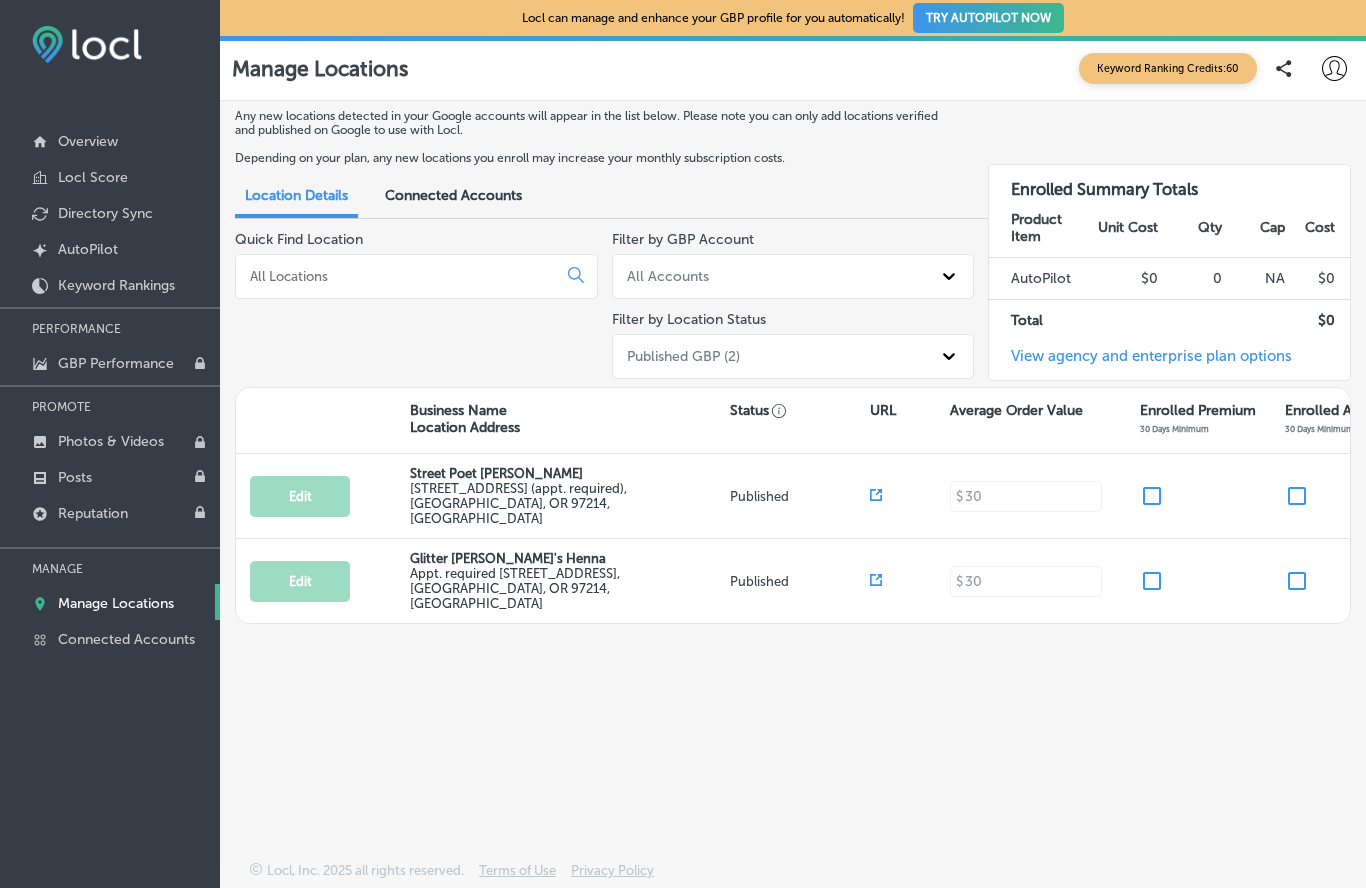 scroll, scrollTop: 0, scrollLeft: 0, axis: both 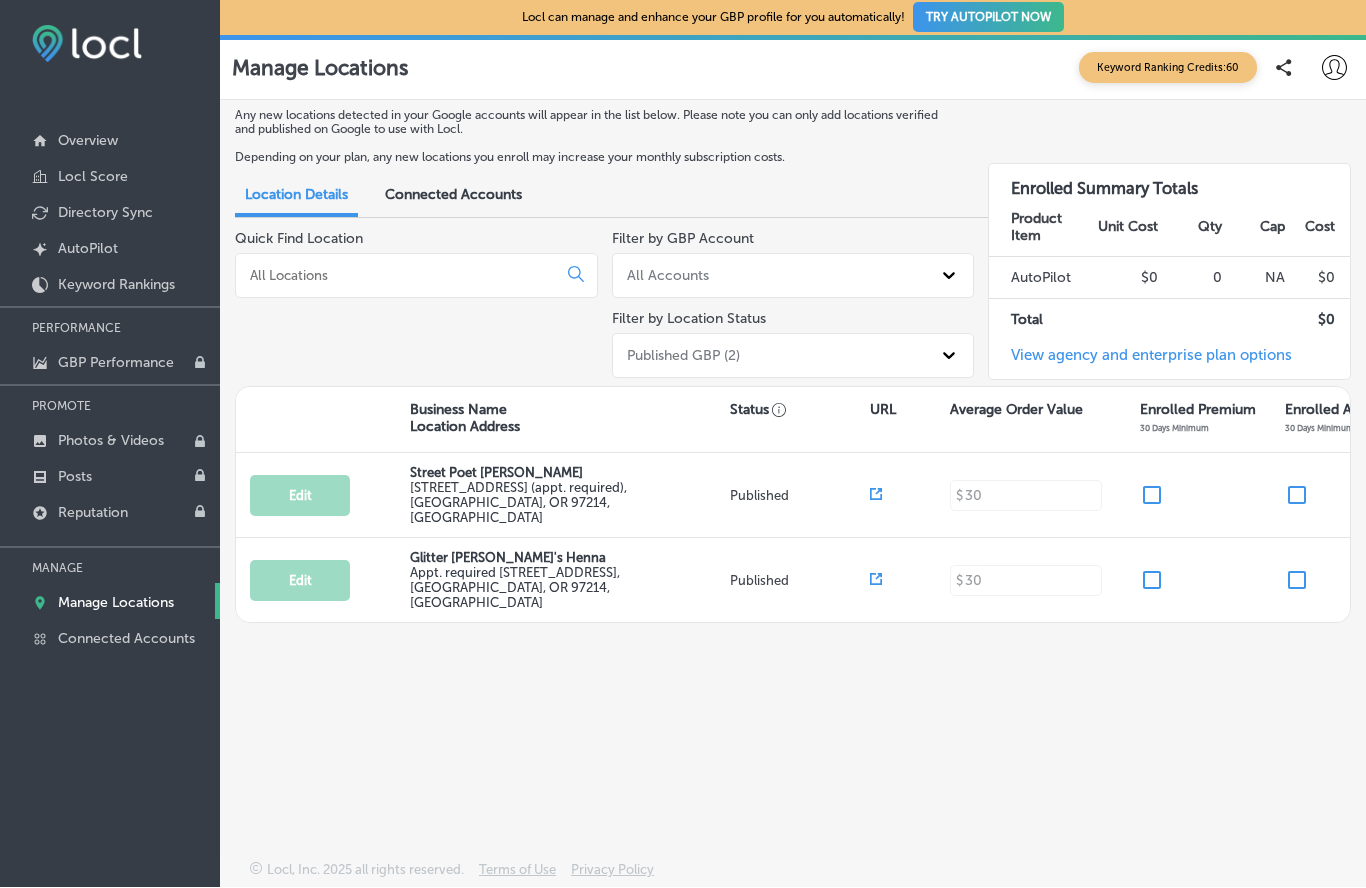 click on "833 SE Main St. (appt. required) , Portland, OR 97214, US" at bounding box center (567, 503) 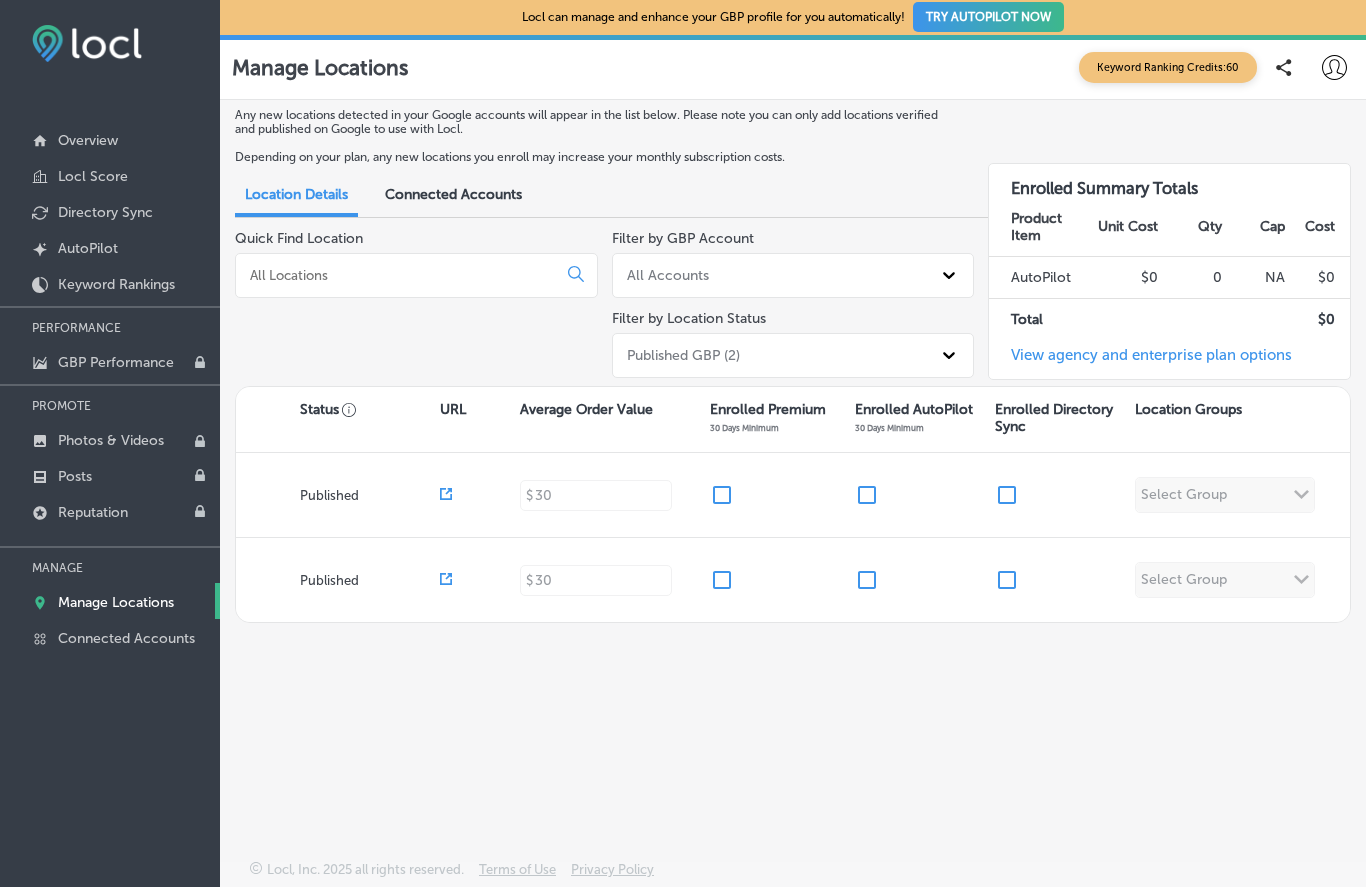 scroll, scrollTop: 0, scrollLeft: 430, axis: horizontal 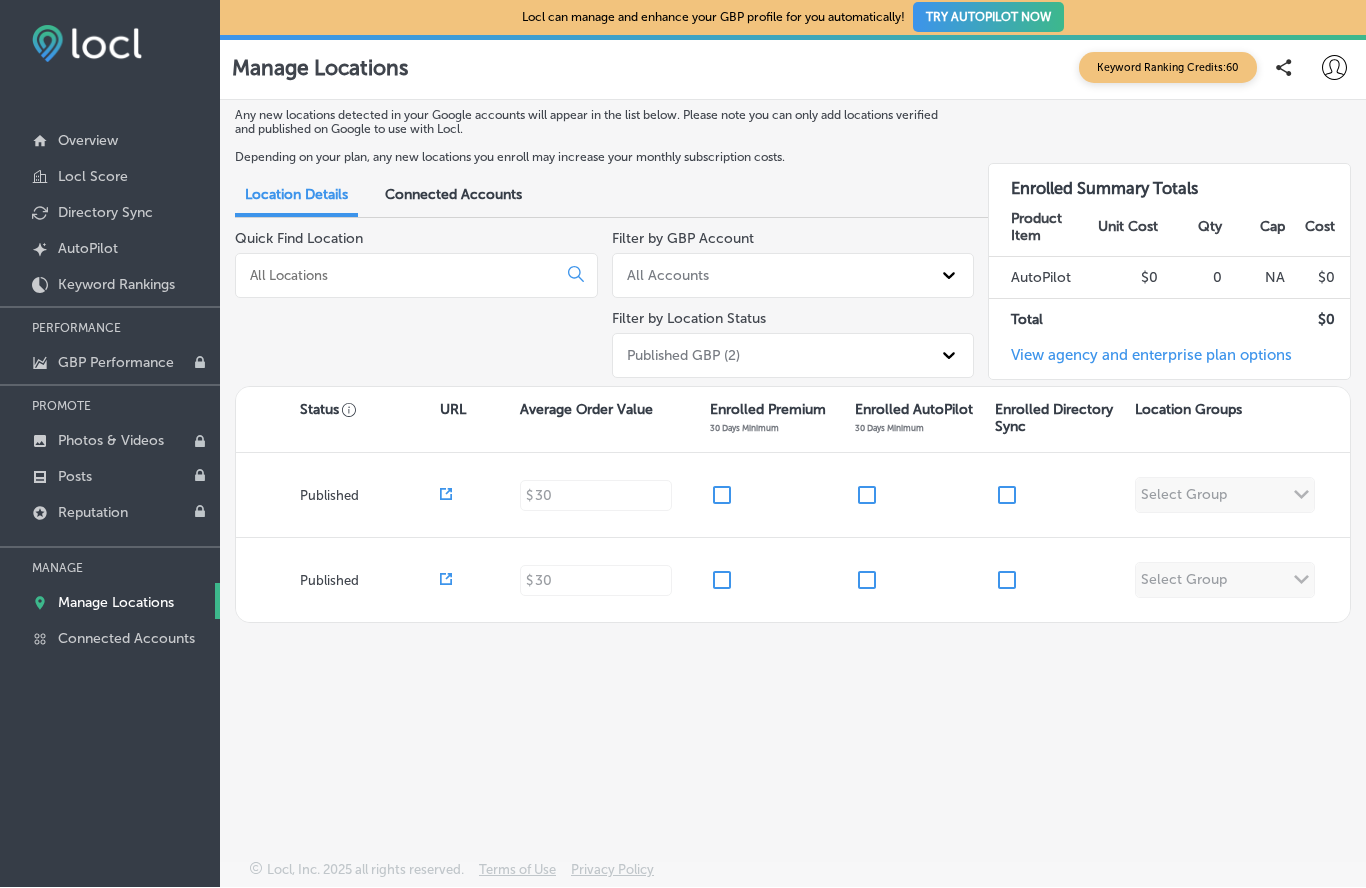 click on "Edit Street Poet Sam 833 SE Main St. (appt. required) , Portland, OR 97214, US Published $ 30 Select Group
Path
Created with Sketch." at bounding box center [578, 496] 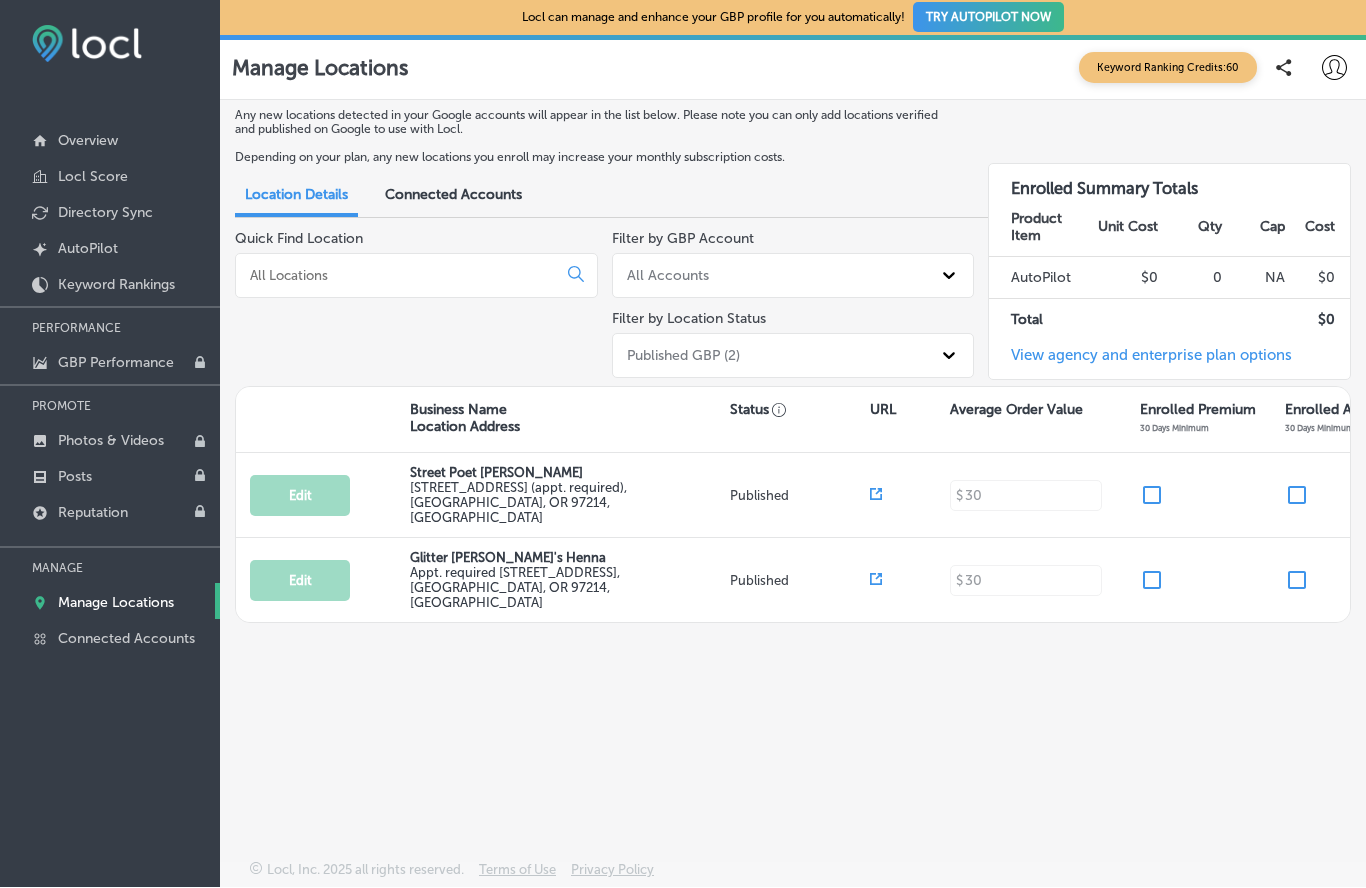 scroll, scrollTop: 0, scrollLeft: 0, axis: both 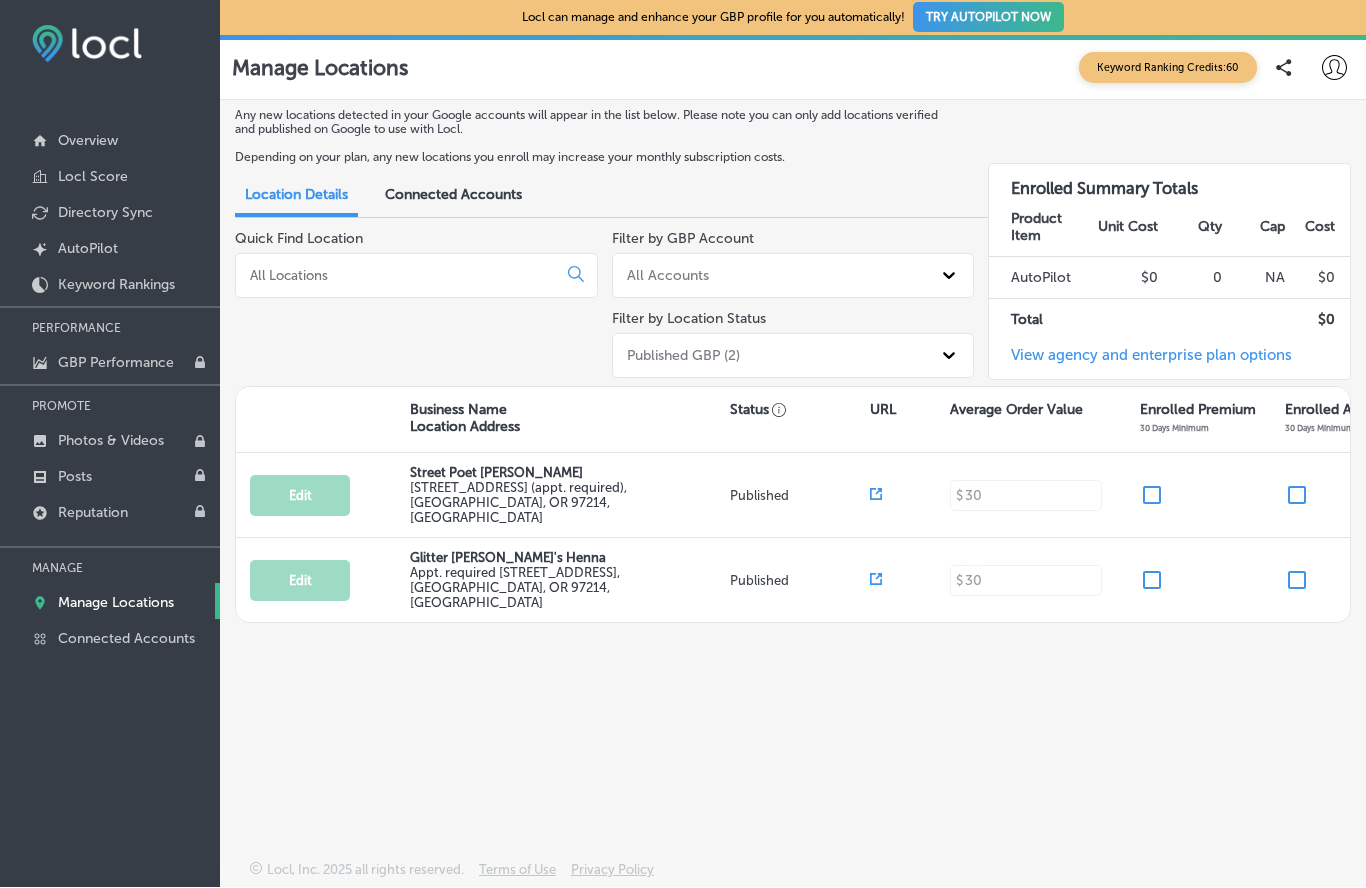 click at bounding box center [400, 276] 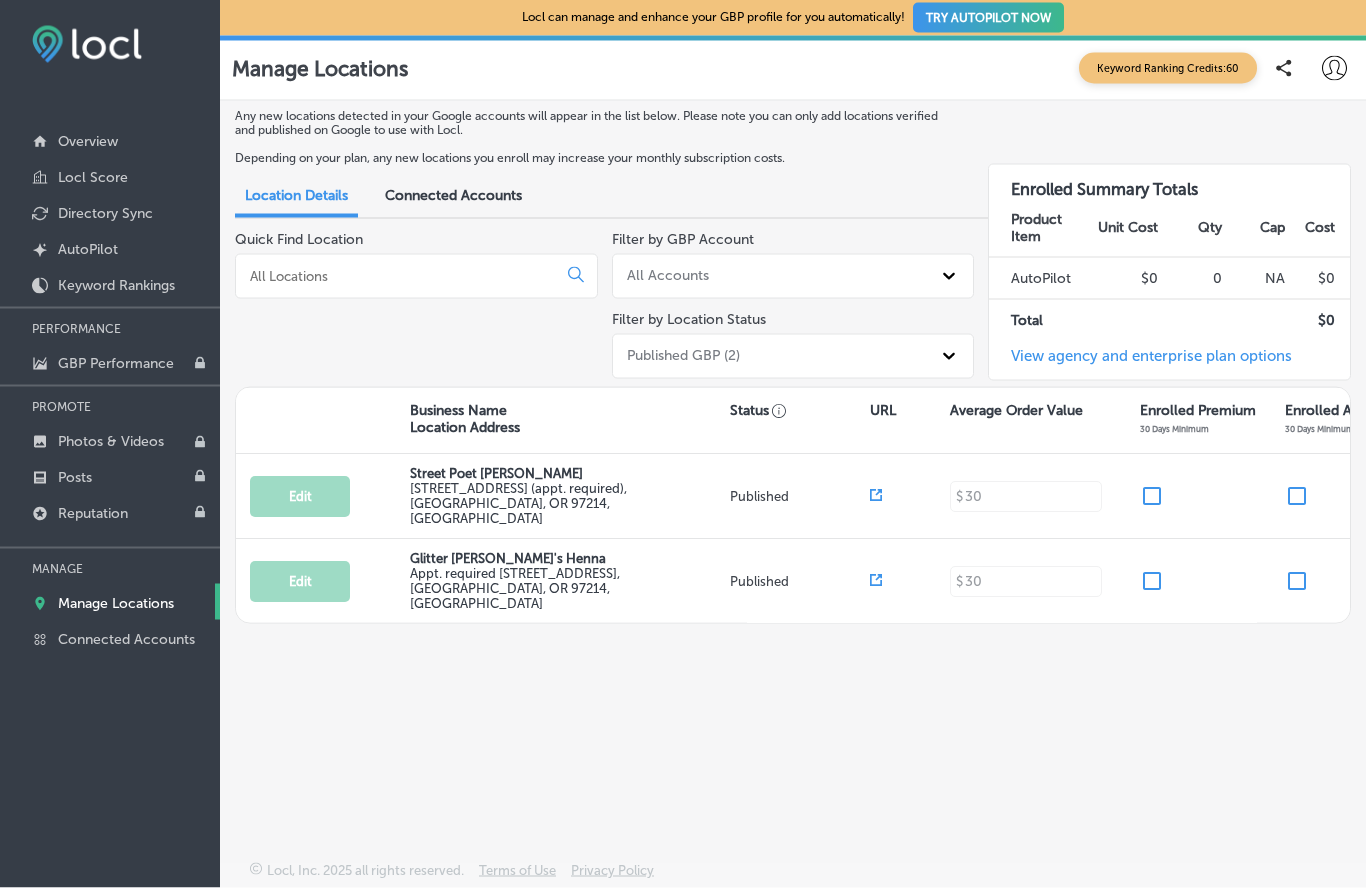 click on "Business Name  Location Address Status
URL Average Order Value Enrolled Premium 30 Days Minimum Enrolled AutoPilot 30 Days Minimum Enrolled Directory Sync Location Groups" at bounding box center (1008, 421) 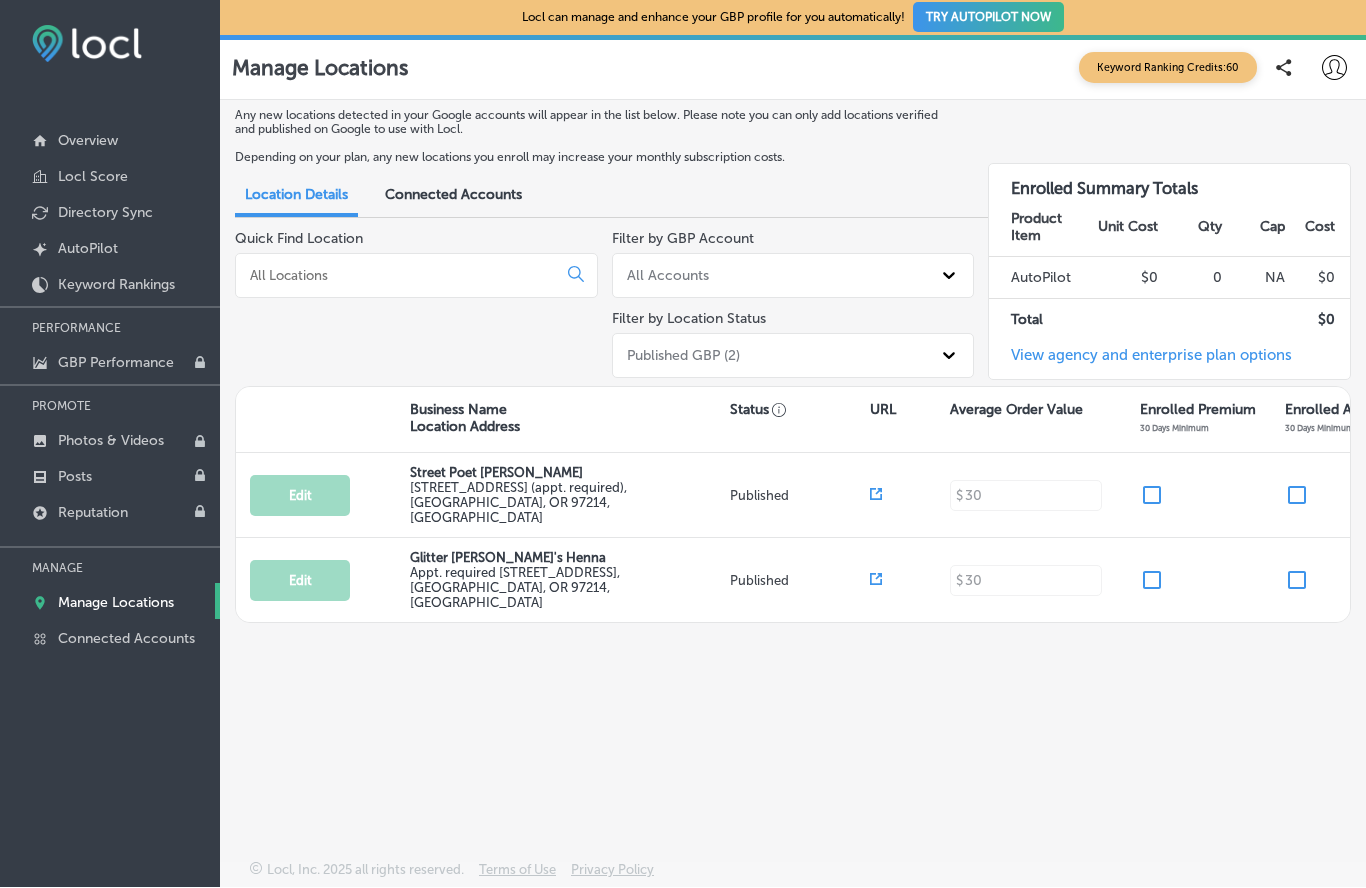 click on "GBP Performance" at bounding box center (116, 363) 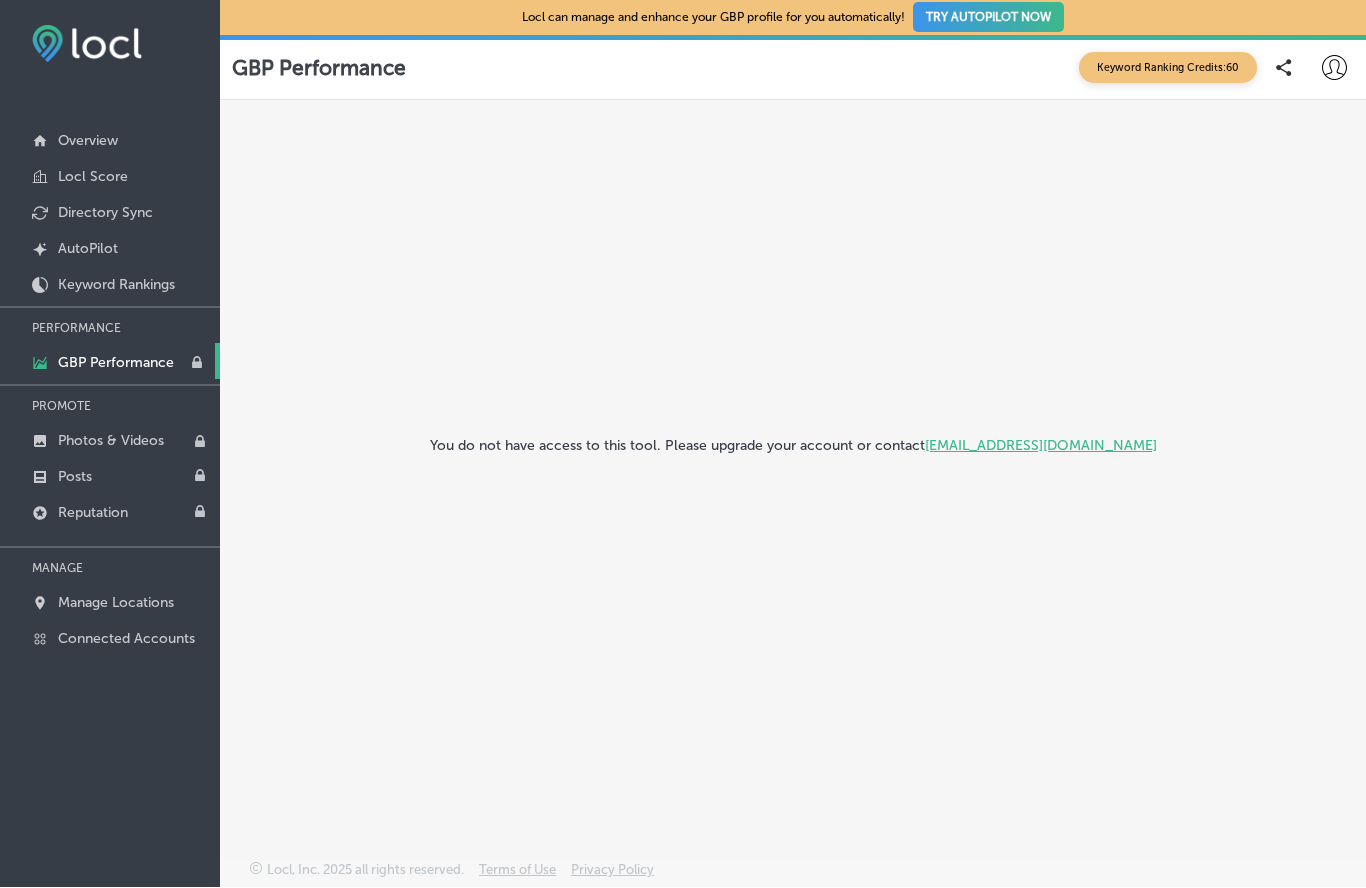 click on "AutoPilot" at bounding box center [88, 249] 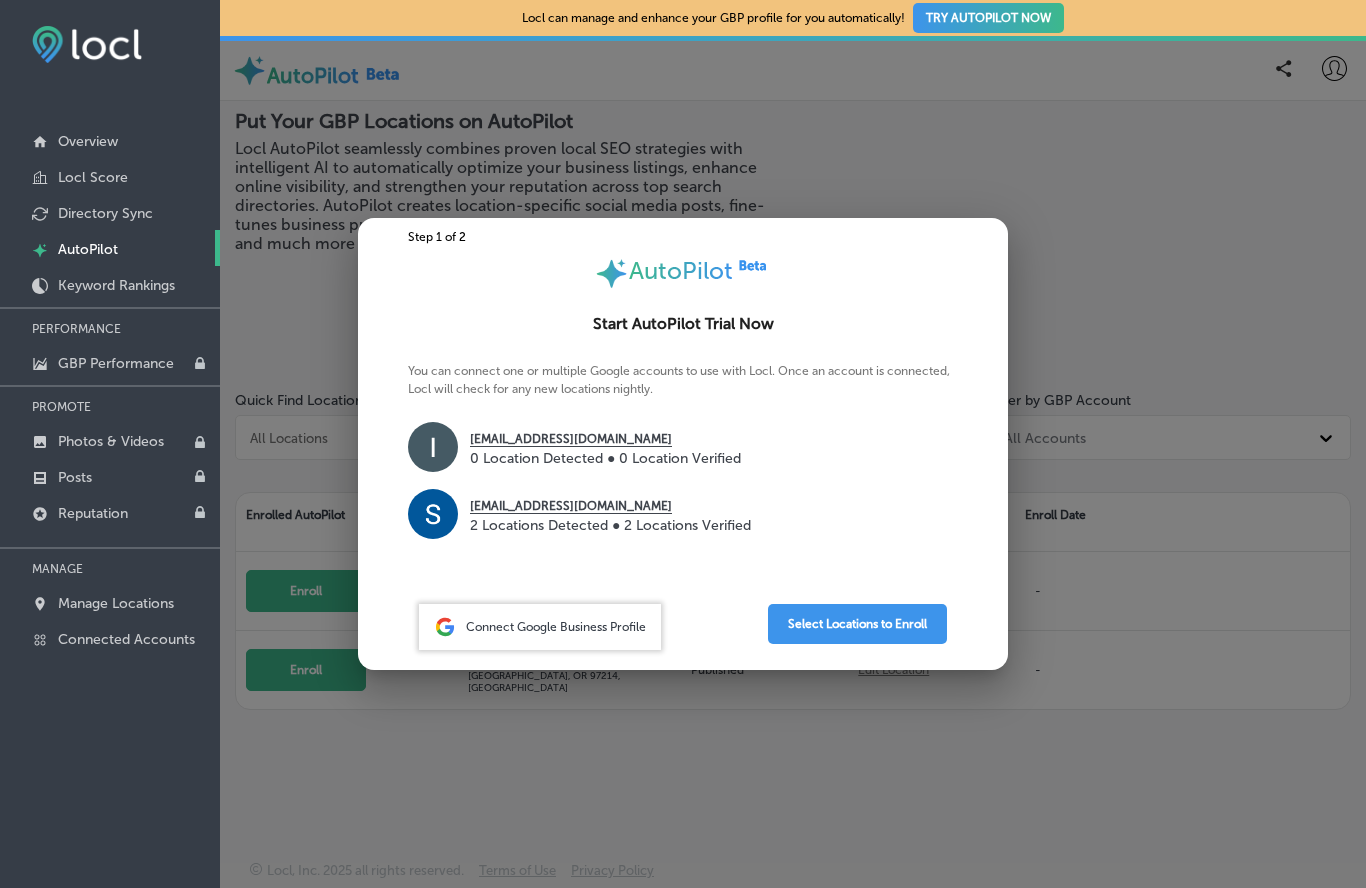 click on "2 Locations Detected ● 2 Locations Verified" at bounding box center [610, 525] 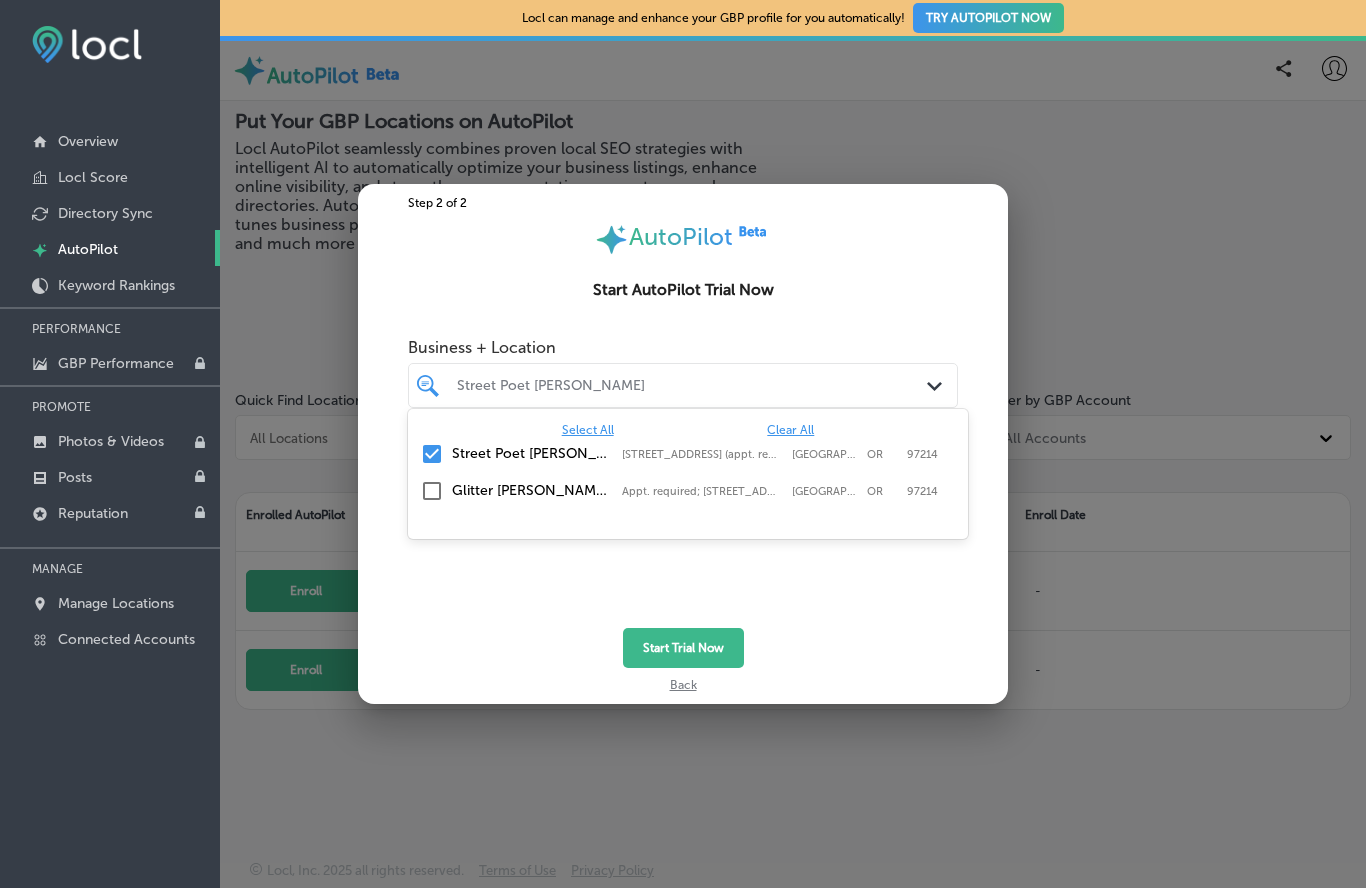 click on "Start Trial Now" at bounding box center (683, 648) 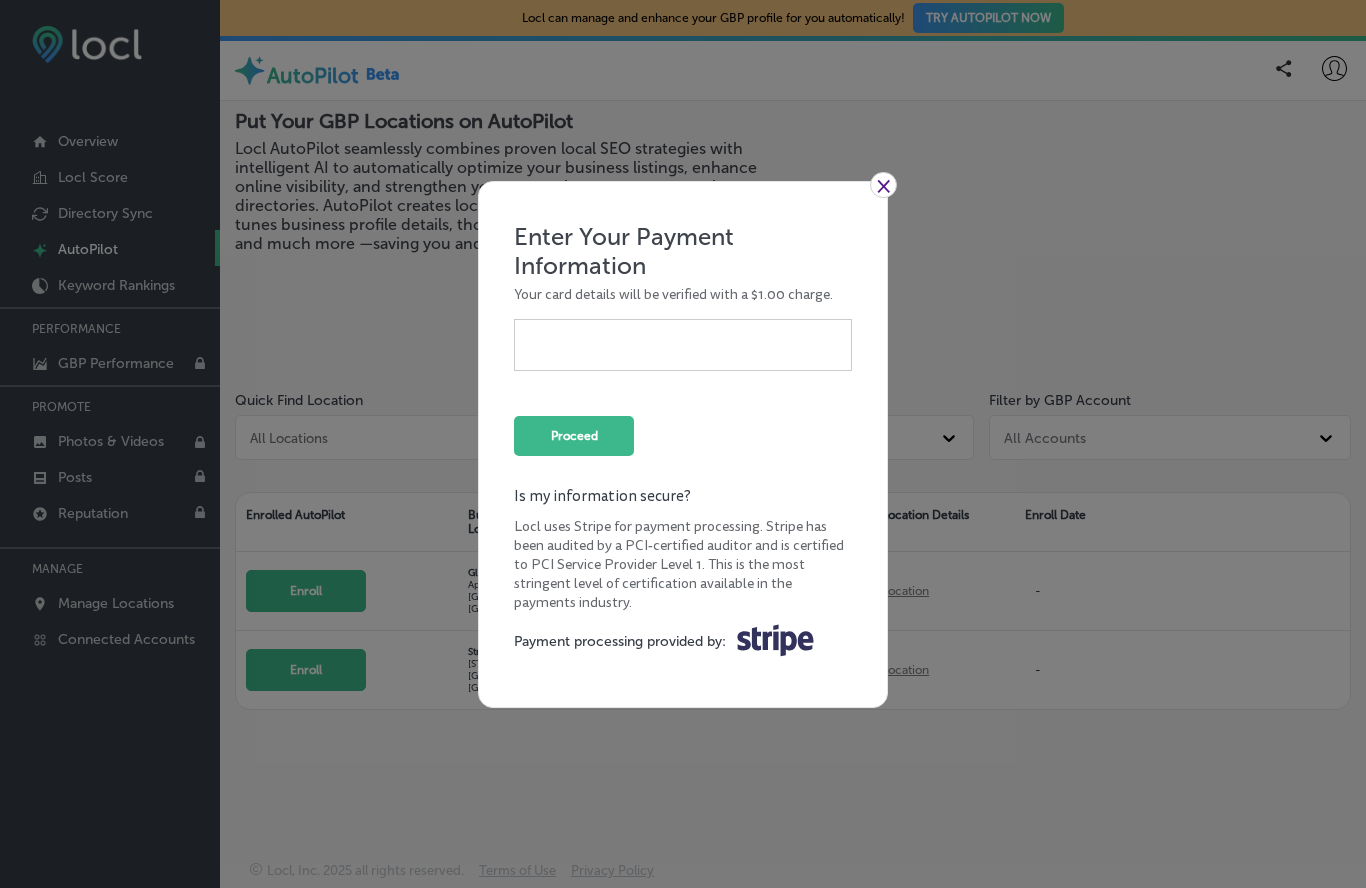 click on "×" at bounding box center (883, 185) 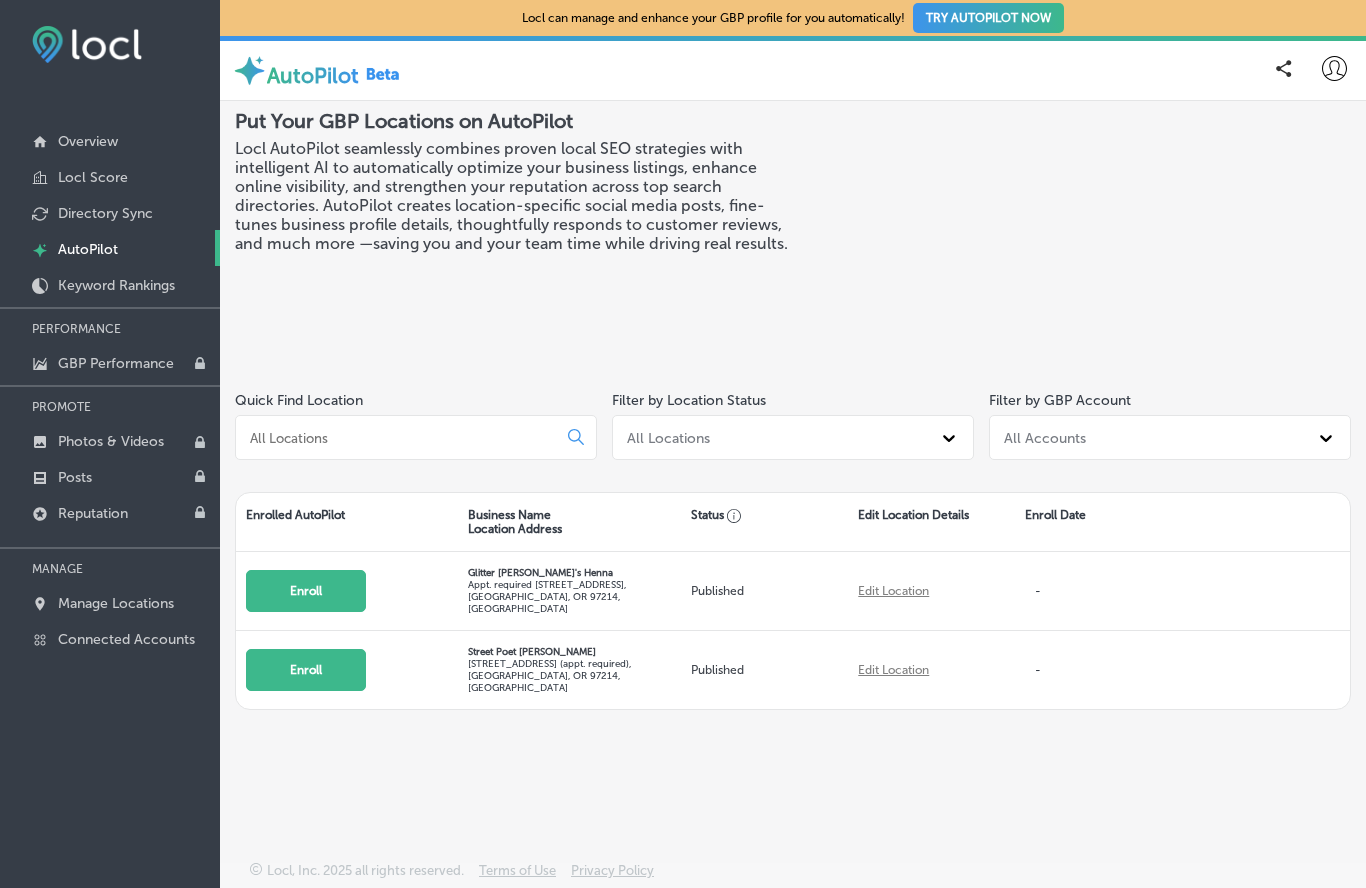 click on "Photos & Videos" at bounding box center (111, 441) 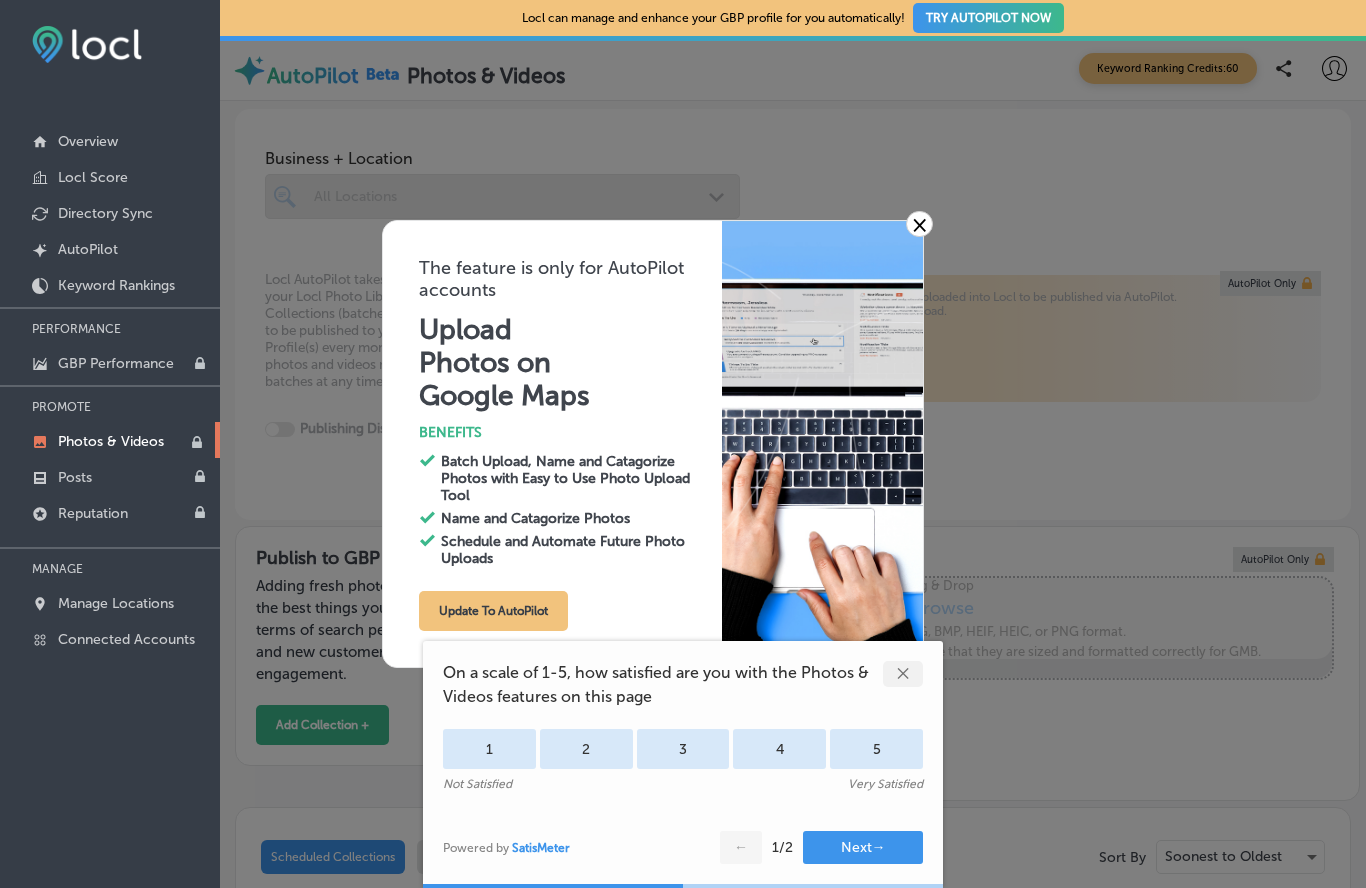 type on "0" 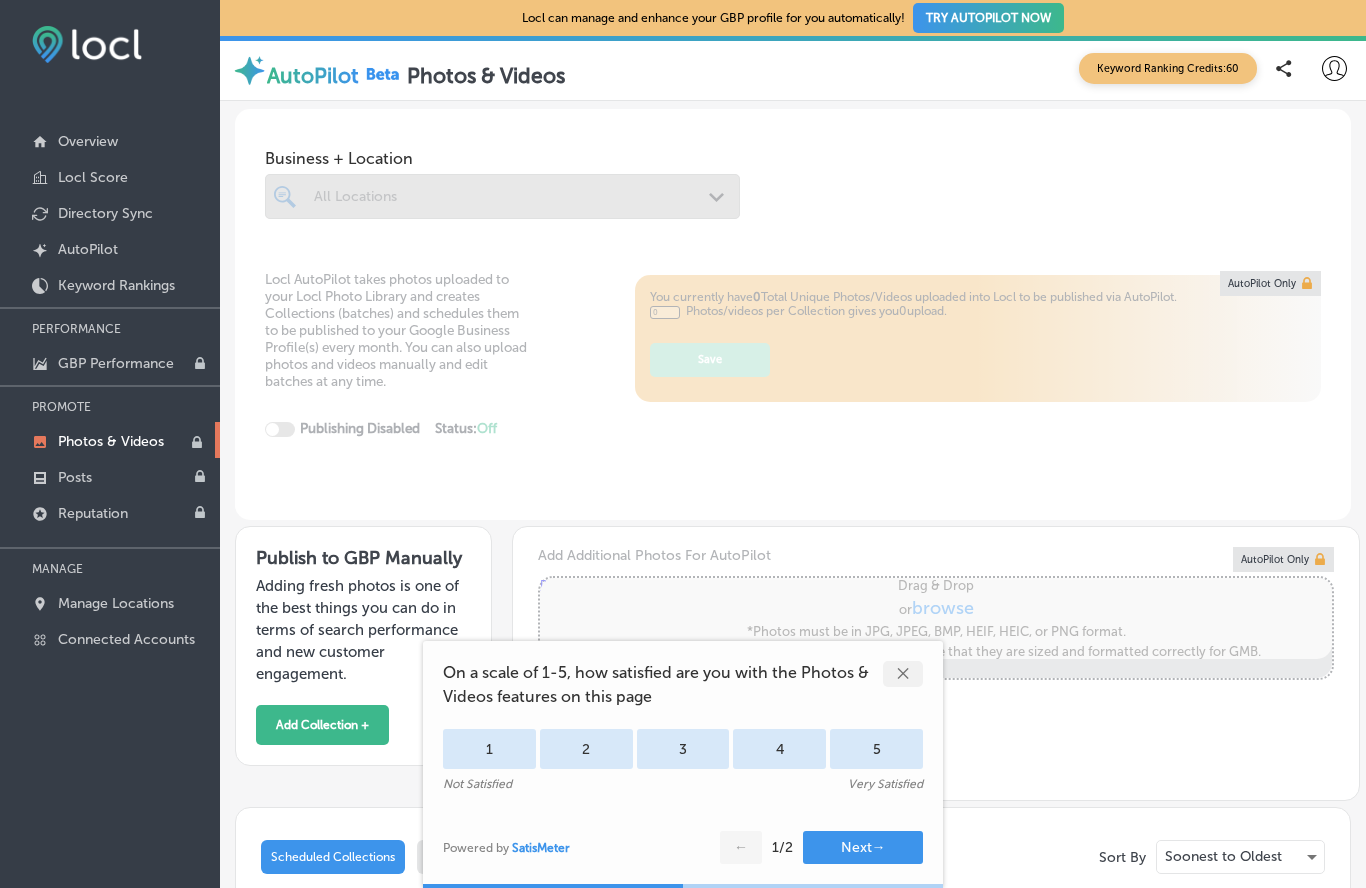 click on "Locl AutoPilot takes photos uploaded to your Locl Photo Library and creates Collections (batches) and schedules them to be published to your Google Business Profile(s) every month. You can also upload photos and videos manually and edit batches at any time. Publishing Disabled Status:  Off 0 / 0  Location(s) Publishing You currently have  0  Total Unique Photos/Videos uploaded into Locl to be published via AutoPilot.  0    Photos/videos per Collection gives you  0  upload. Save AutoPilot Only" at bounding box center [793, 395] 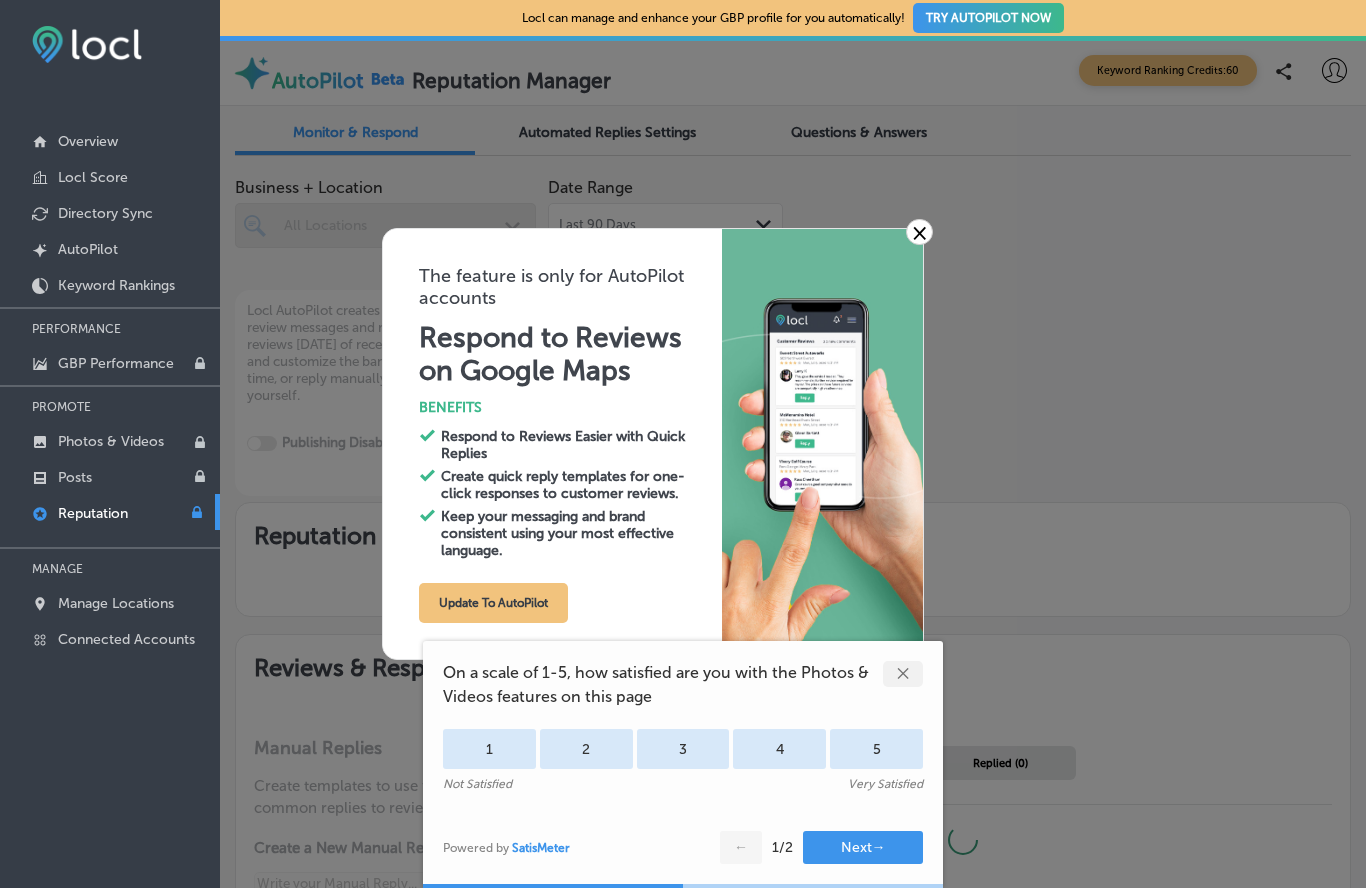 type on "x" 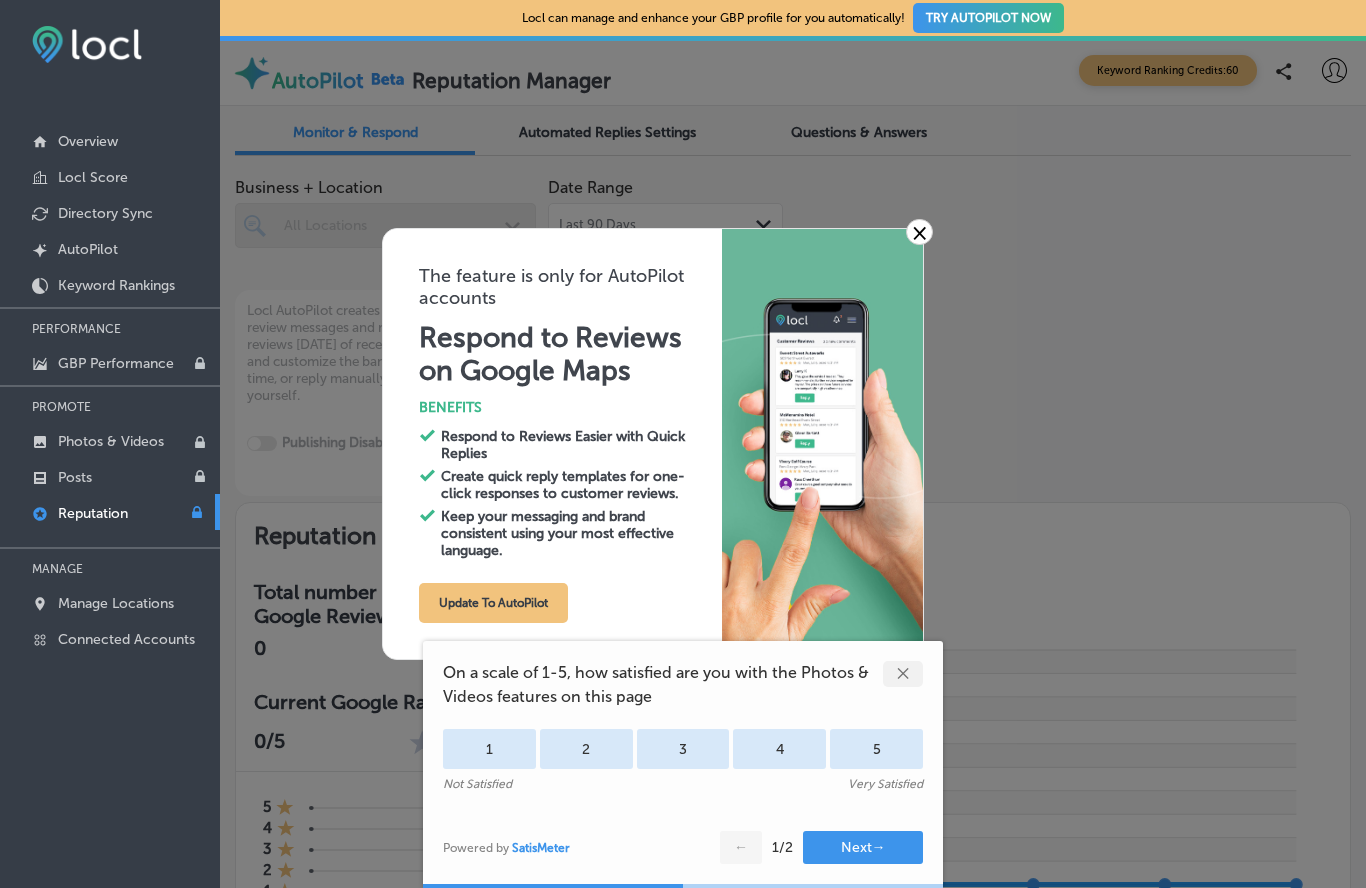 click on "Posts" at bounding box center [75, 477] 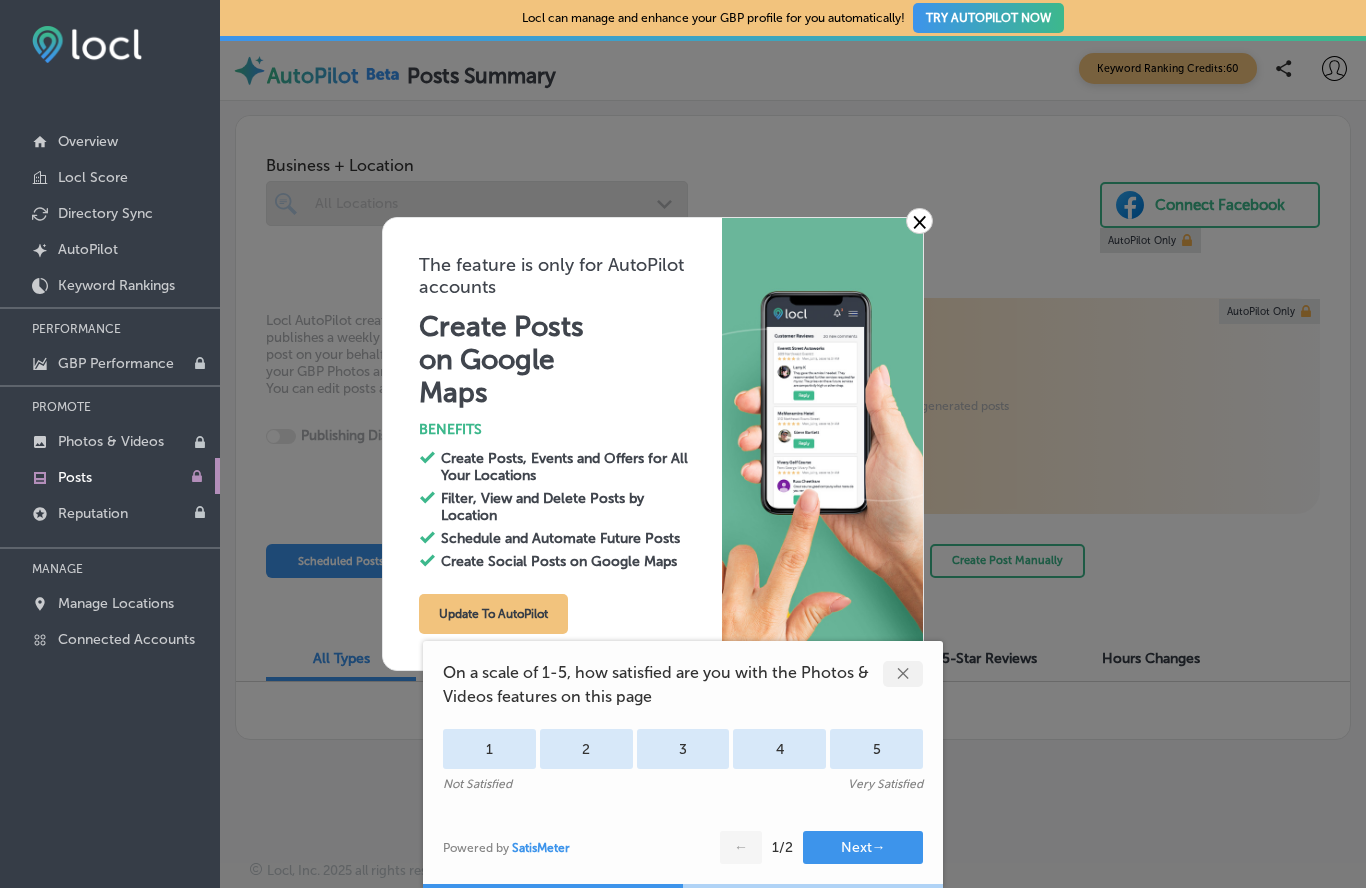 click on "Keyword Rankings" at bounding box center (116, 285) 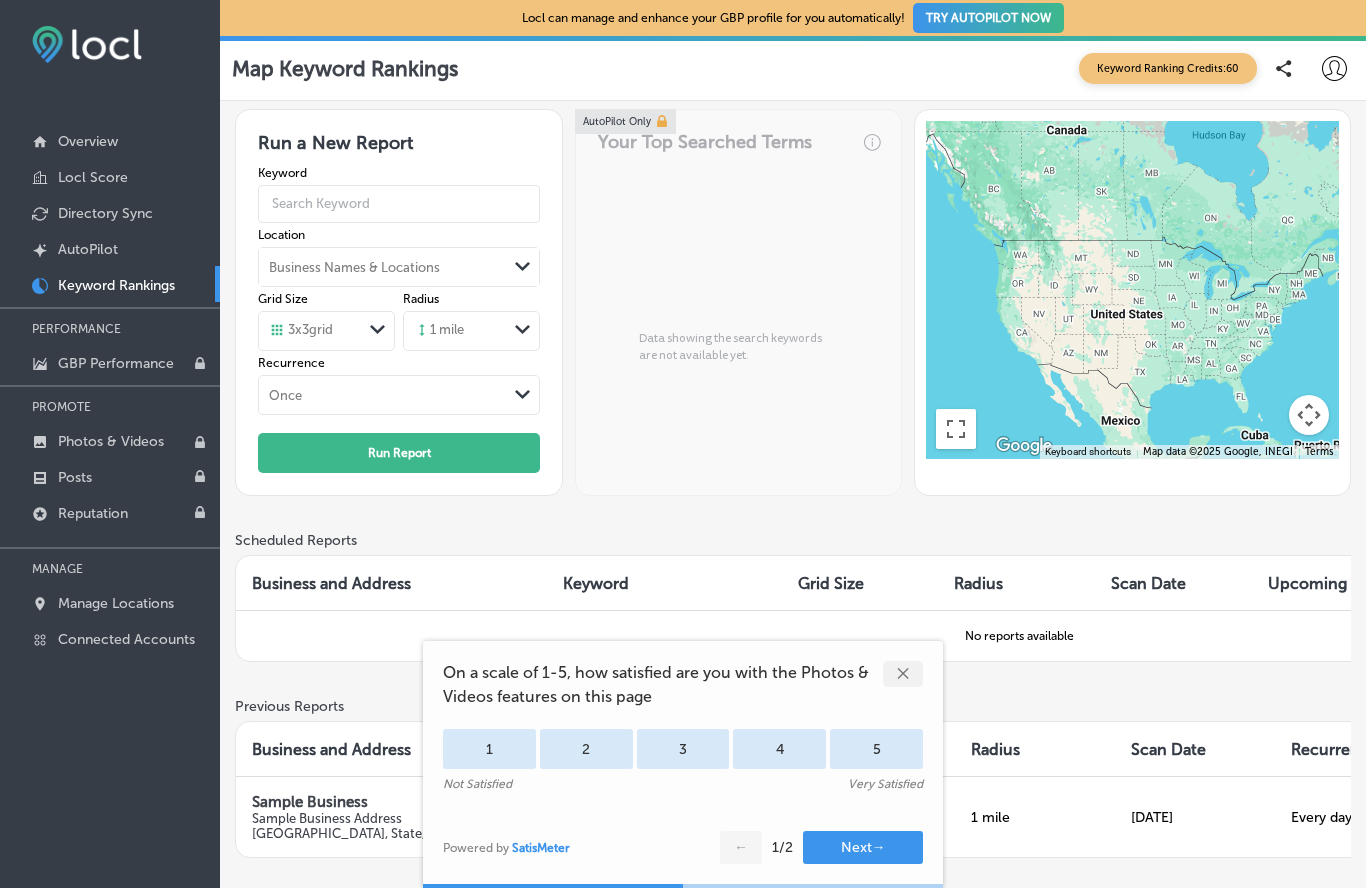click on "✕" at bounding box center [903, 674] 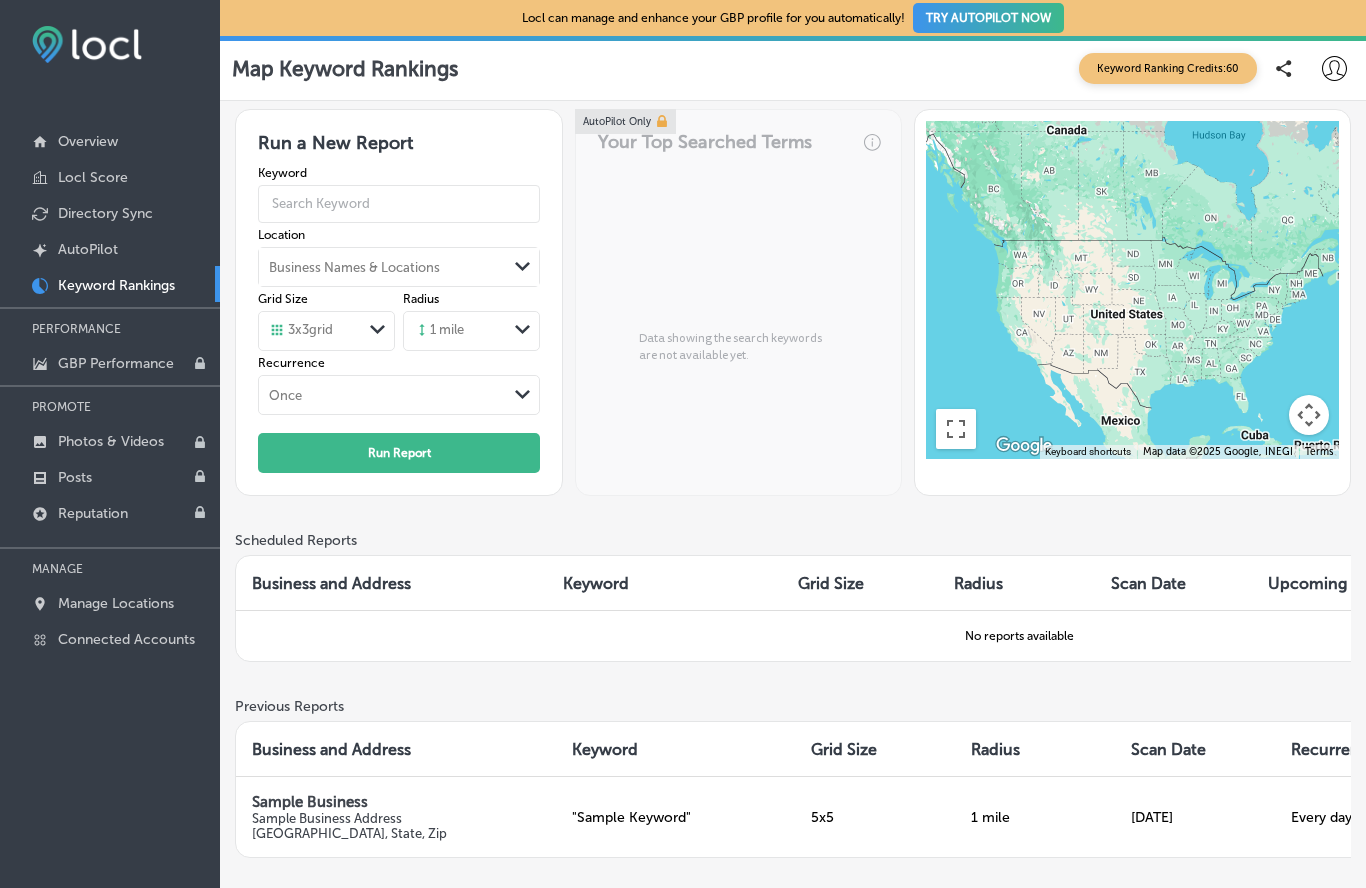 click on "Overview" at bounding box center (88, 141) 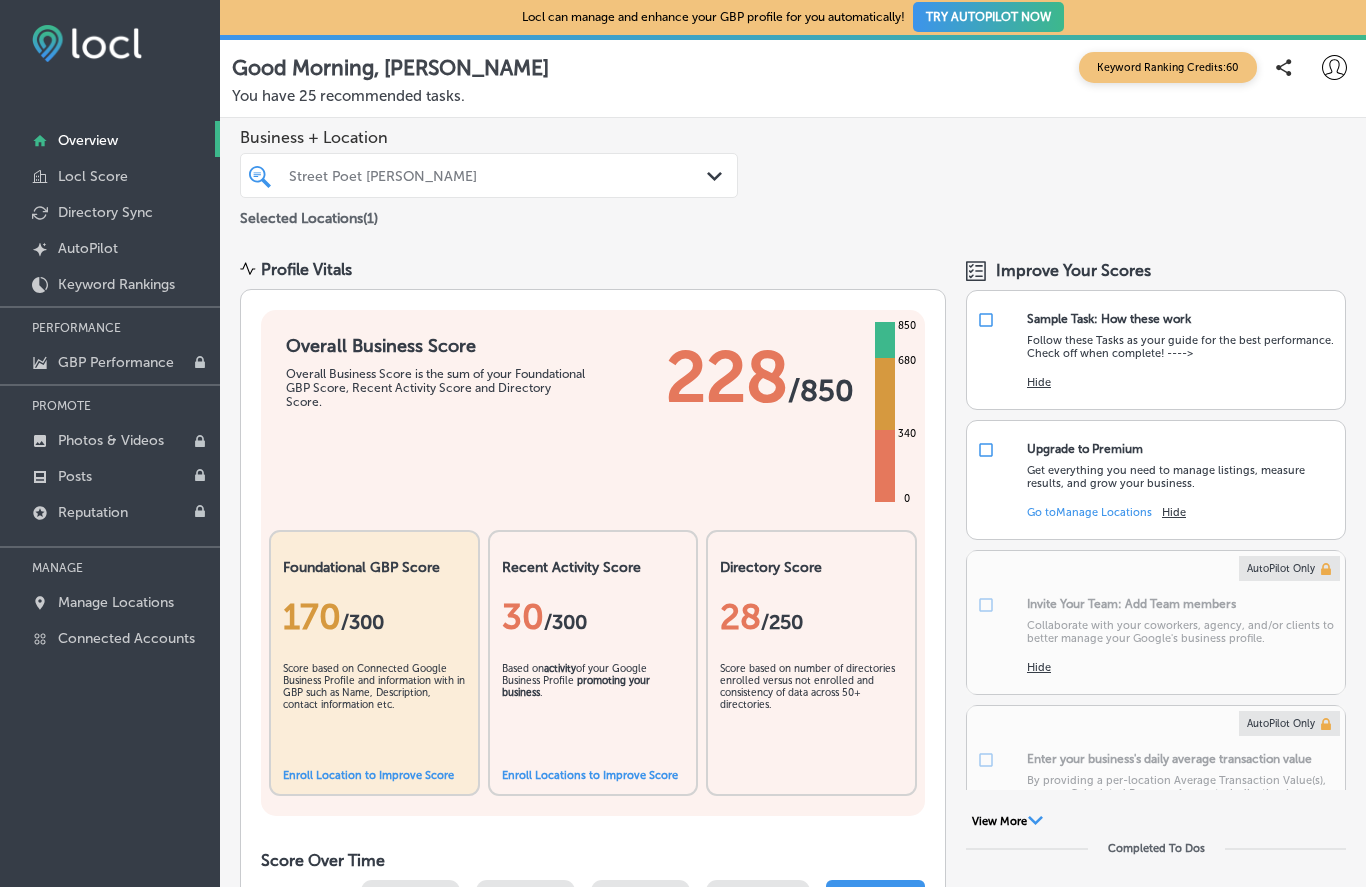 scroll, scrollTop: 87, scrollLeft: 0, axis: vertical 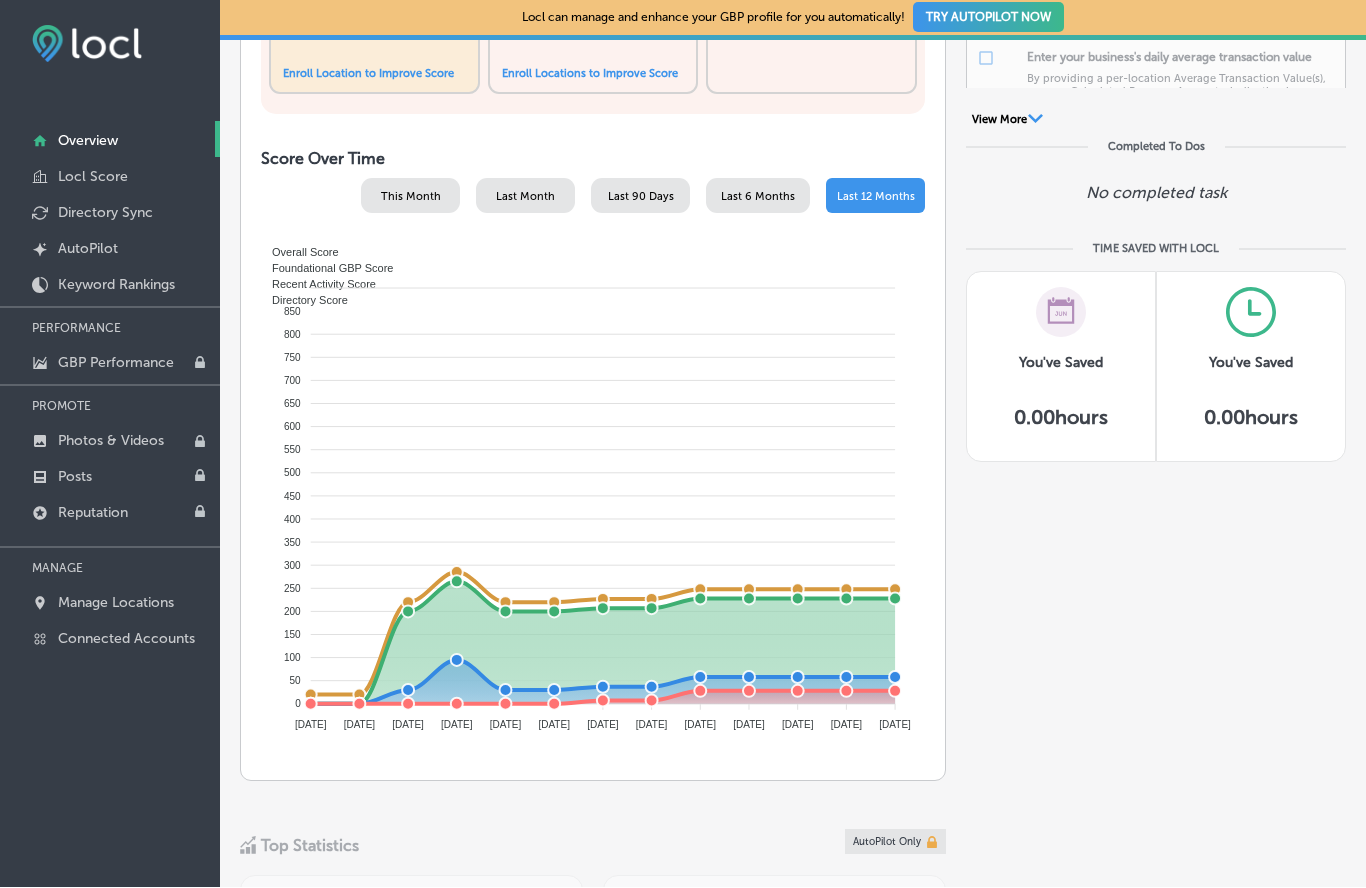 click on "Last 90 Days" at bounding box center (641, 197) 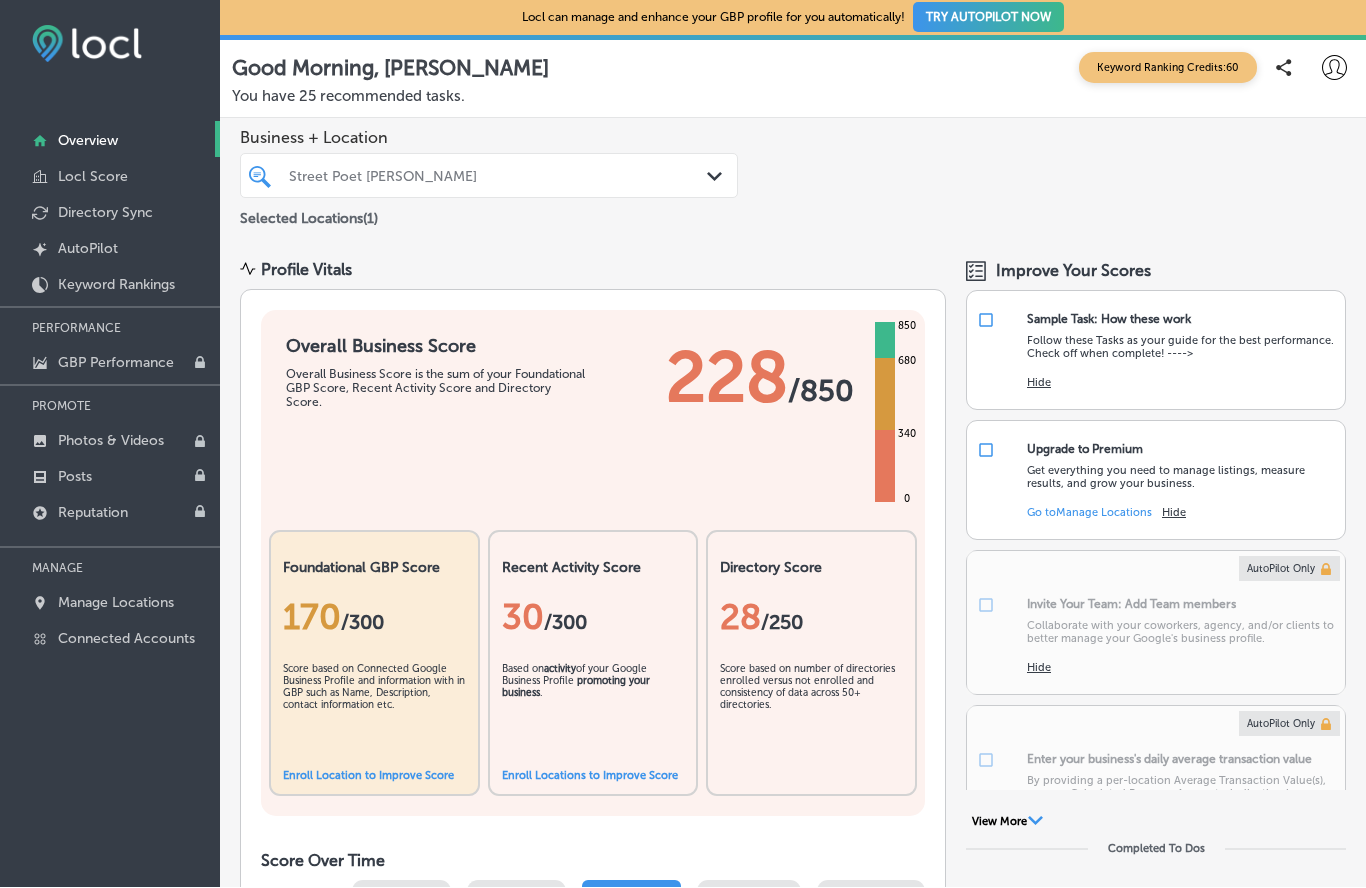 scroll, scrollTop: 0, scrollLeft: 0, axis: both 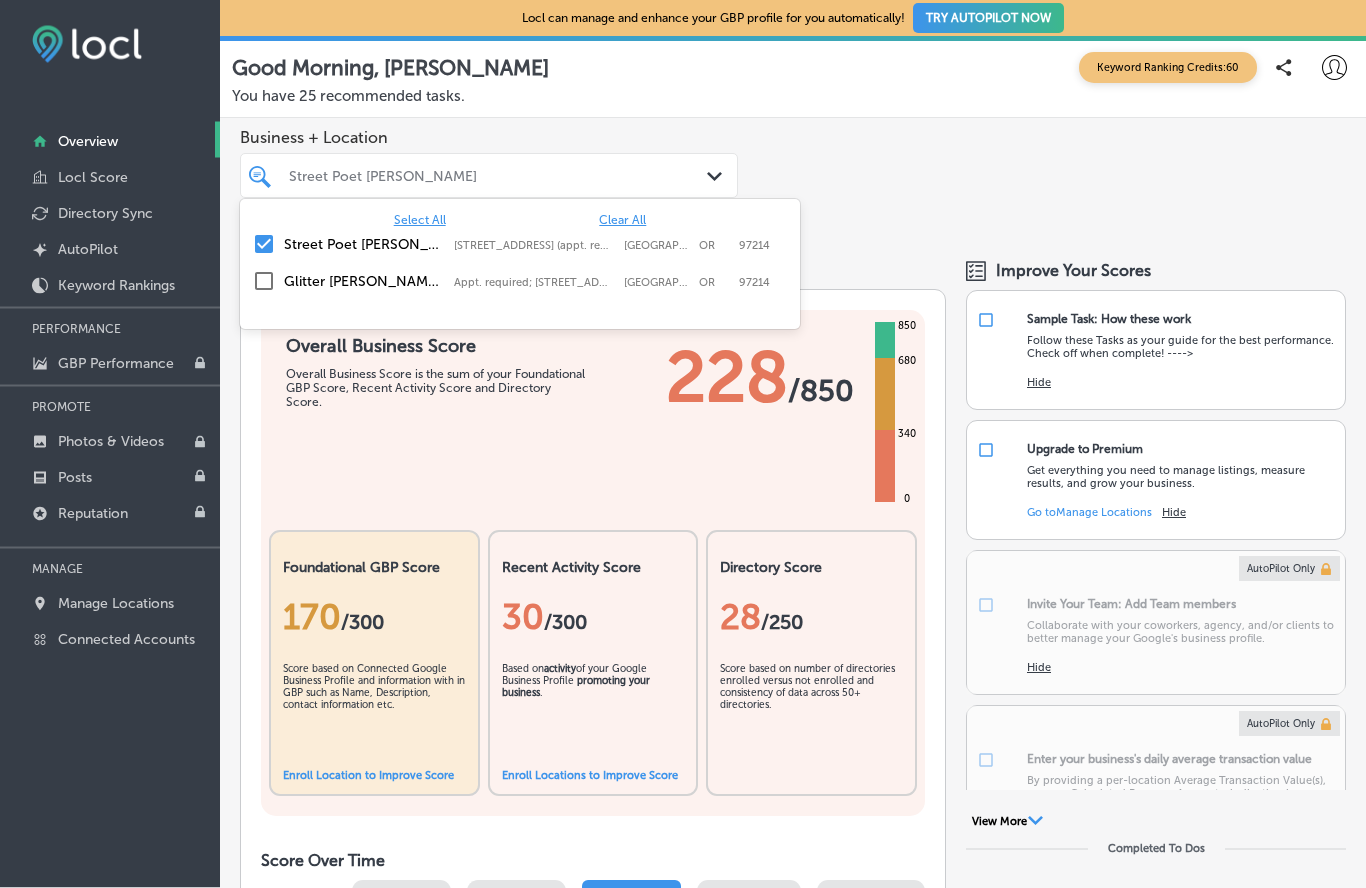 click at bounding box center [264, 282] 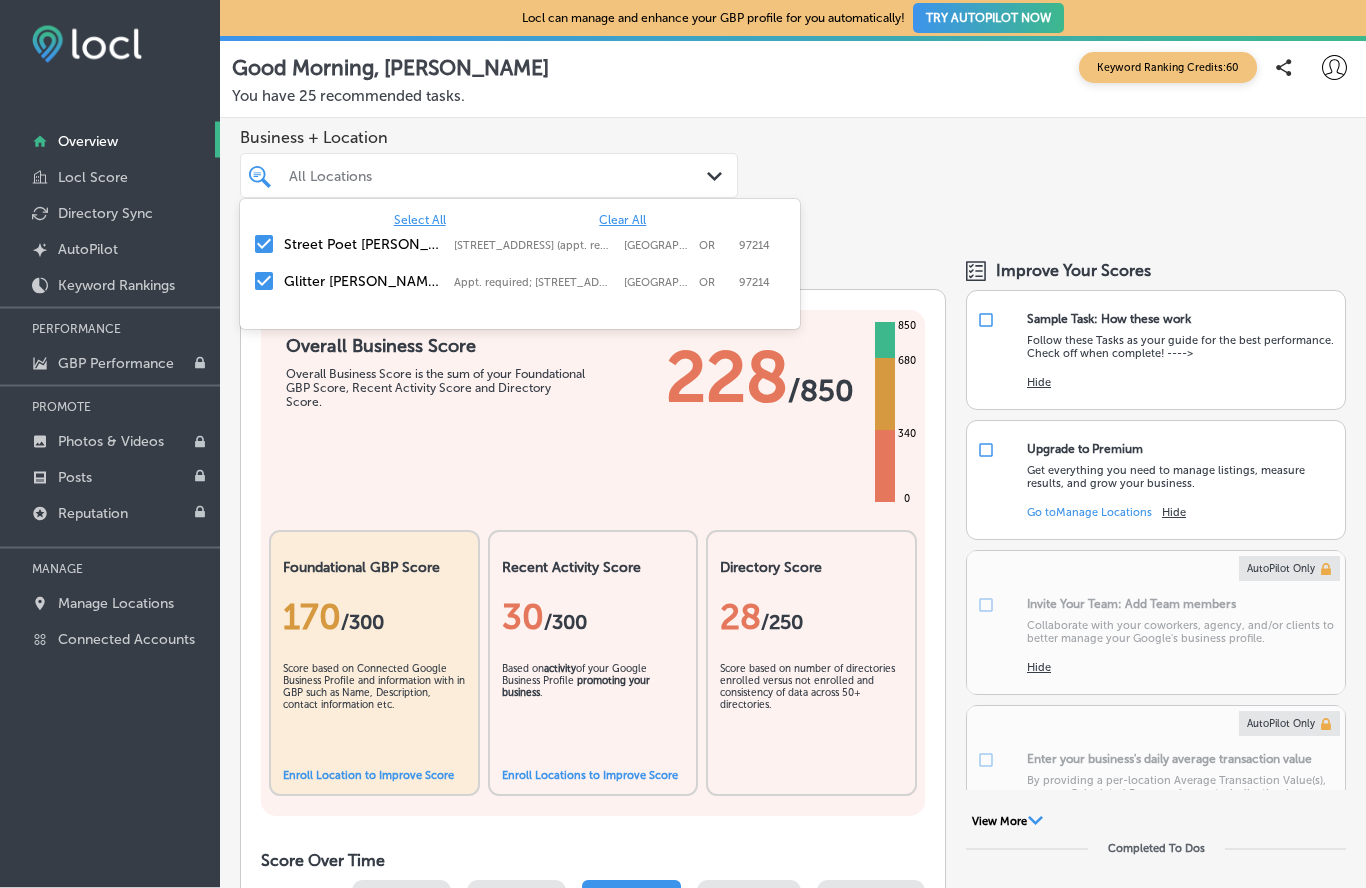 click at bounding box center (264, 245) 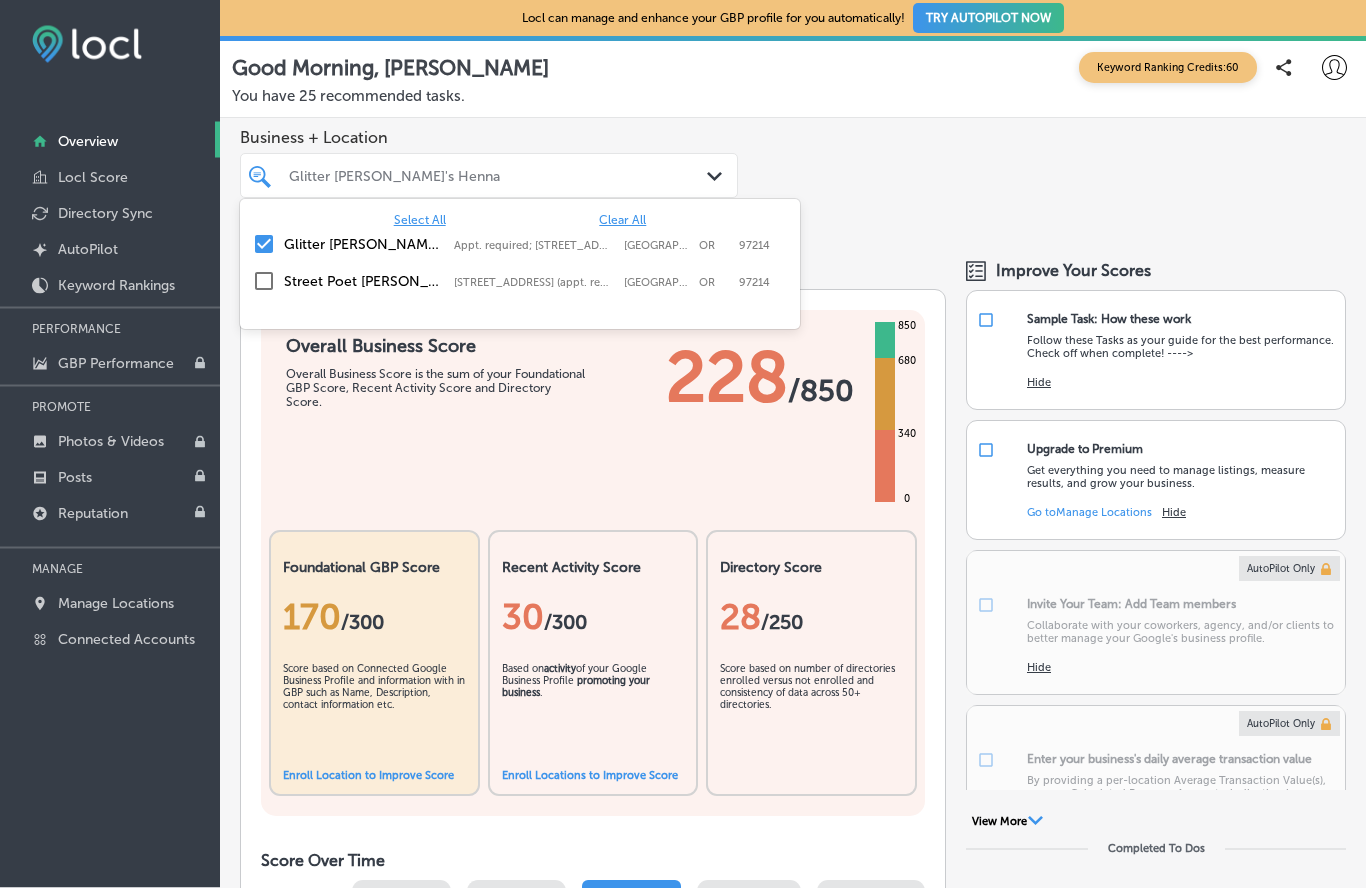 scroll, scrollTop: 0, scrollLeft: 0, axis: both 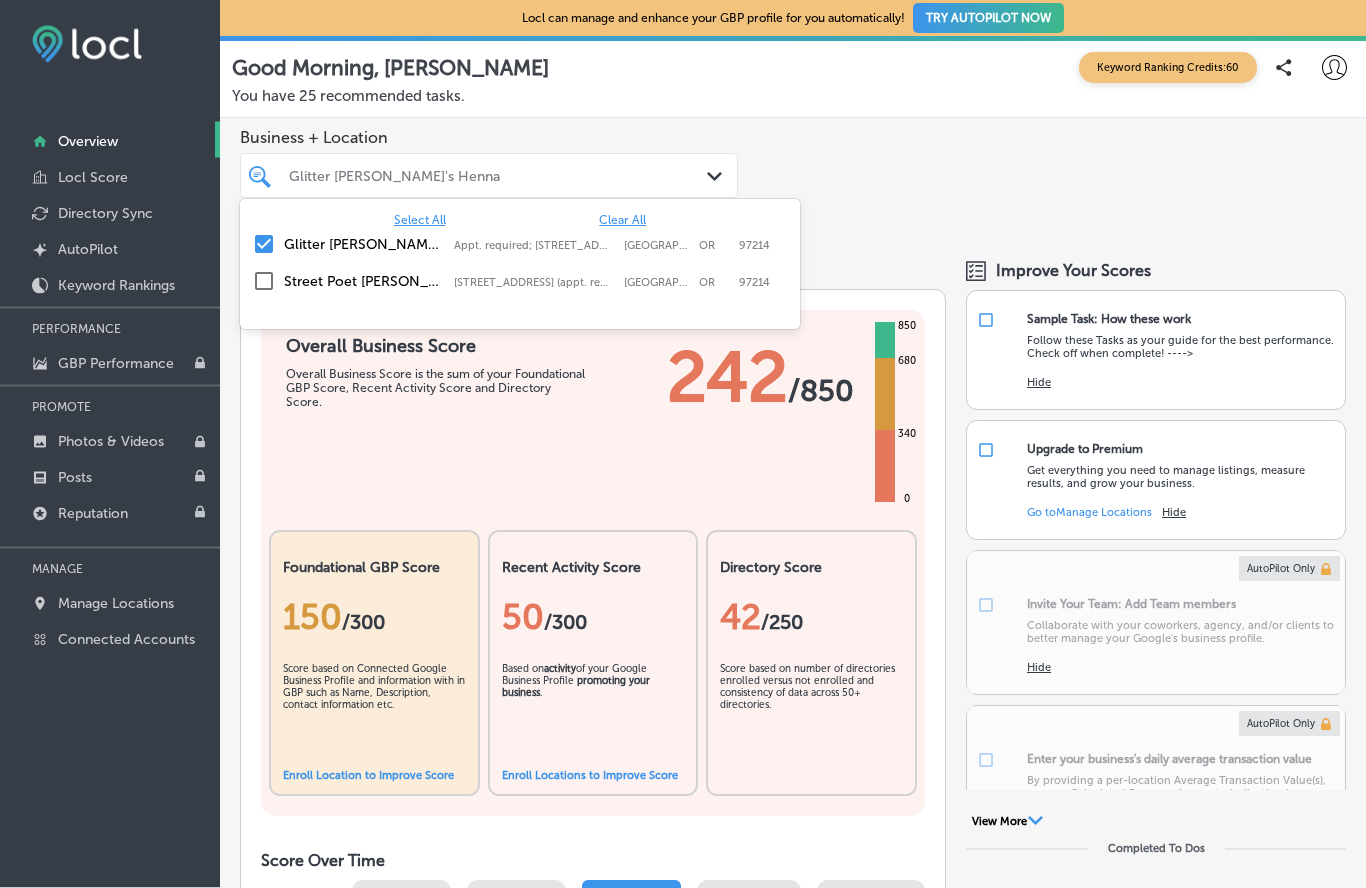 click at bounding box center (264, 282) 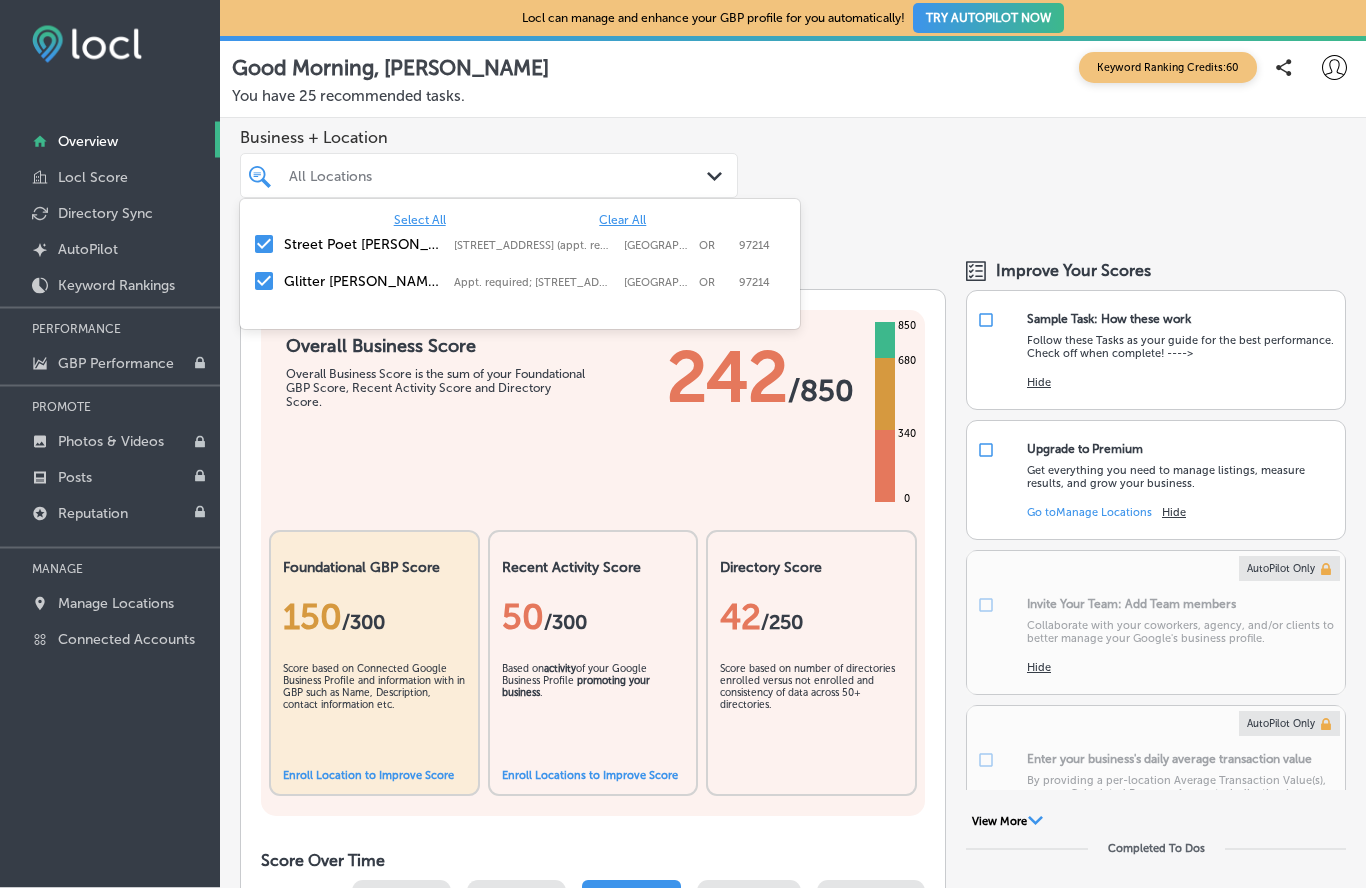 click at bounding box center (264, 282) 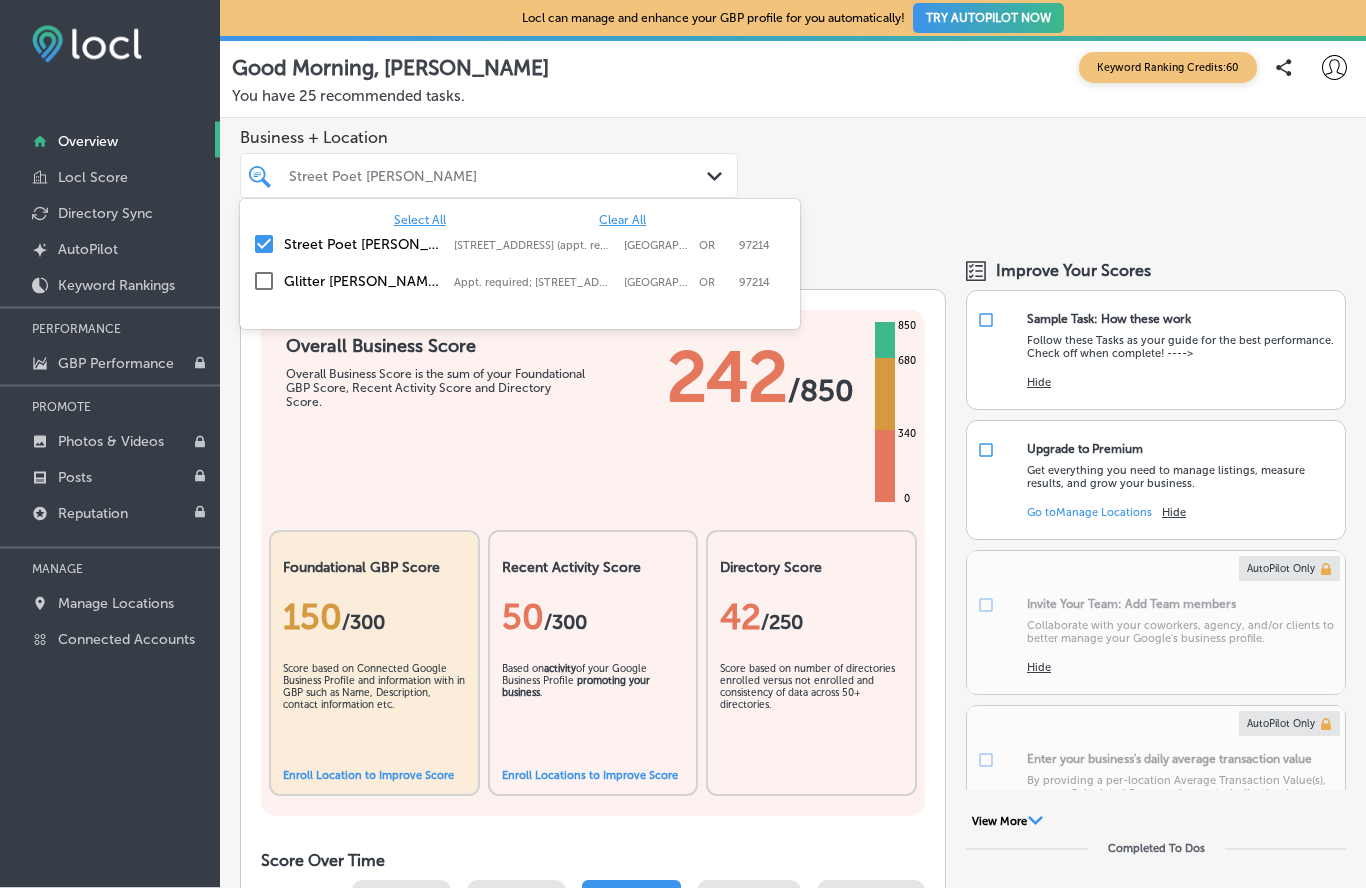 click on "Street Poet [PERSON_NAME]" at bounding box center (364, 245) 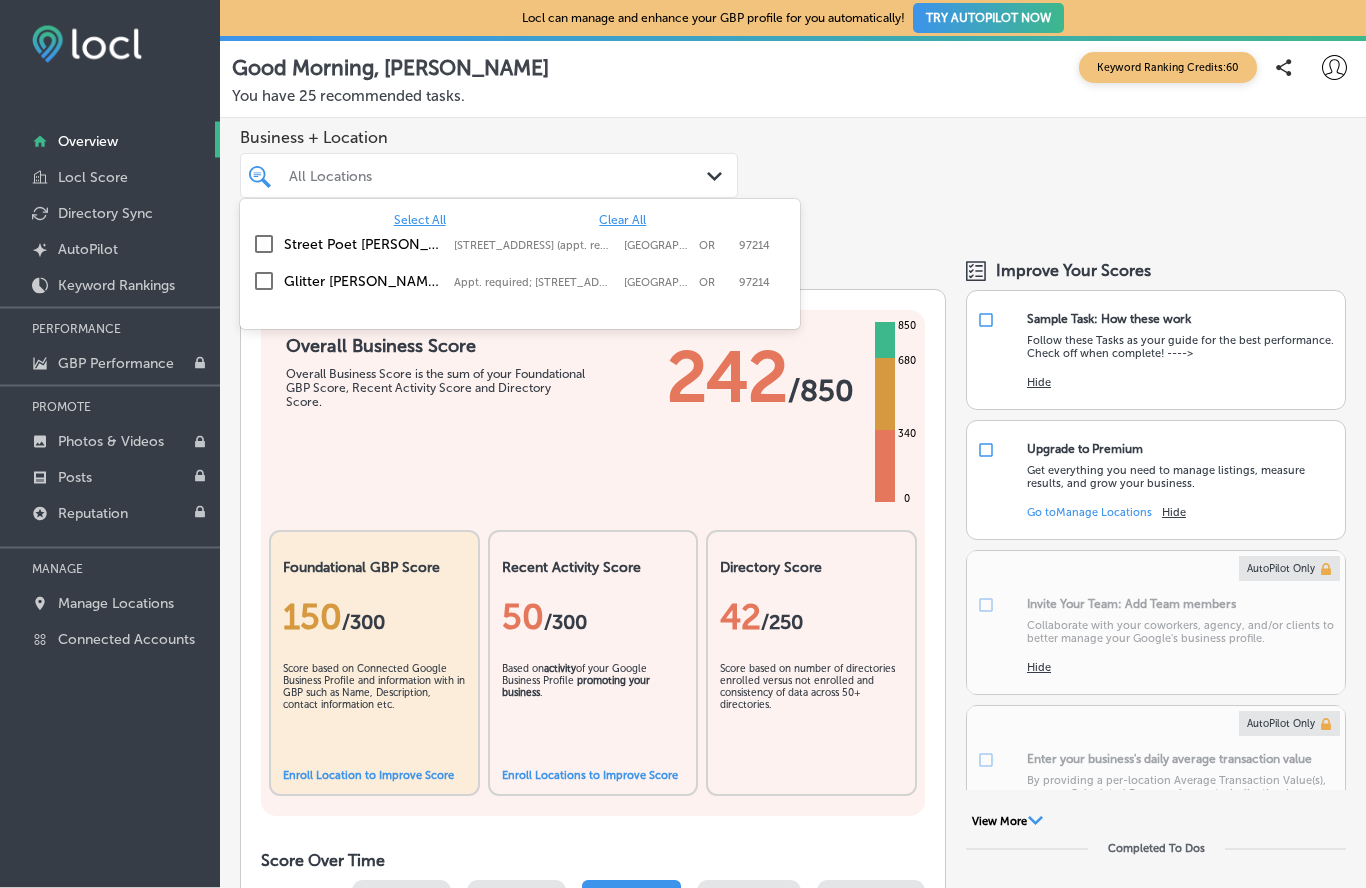 scroll, scrollTop: 0, scrollLeft: 0, axis: both 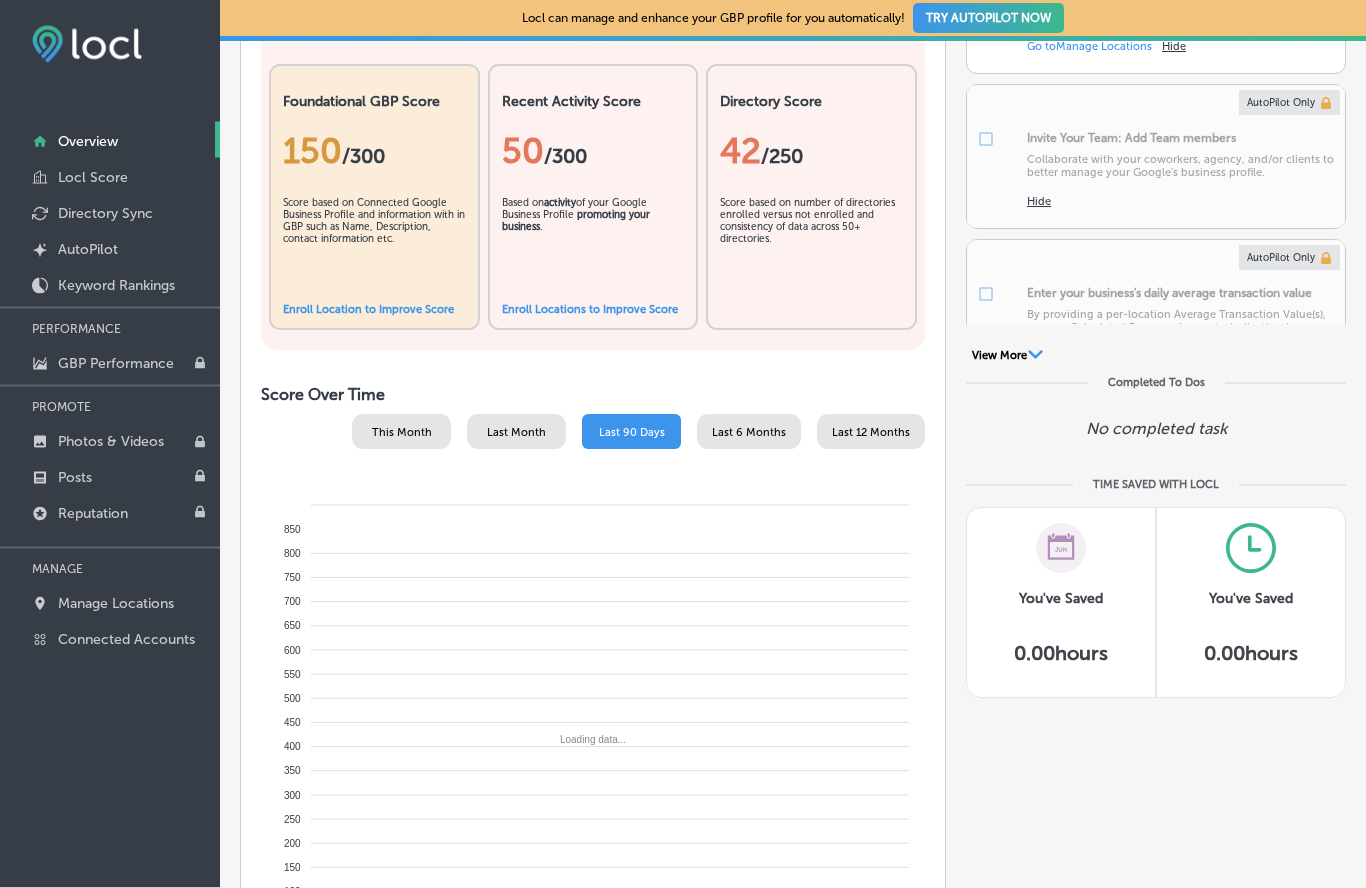 click on "This Month" at bounding box center [401, 432] 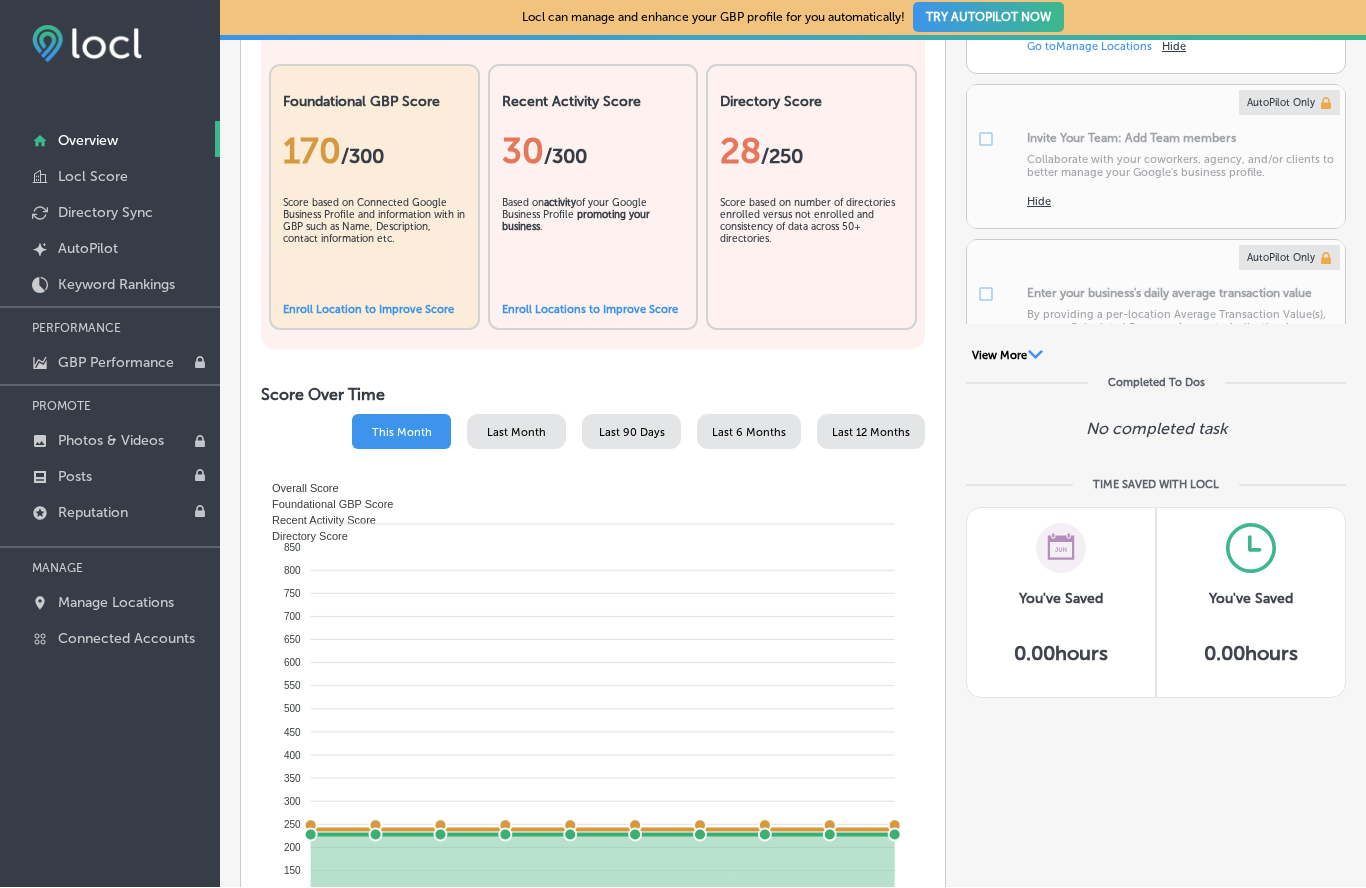 click on "Last Month" at bounding box center (516, 432) 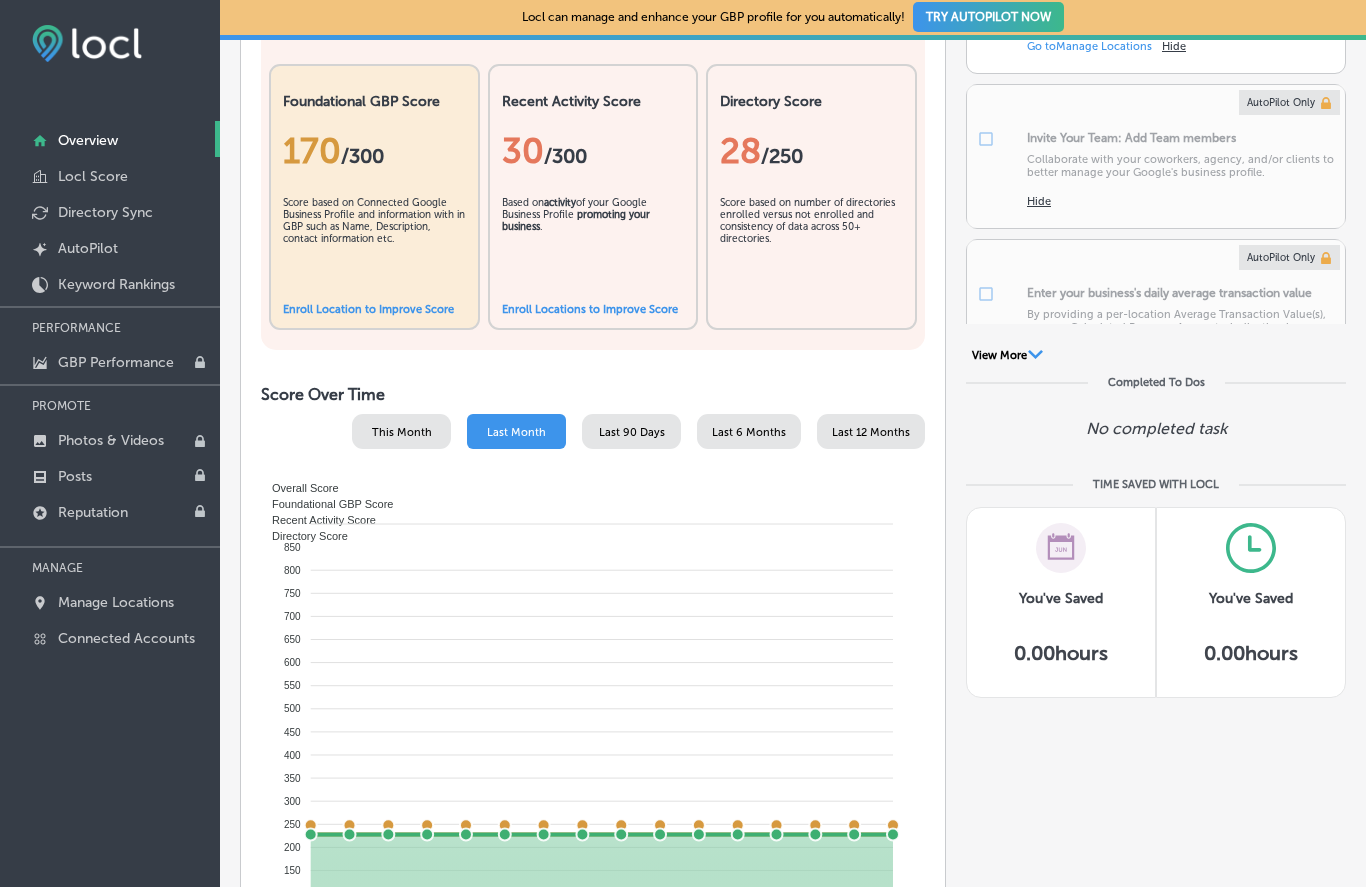click on "Last 90 Days" at bounding box center (631, 432) 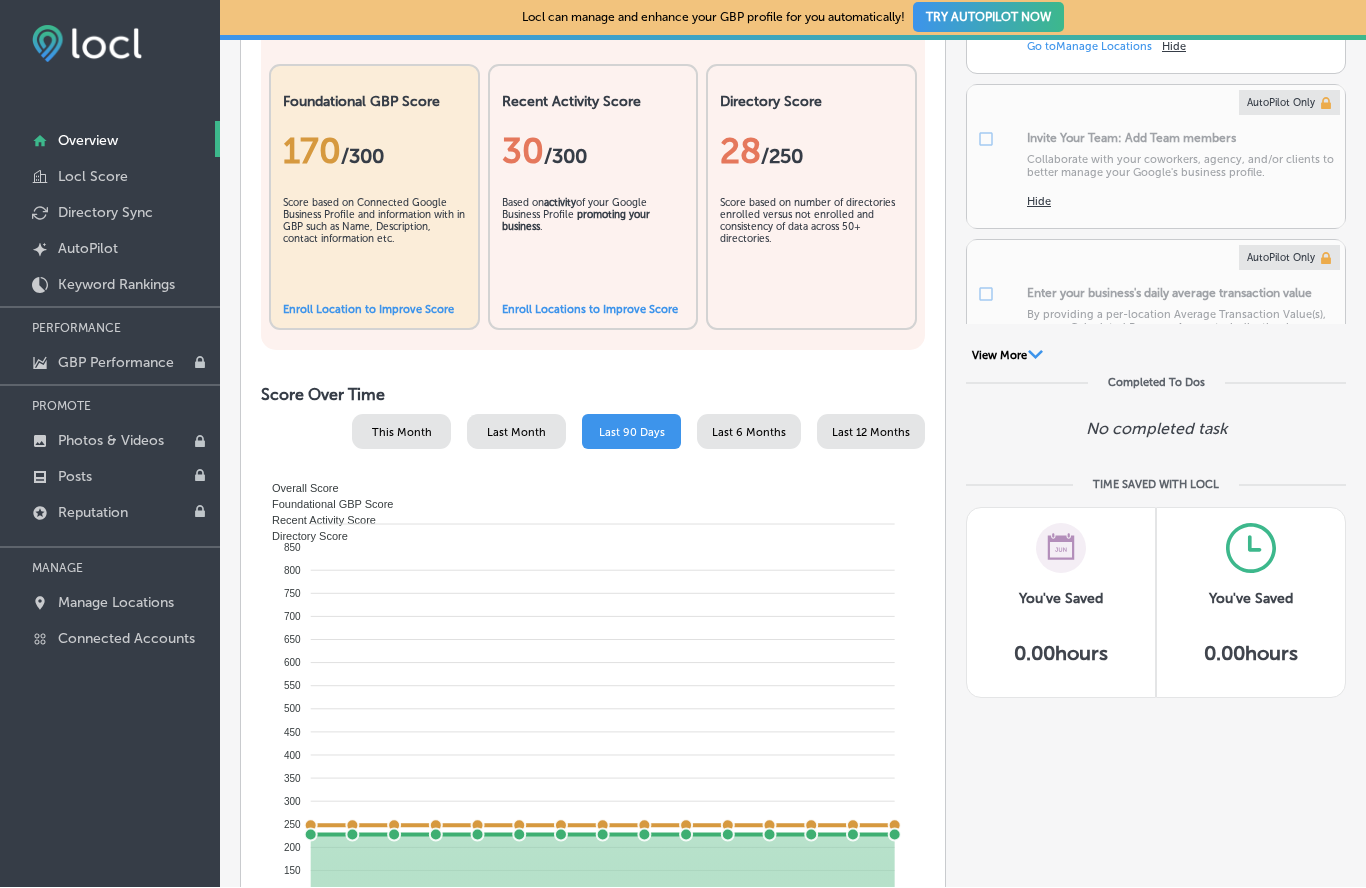 click on "This Month" at bounding box center [402, 433] 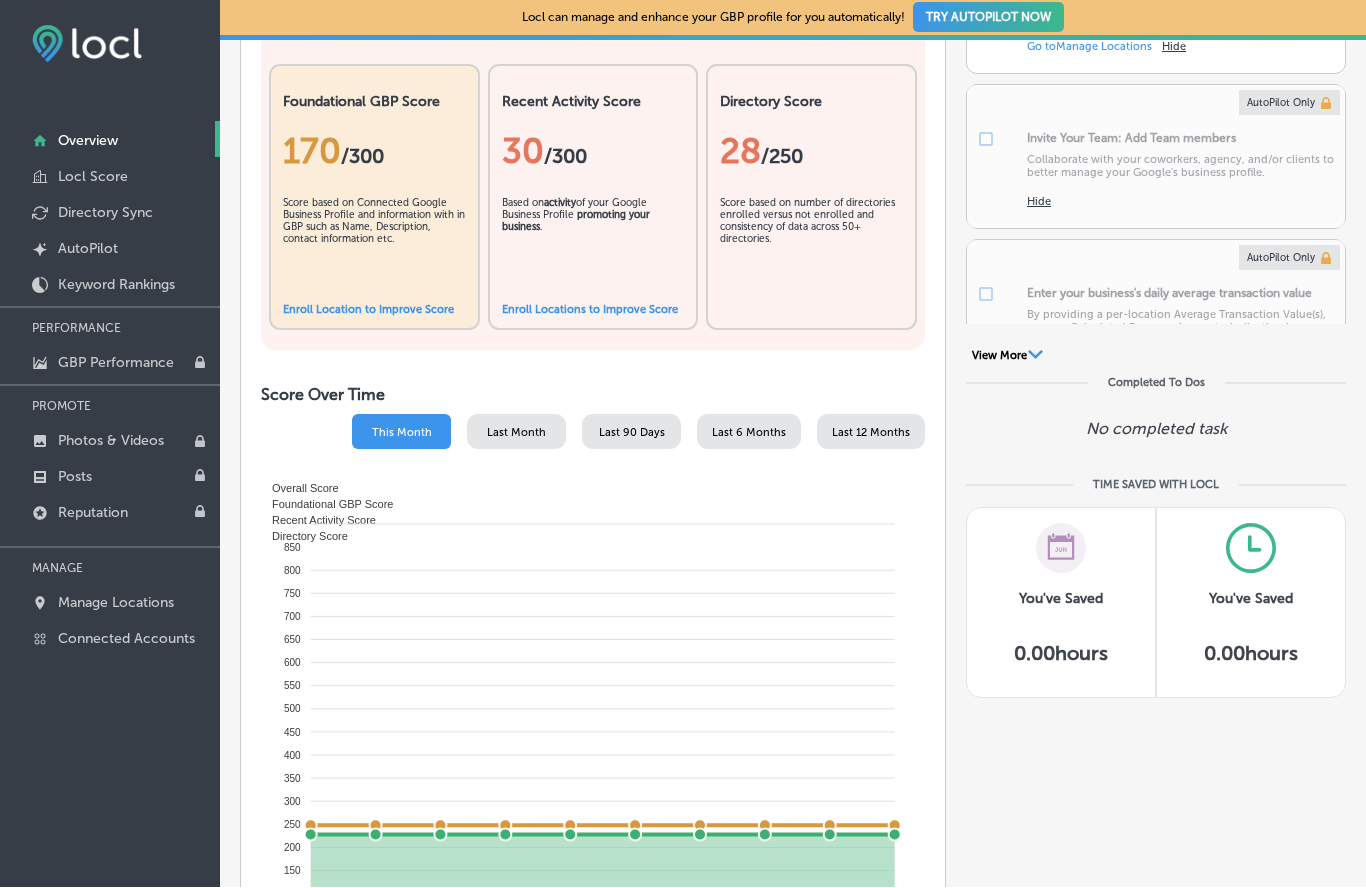 click on "Last 90 Days" at bounding box center [631, 432] 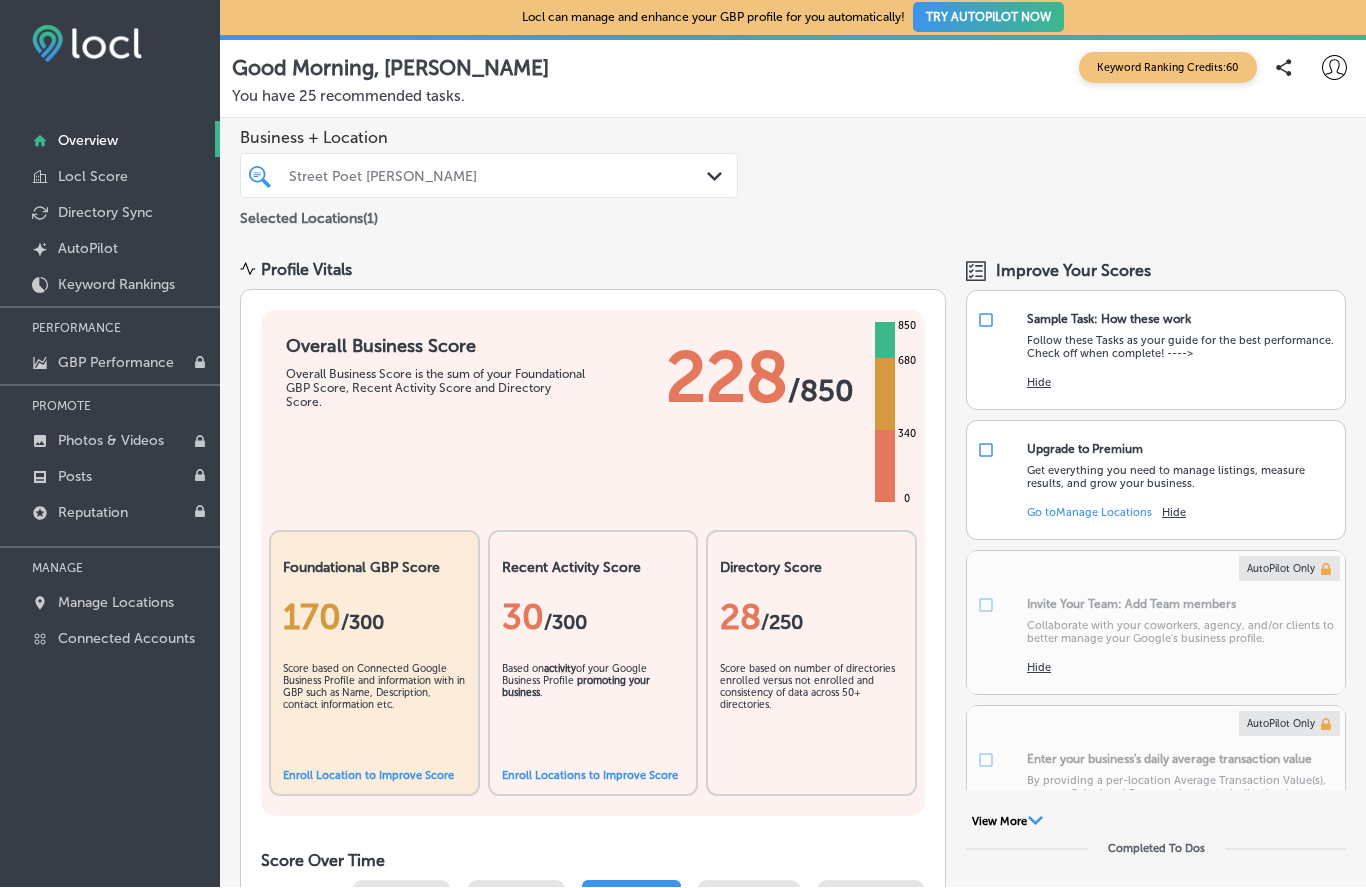 scroll, scrollTop: 0, scrollLeft: 0, axis: both 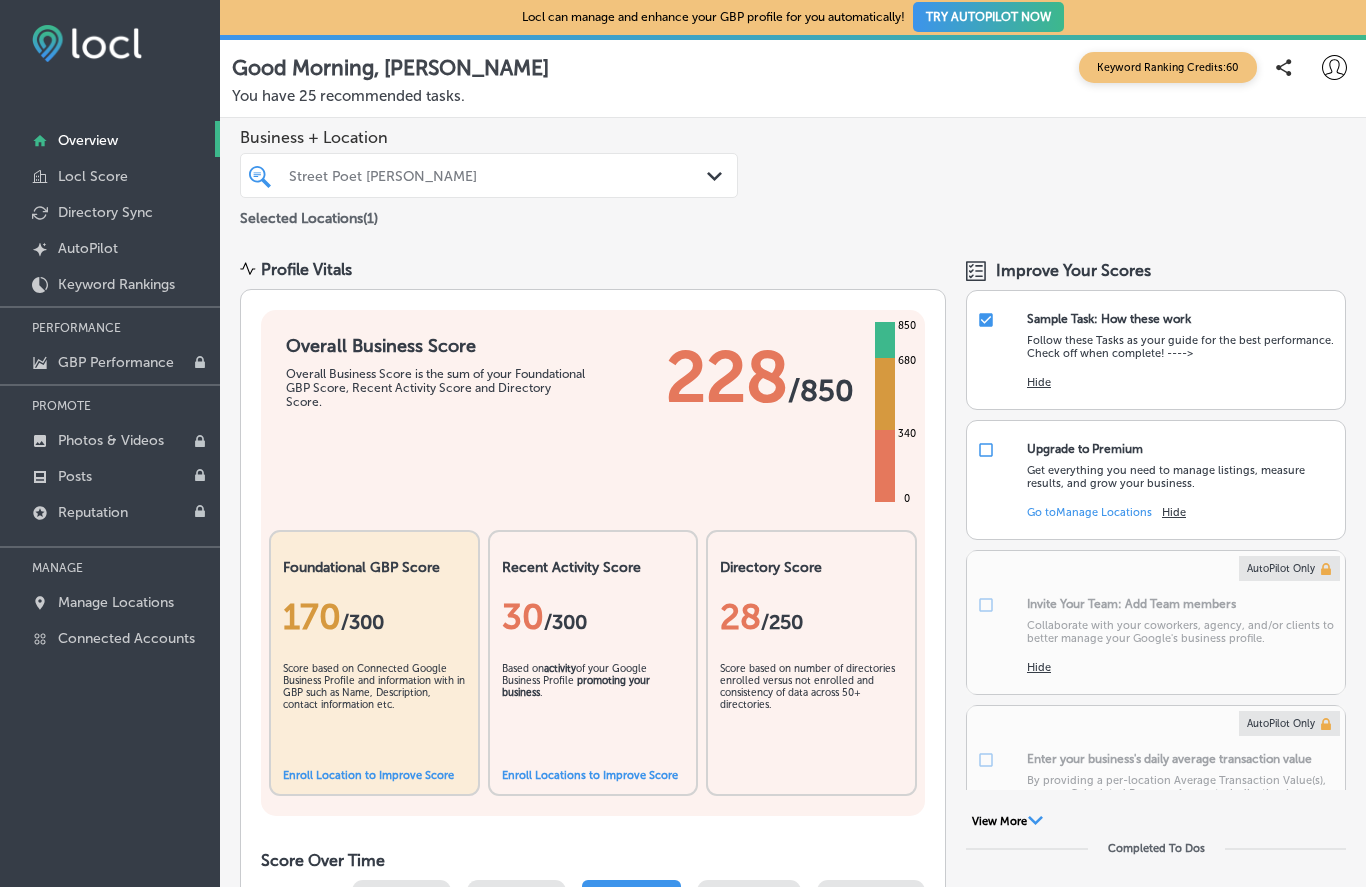checkbox on "true" 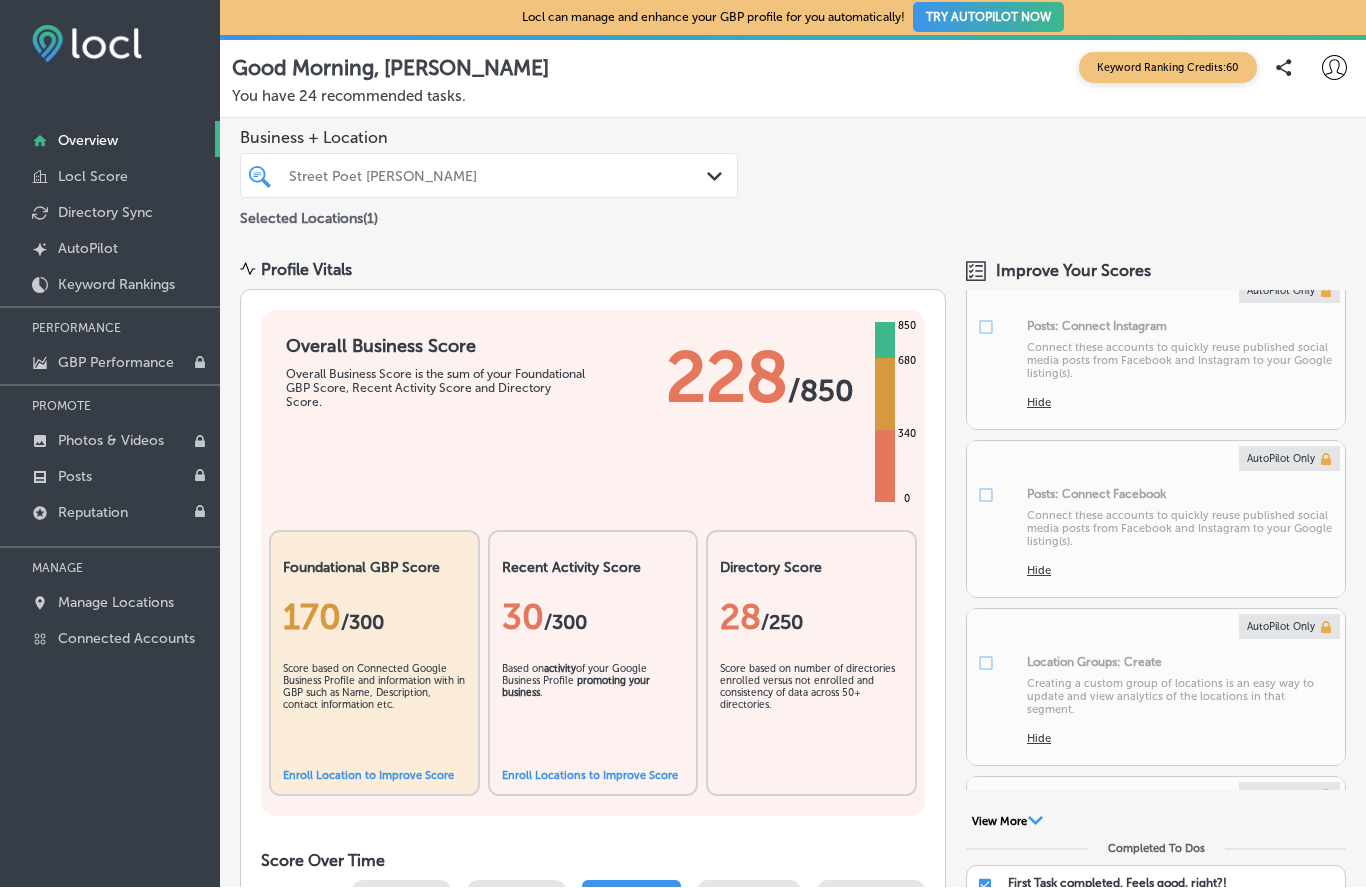 scroll, scrollTop: 1290, scrollLeft: 0, axis: vertical 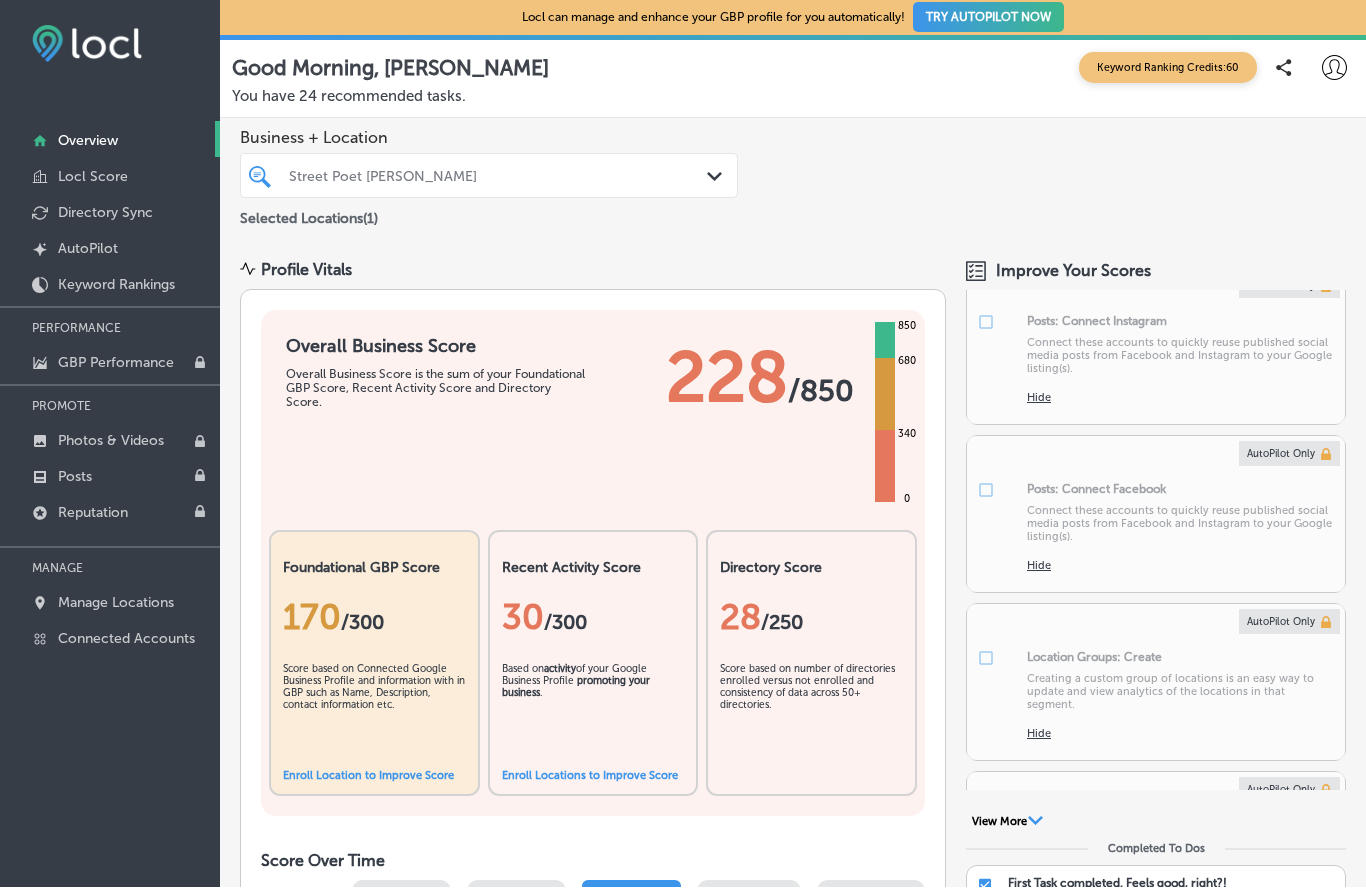 click at bounding box center [1156, 347] 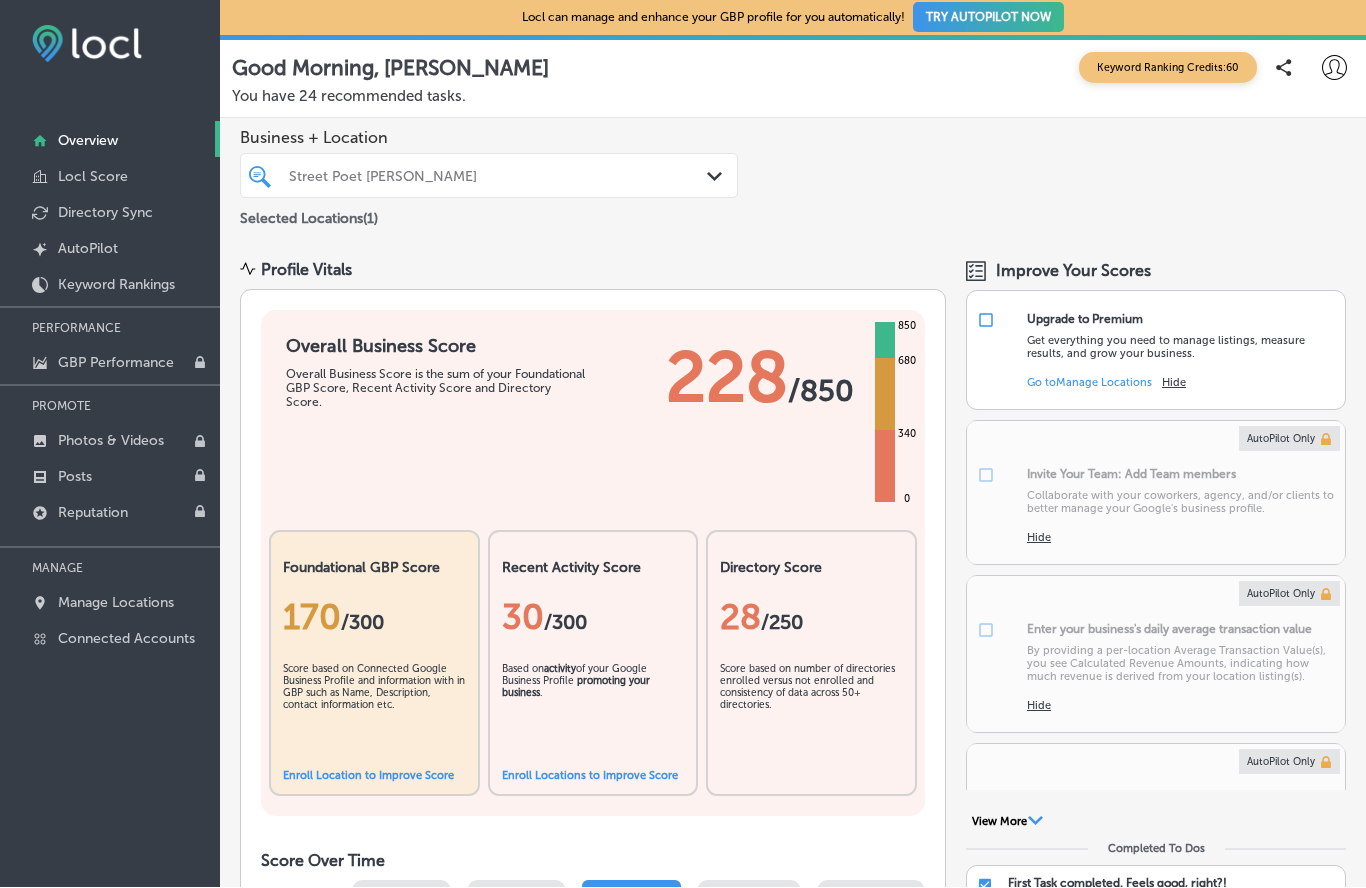 scroll, scrollTop: -4, scrollLeft: 0, axis: vertical 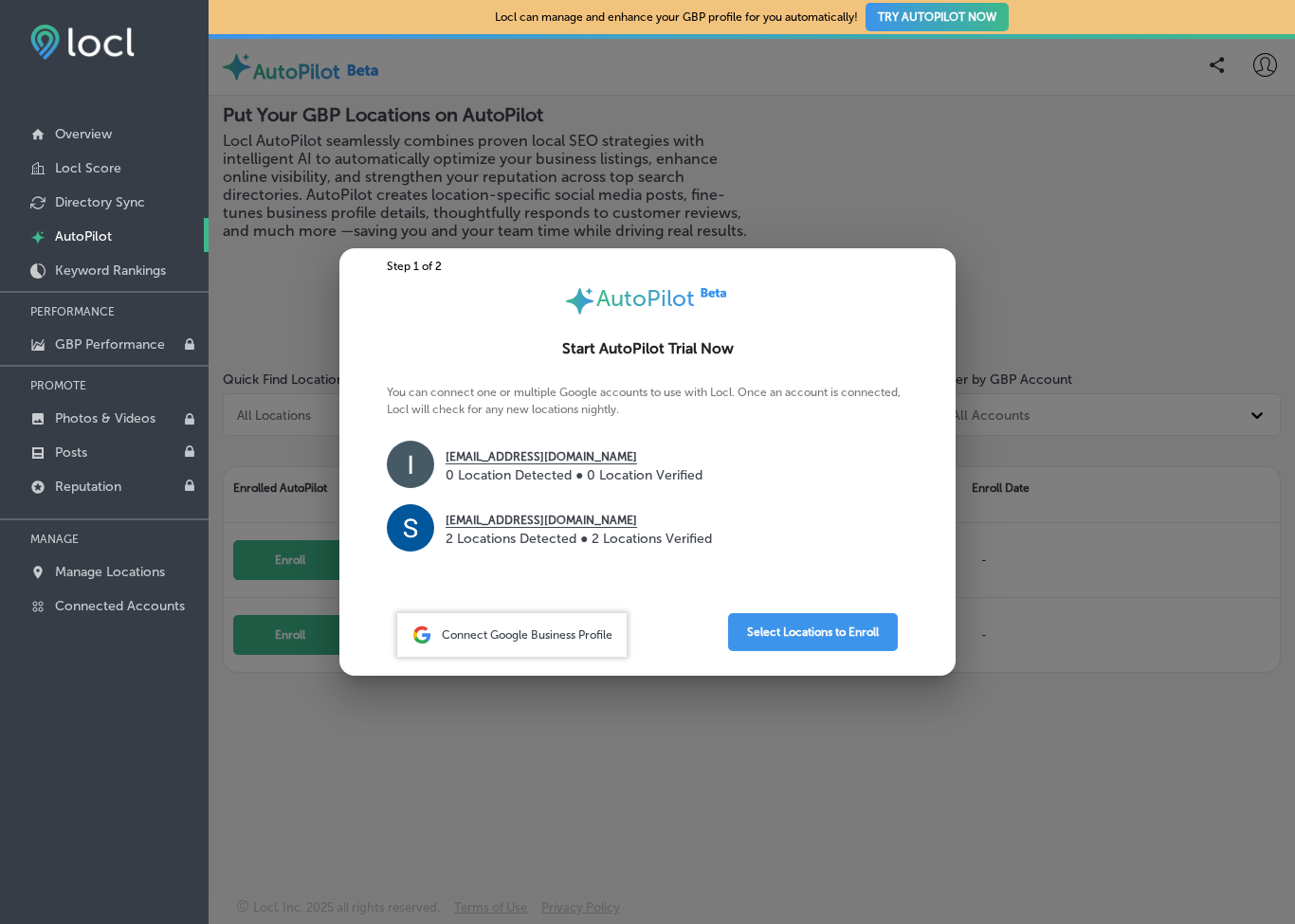 click on "2 Locations Detected ● 2 Locations Verified" at bounding box center [578, 538] 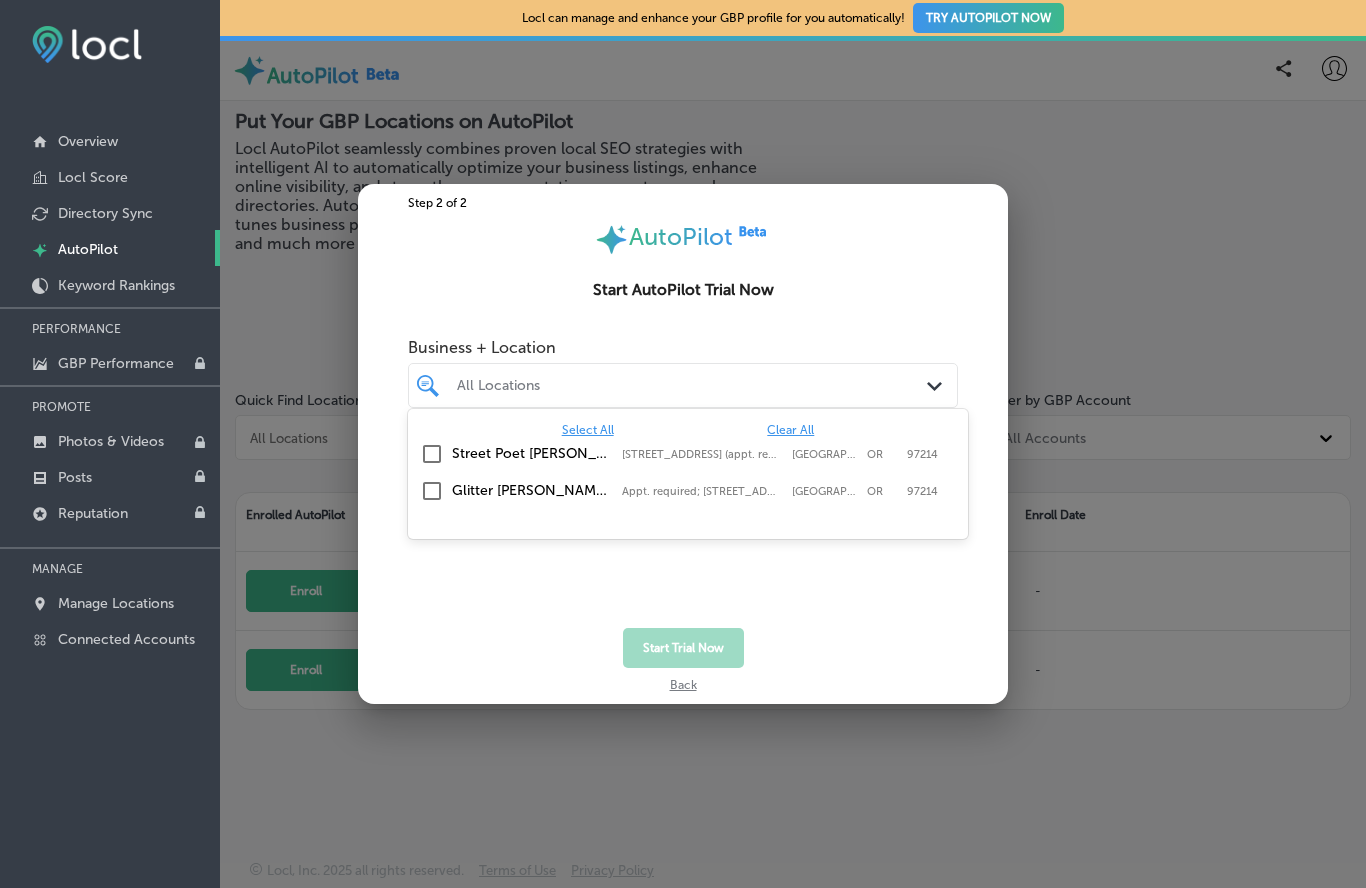 click at bounding box center (432, 454) 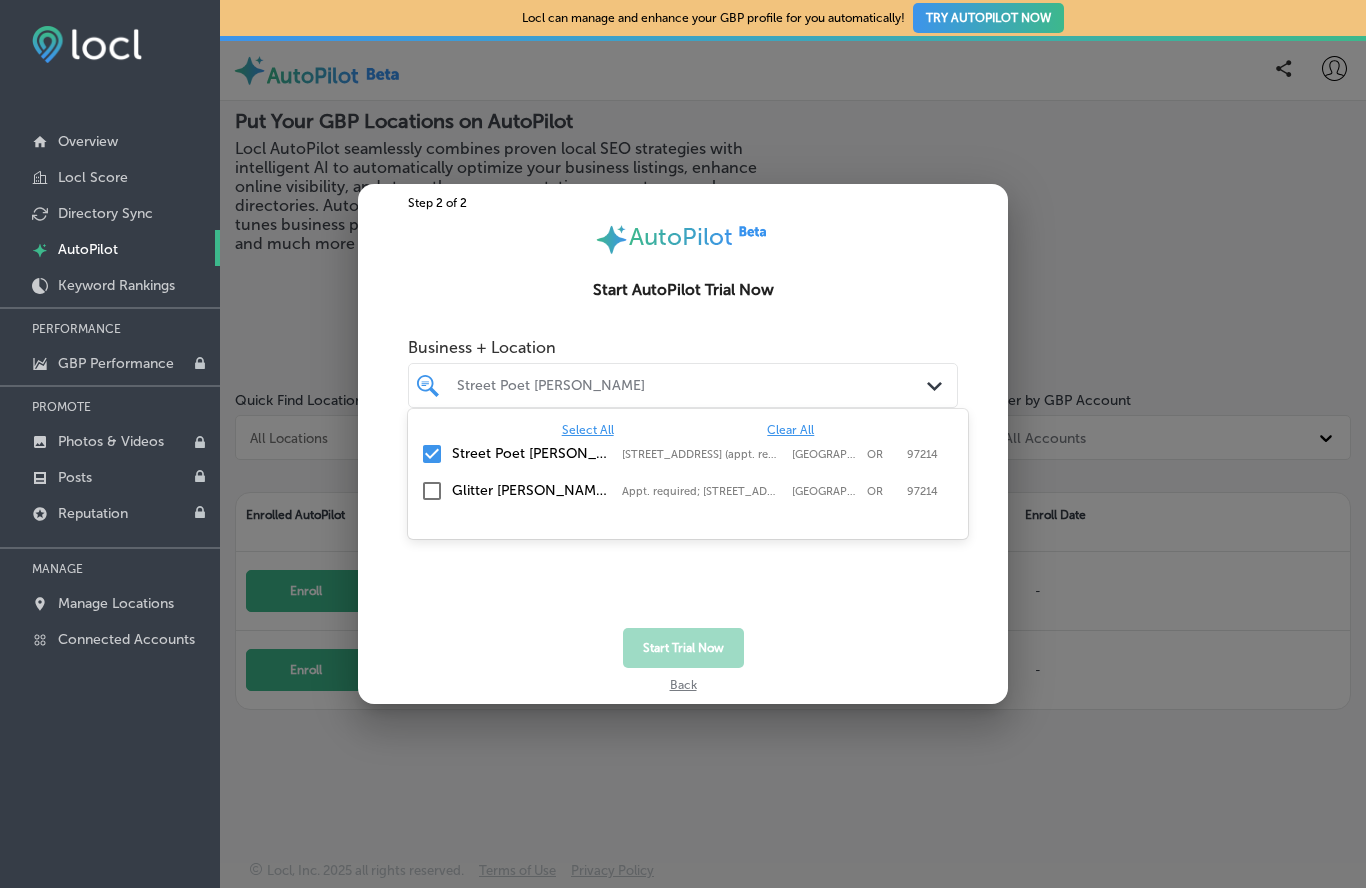 click at bounding box center (432, 491) 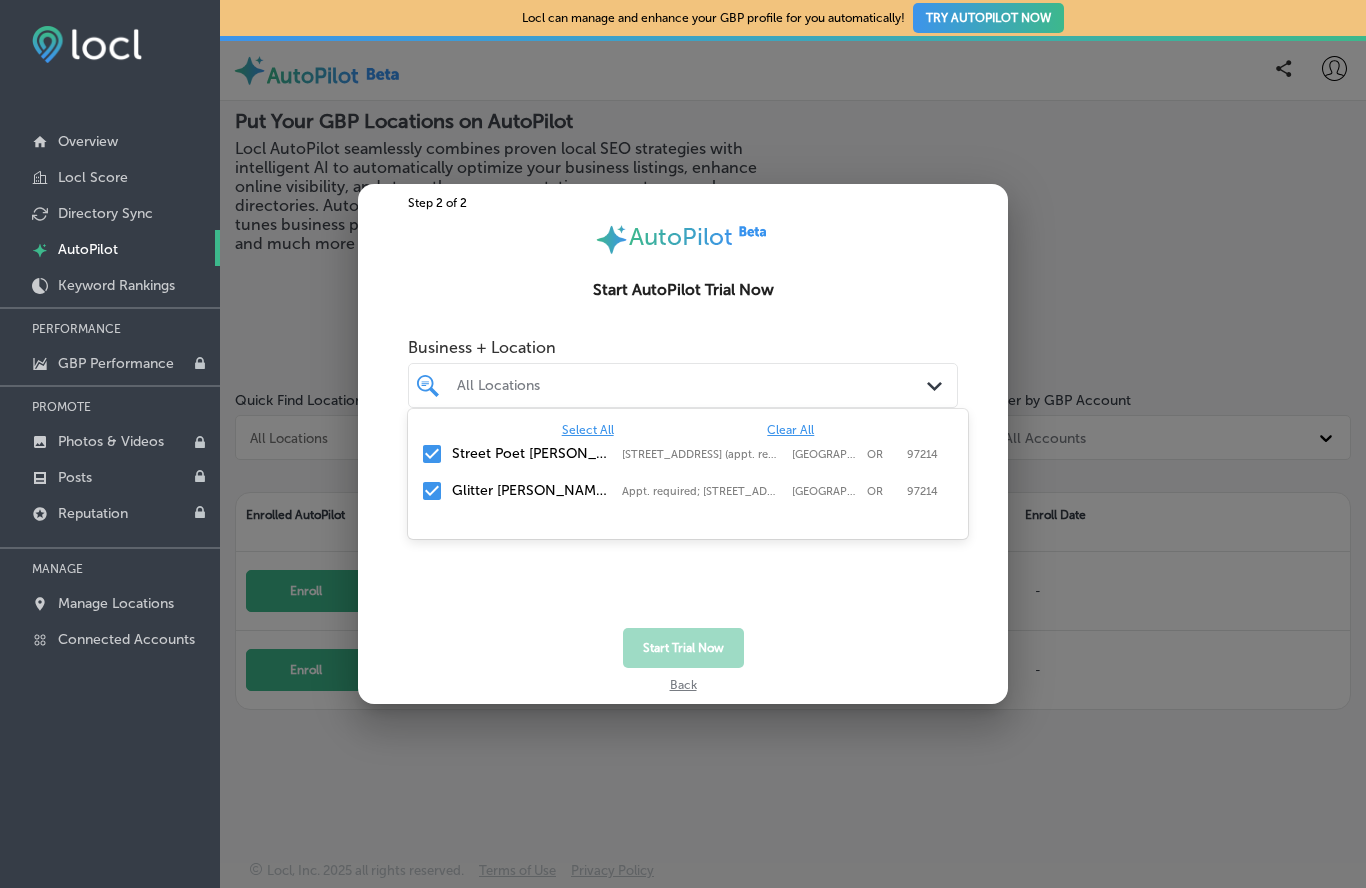 click at bounding box center [432, 491] 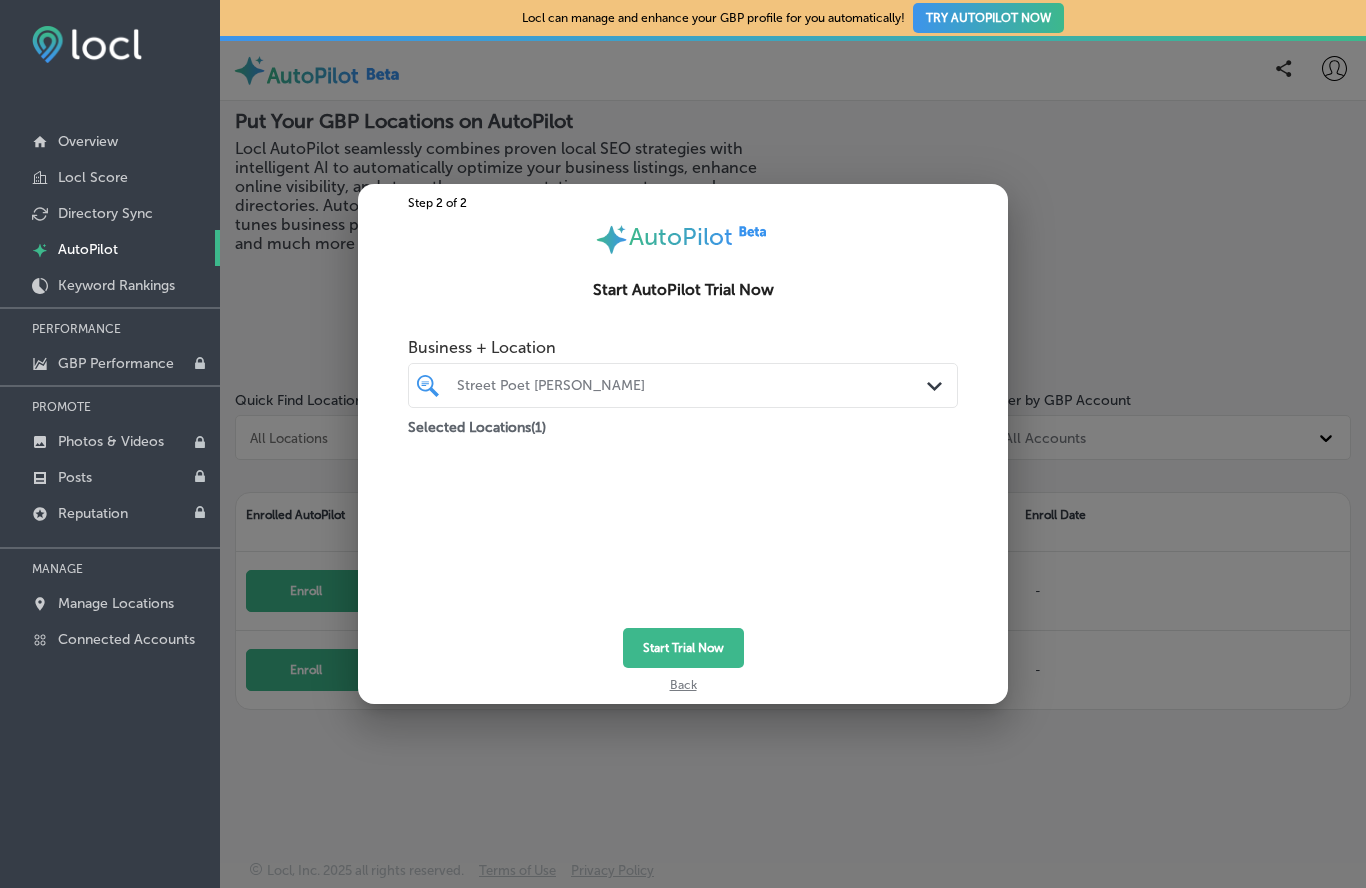 click on "Start Trial Now" at bounding box center (683, 648) 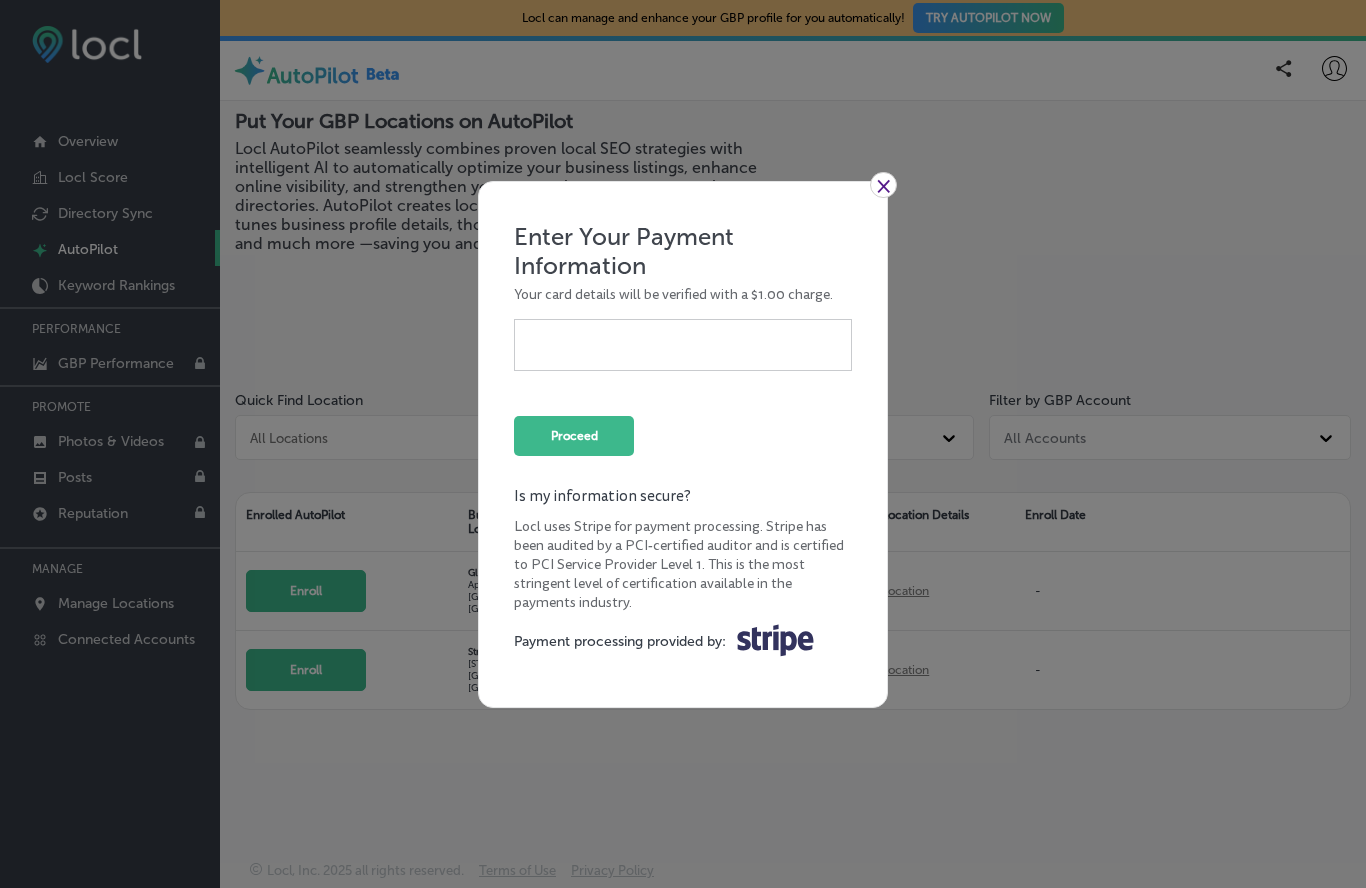 click on "×" at bounding box center [883, 185] 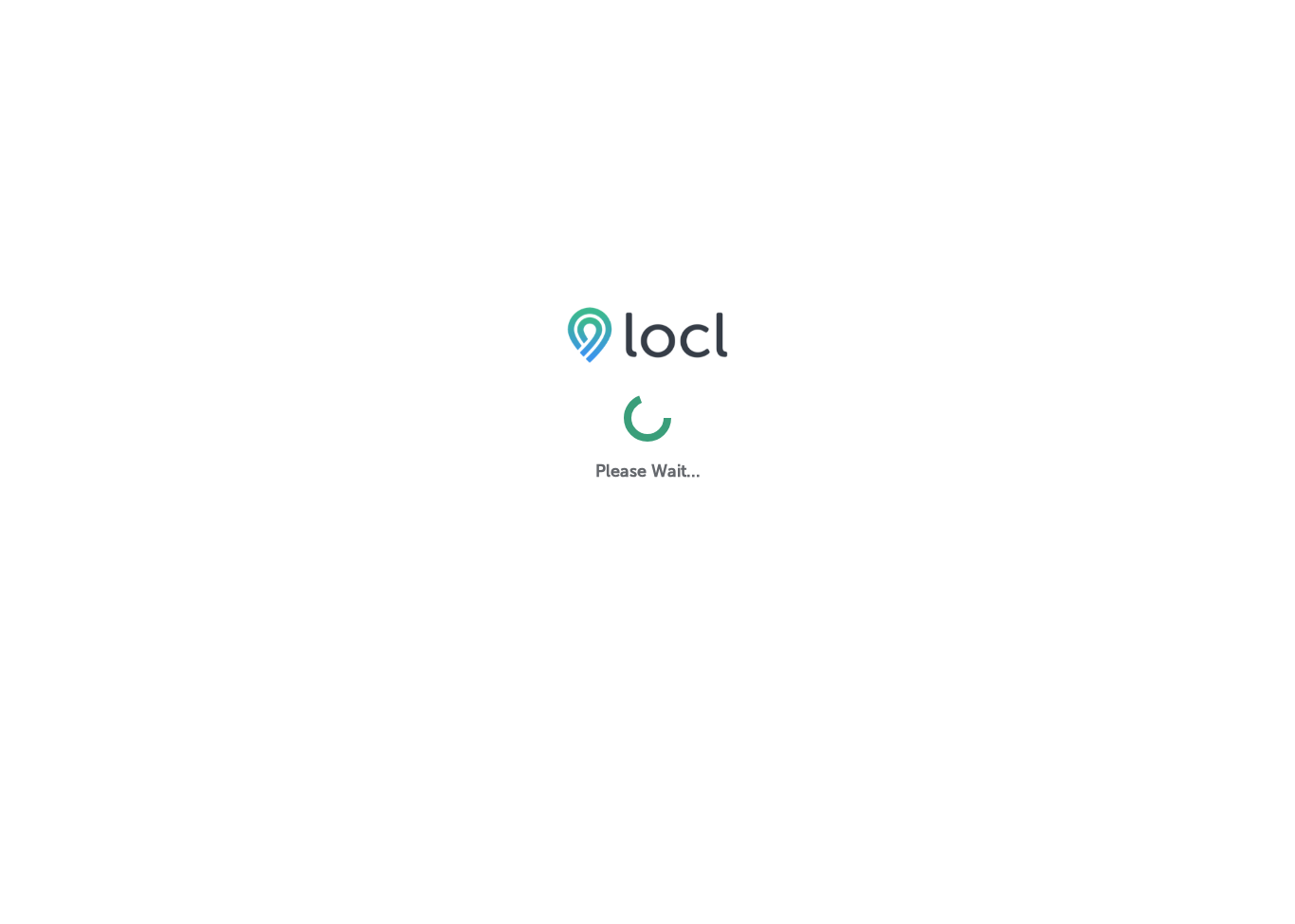 scroll, scrollTop: 0, scrollLeft: 0, axis: both 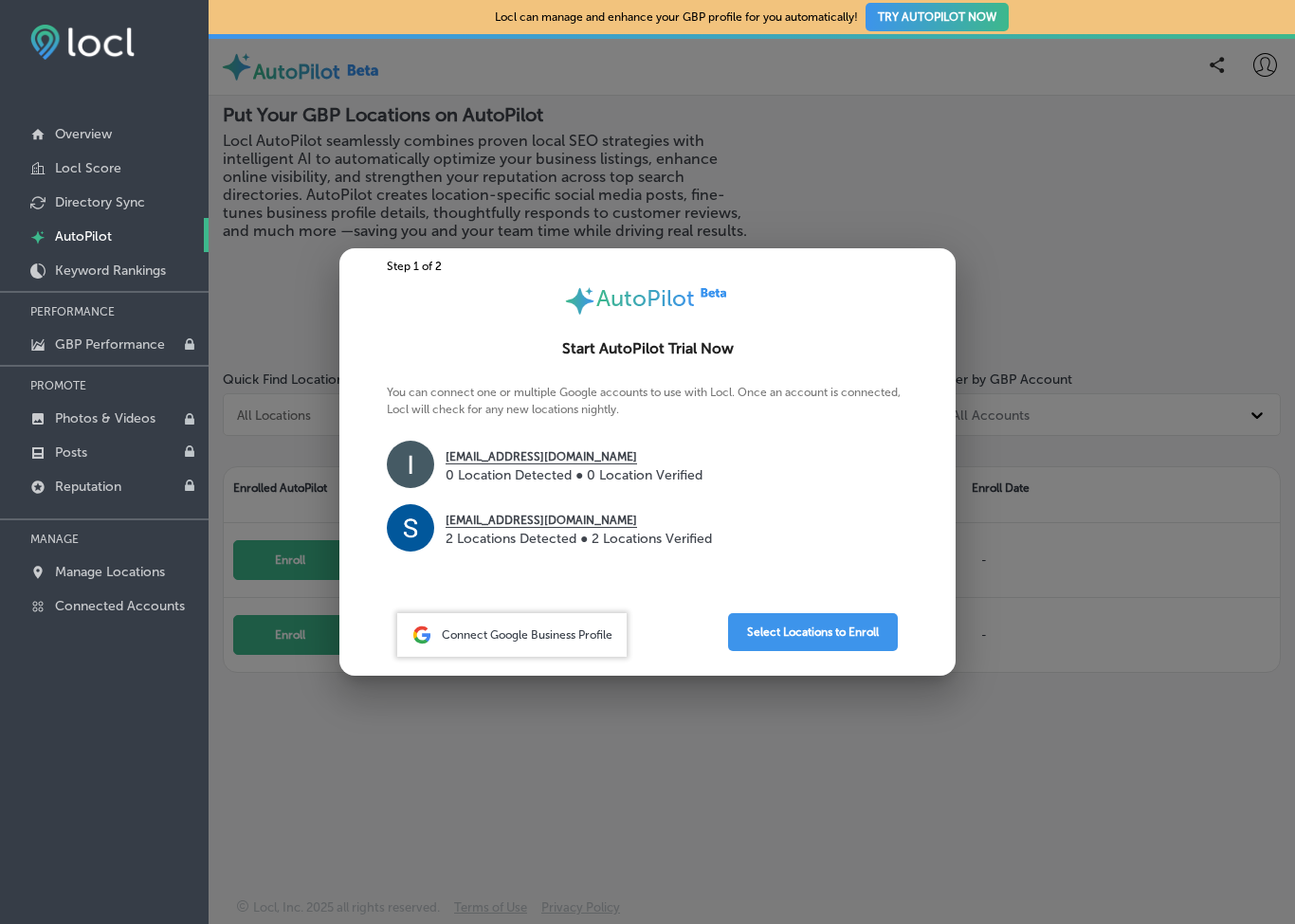 click on "Connect Google Business Profile" at bounding box center (512, 635) 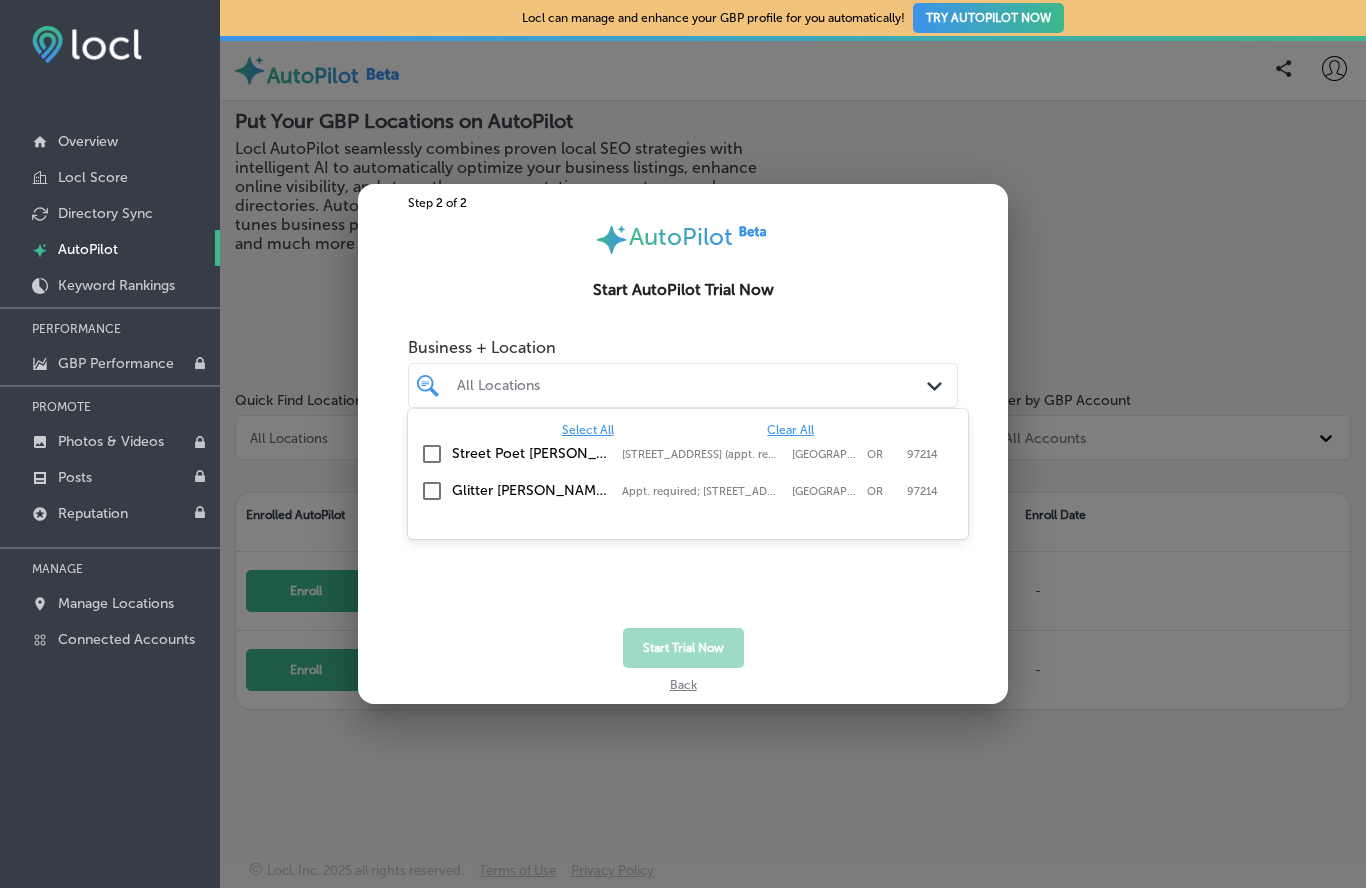 click at bounding box center (432, 454) 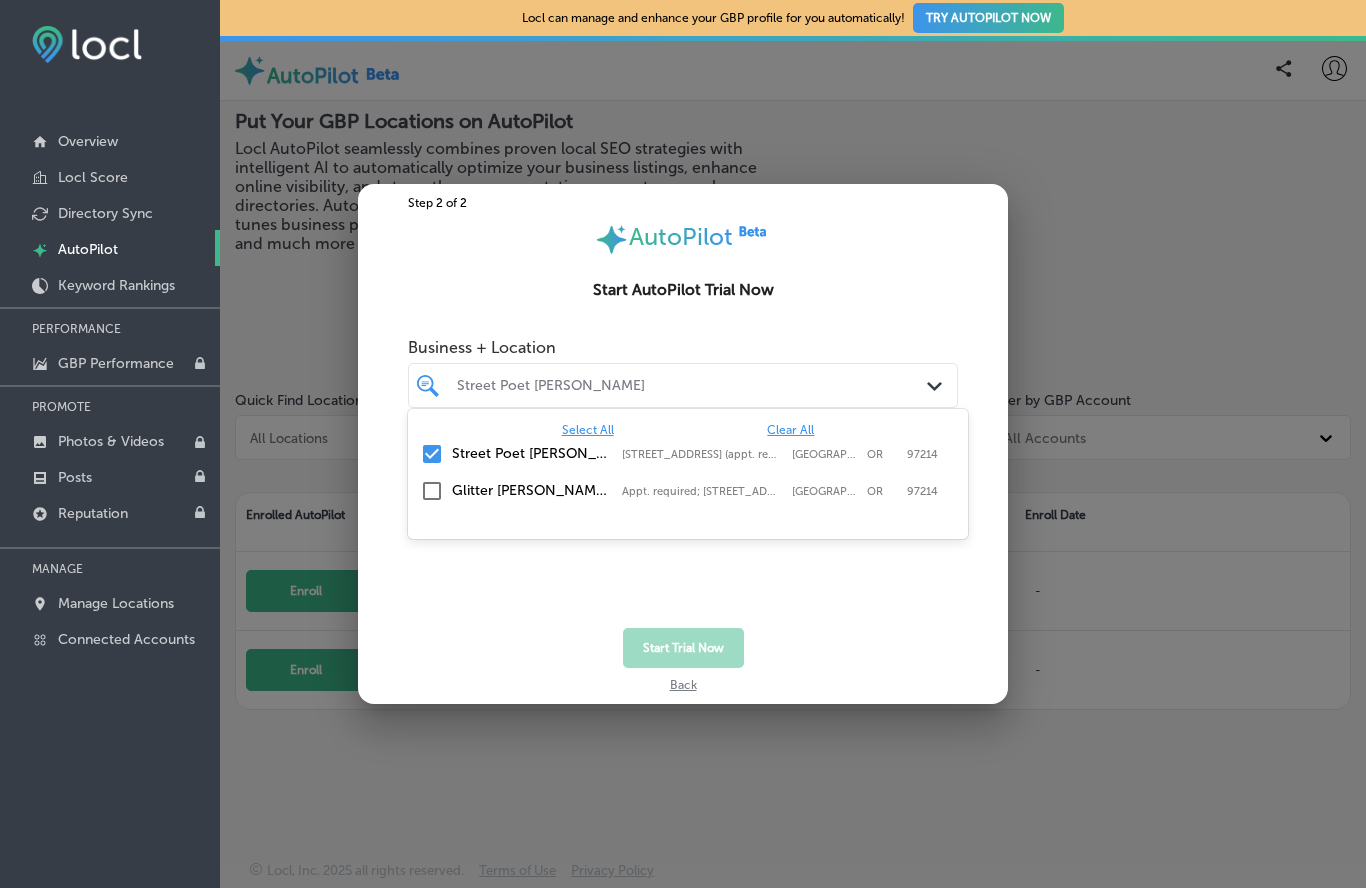 click at bounding box center [432, 454] 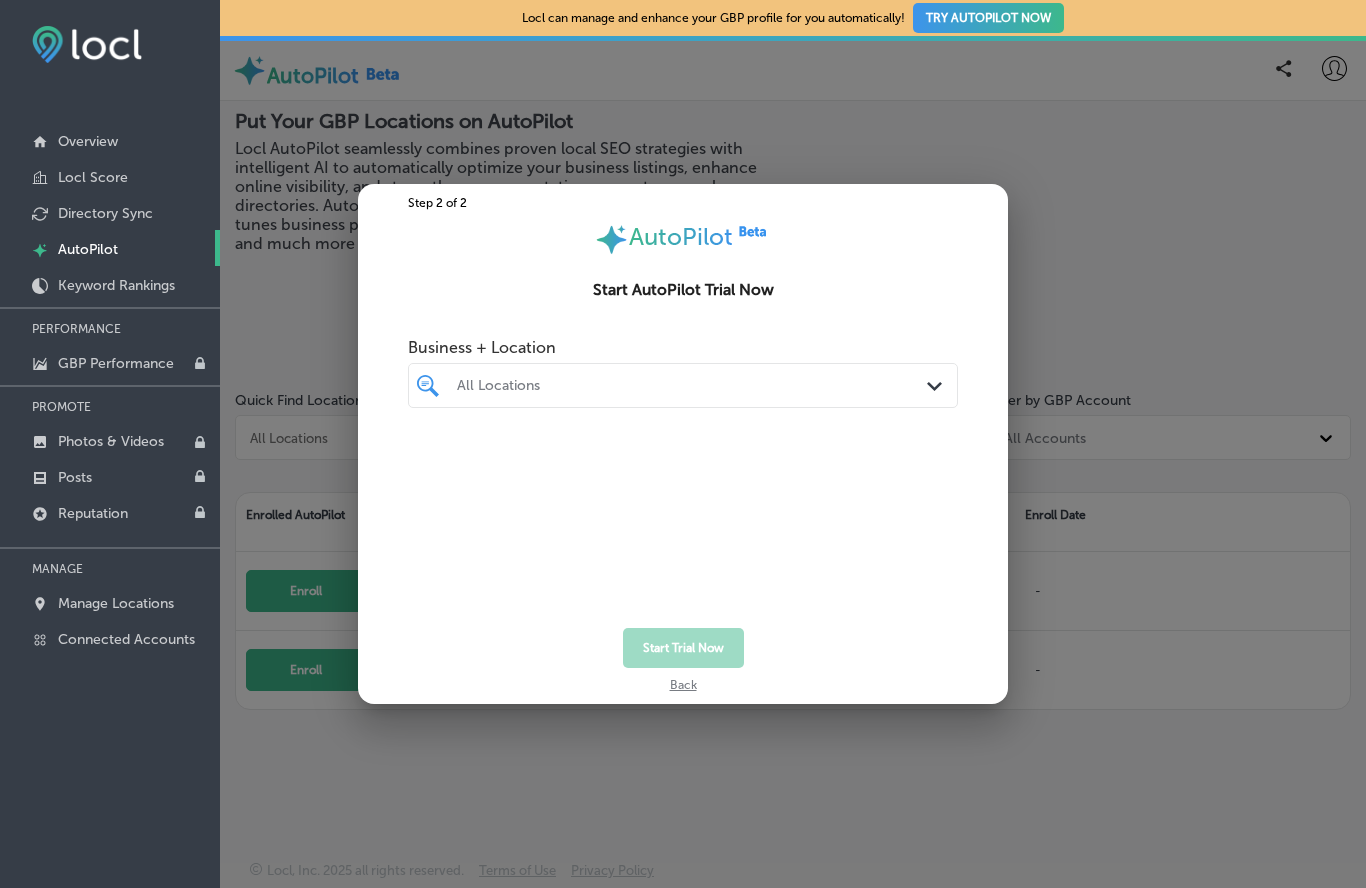 click on "Back" at bounding box center (683, 680) 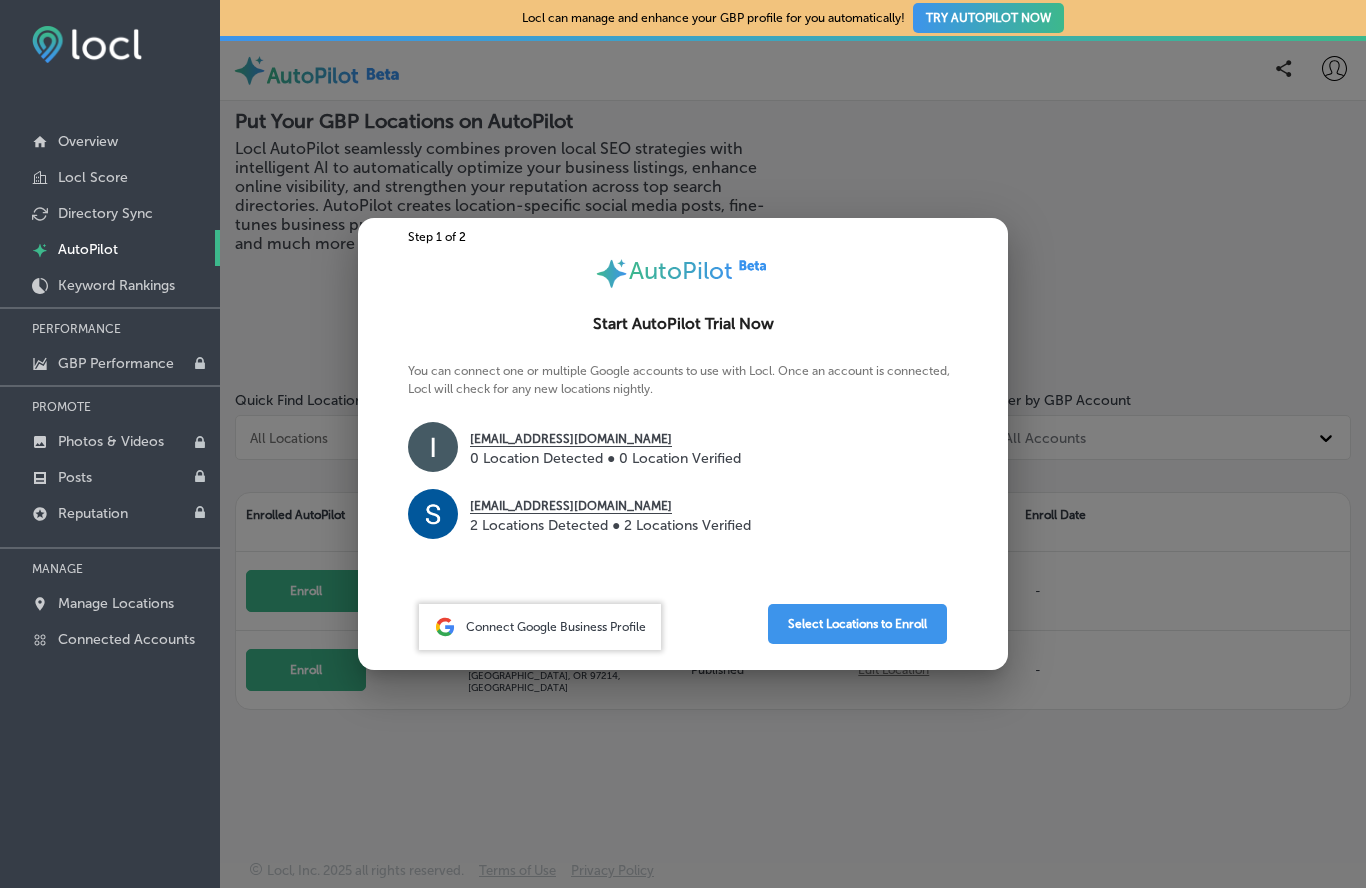 click on "Connect Google Business Profile" at bounding box center [556, 627] 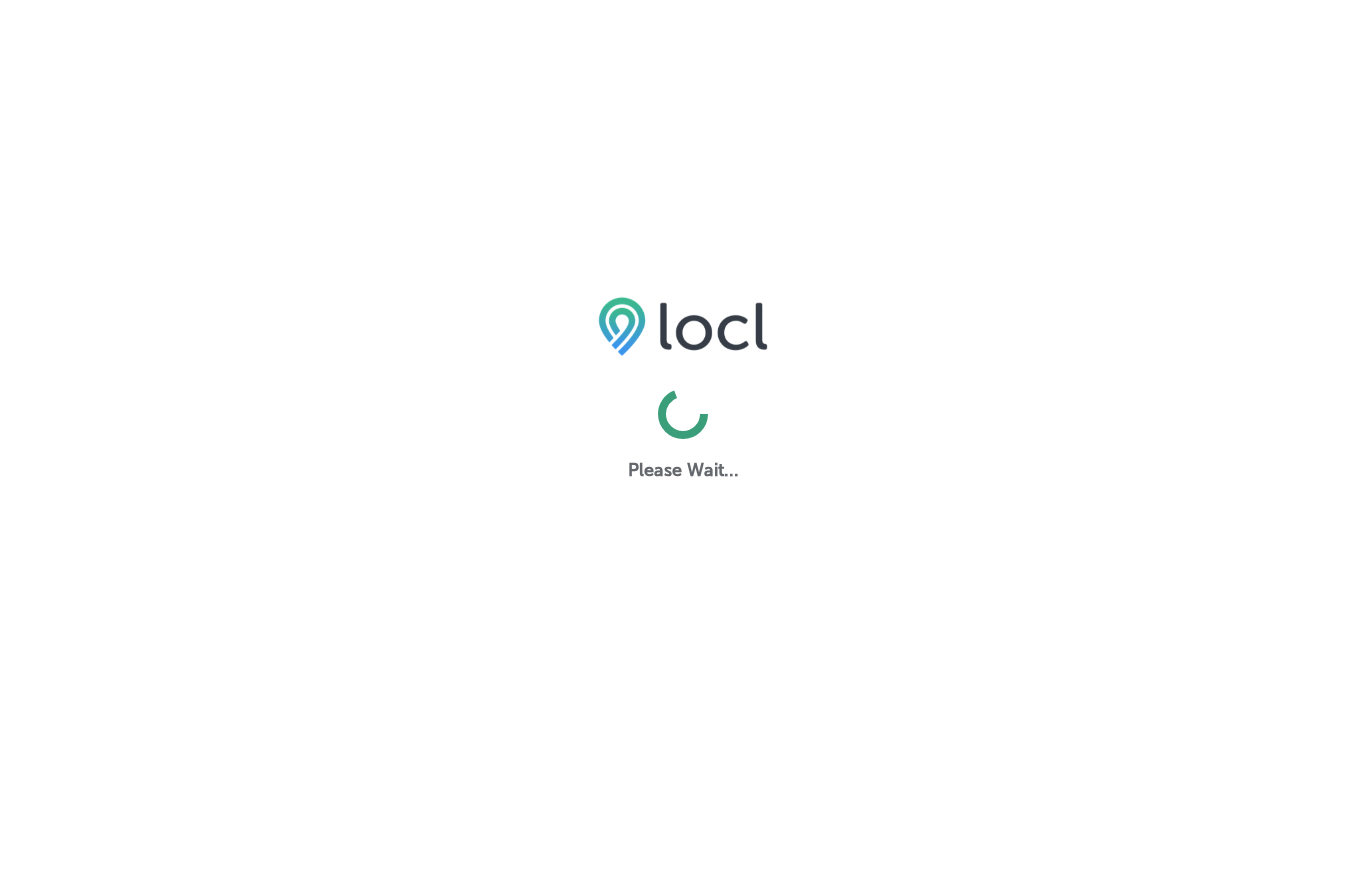 scroll, scrollTop: 0, scrollLeft: 0, axis: both 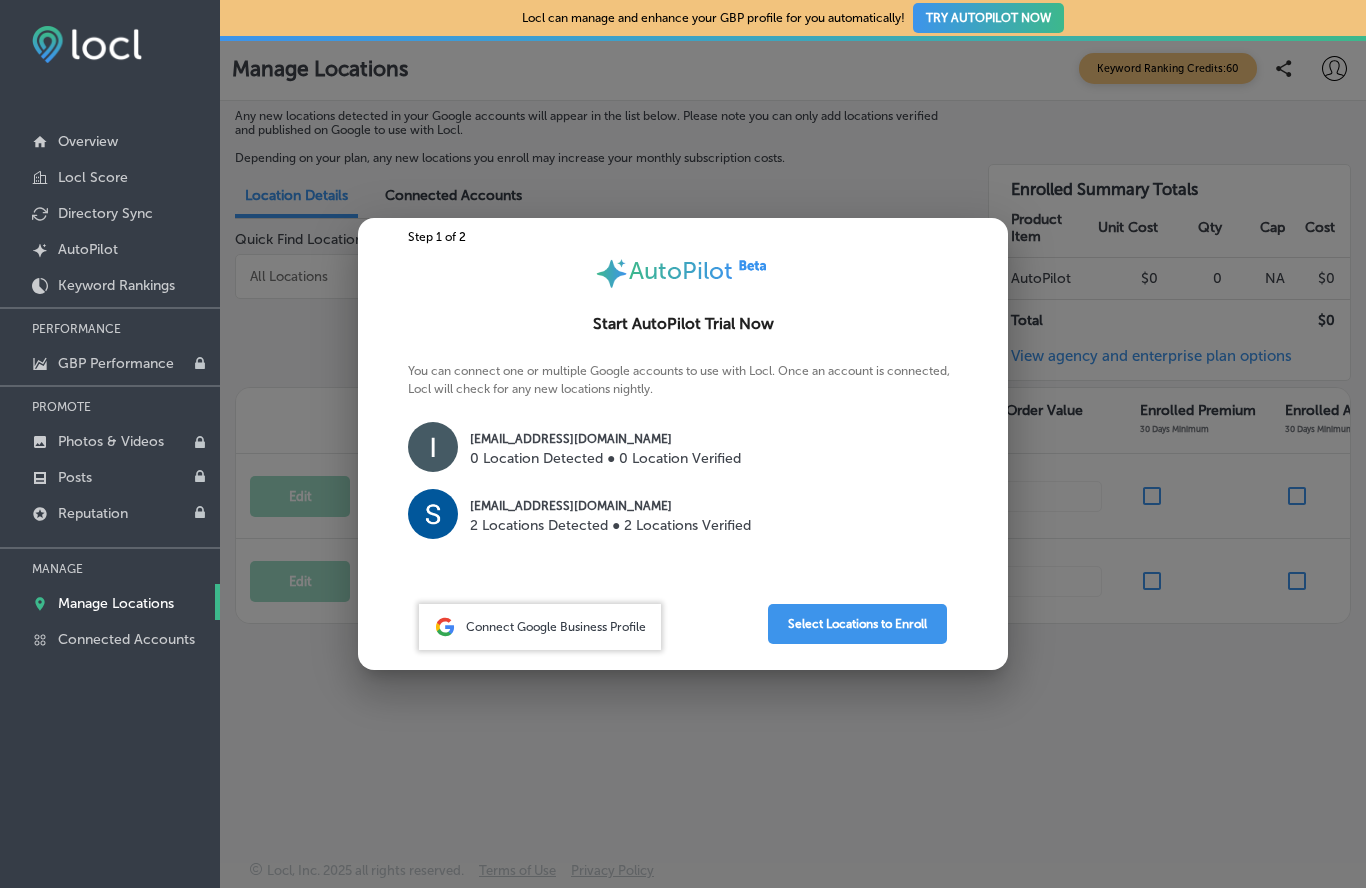 click on "[EMAIL_ADDRESS][DOMAIN_NAME]" at bounding box center (610, 506) 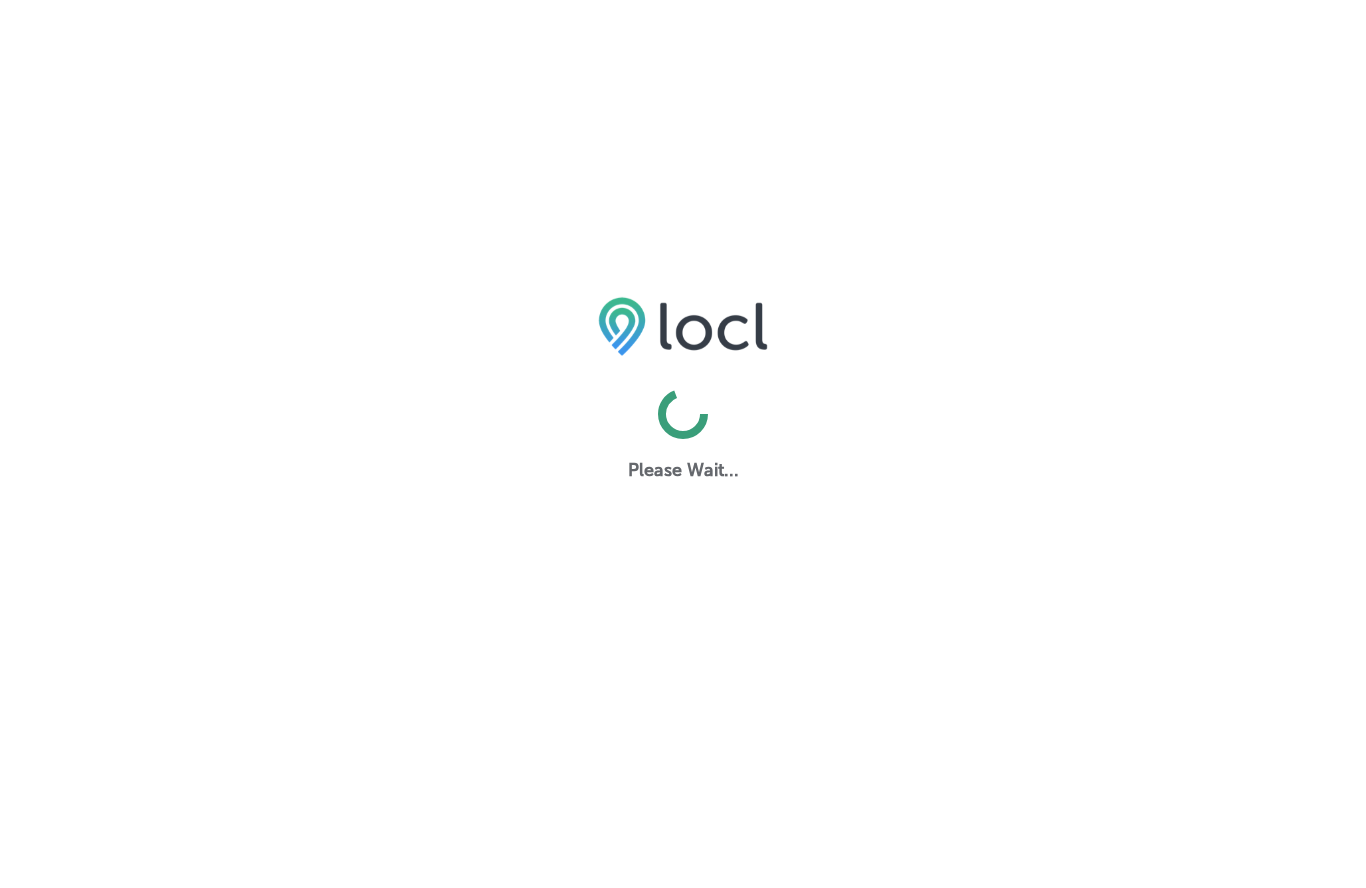 scroll, scrollTop: 0, scrollLeft: 0, axis: both 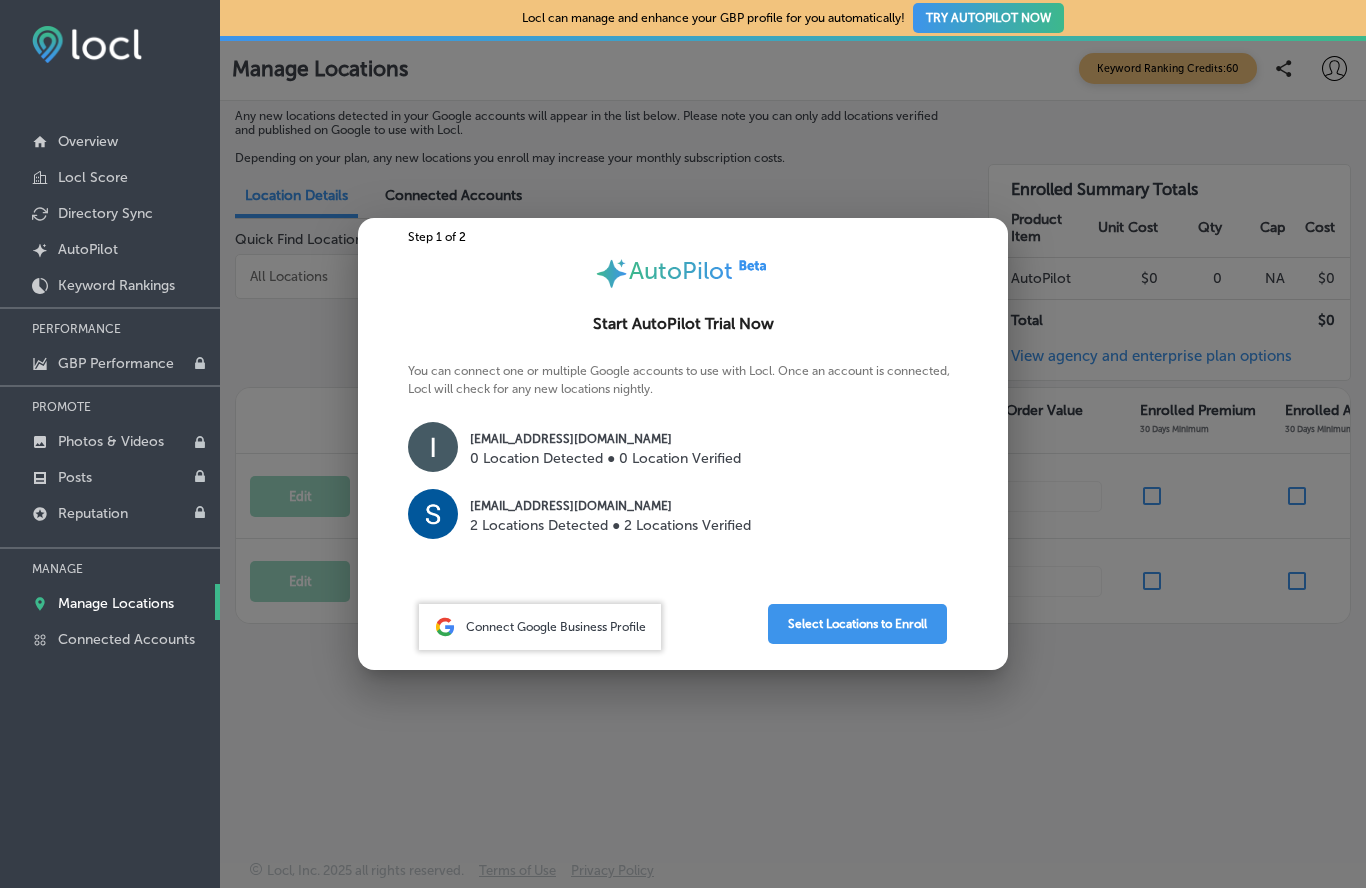 click on "Select Locations to Enroll" at bounding box center [857, 624] 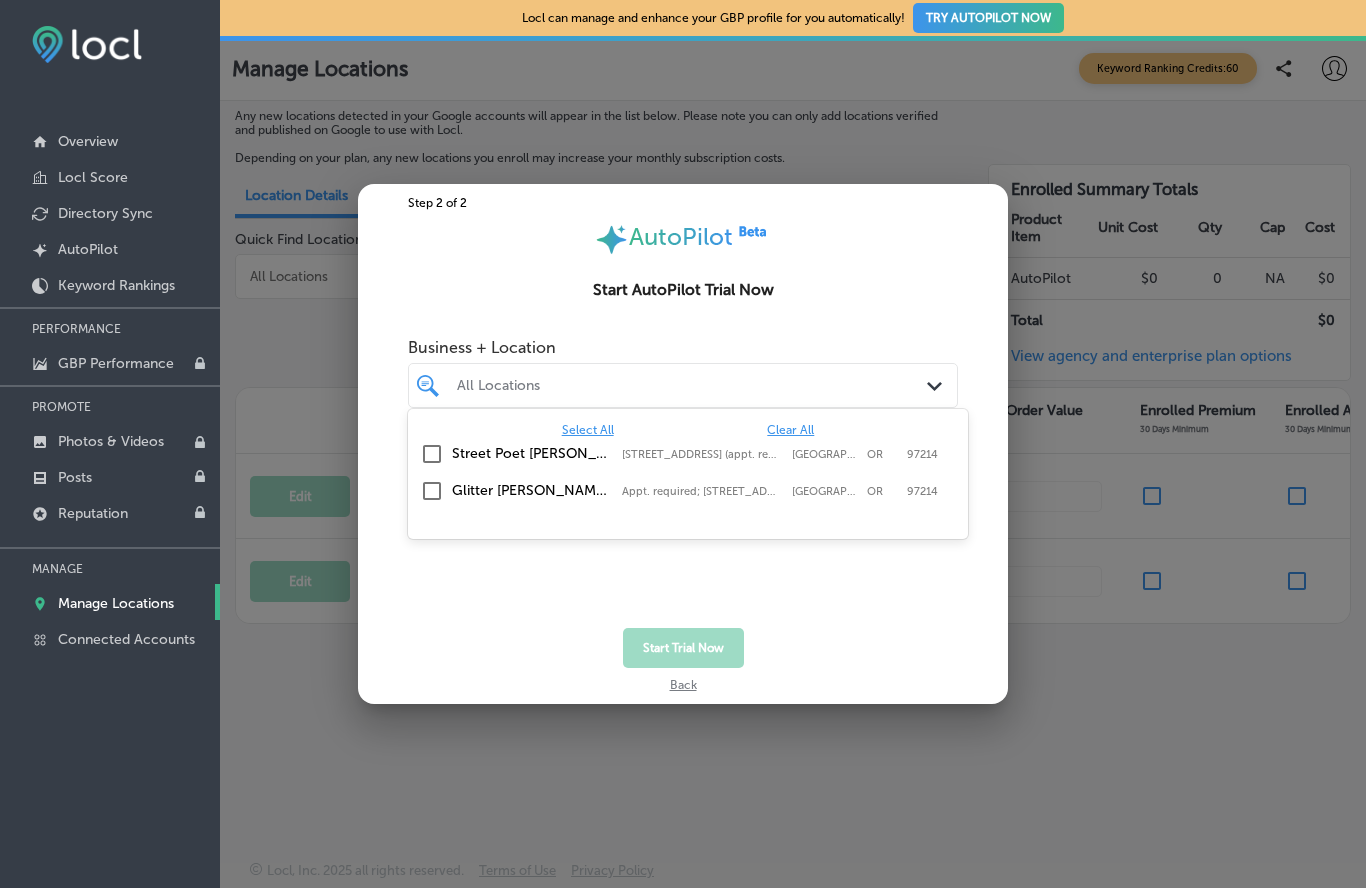 click on "Street Poet [PERSON_NAME] [STREET_ADDRESS] (appt. required), [GEOGRAPHIC_DATA] [STREET_ADDRESS] (appt. required) [GEOGRAPHIC_DATA] OR 97214" at bounding box center [688, 455] 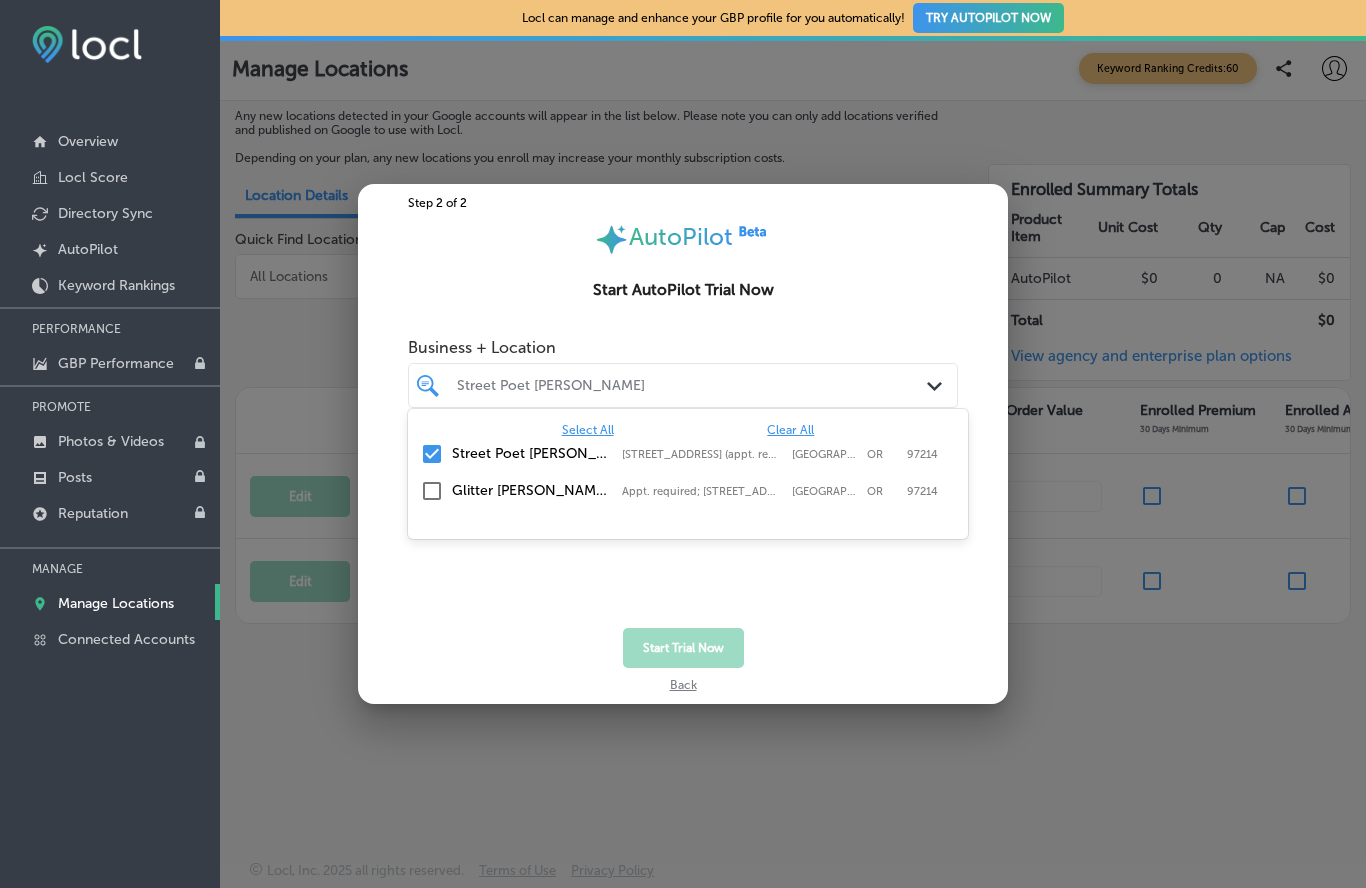 click at bounding box center (432, 491) 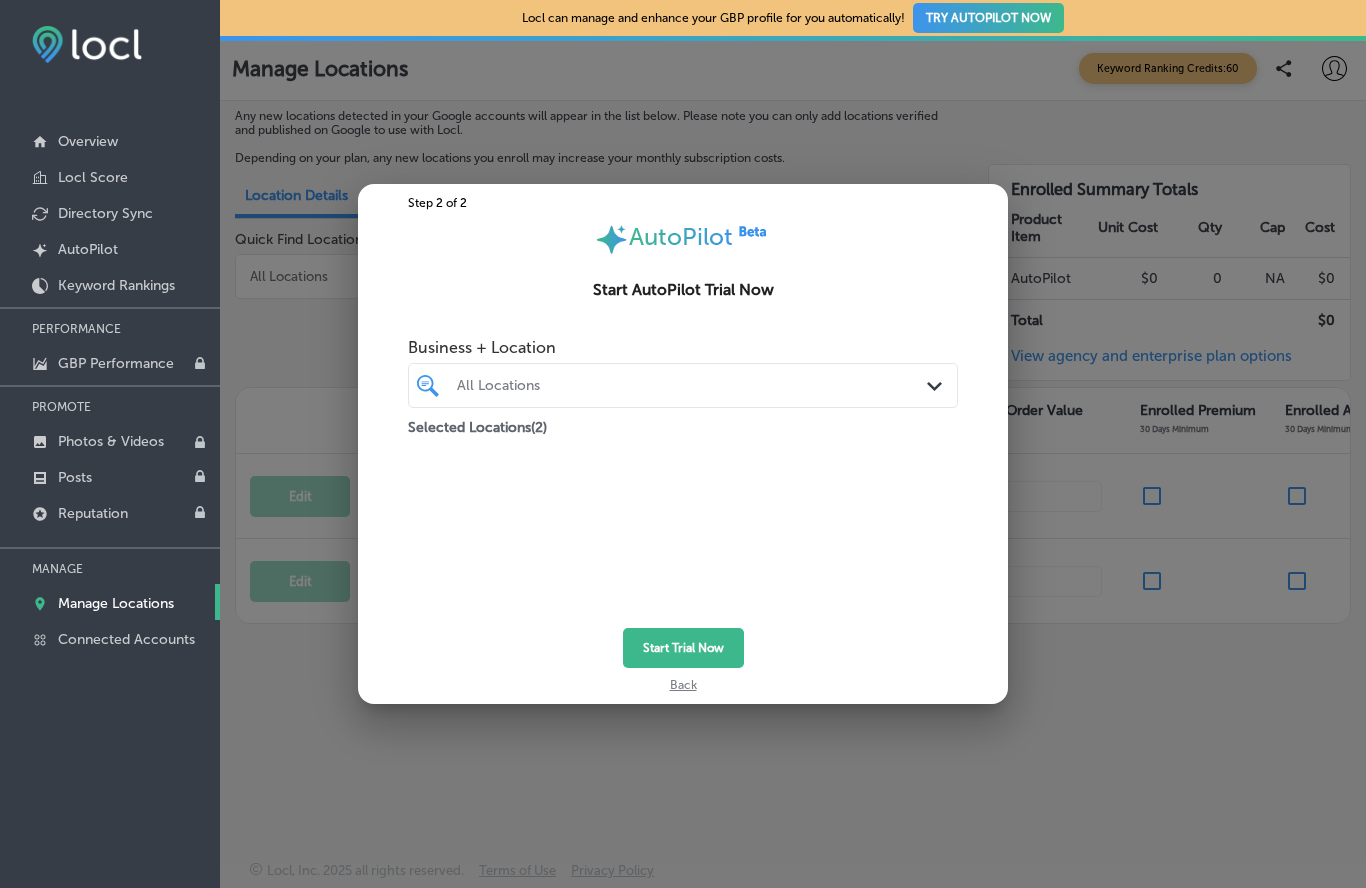 click on "Back" at bounding box center [683, 680] 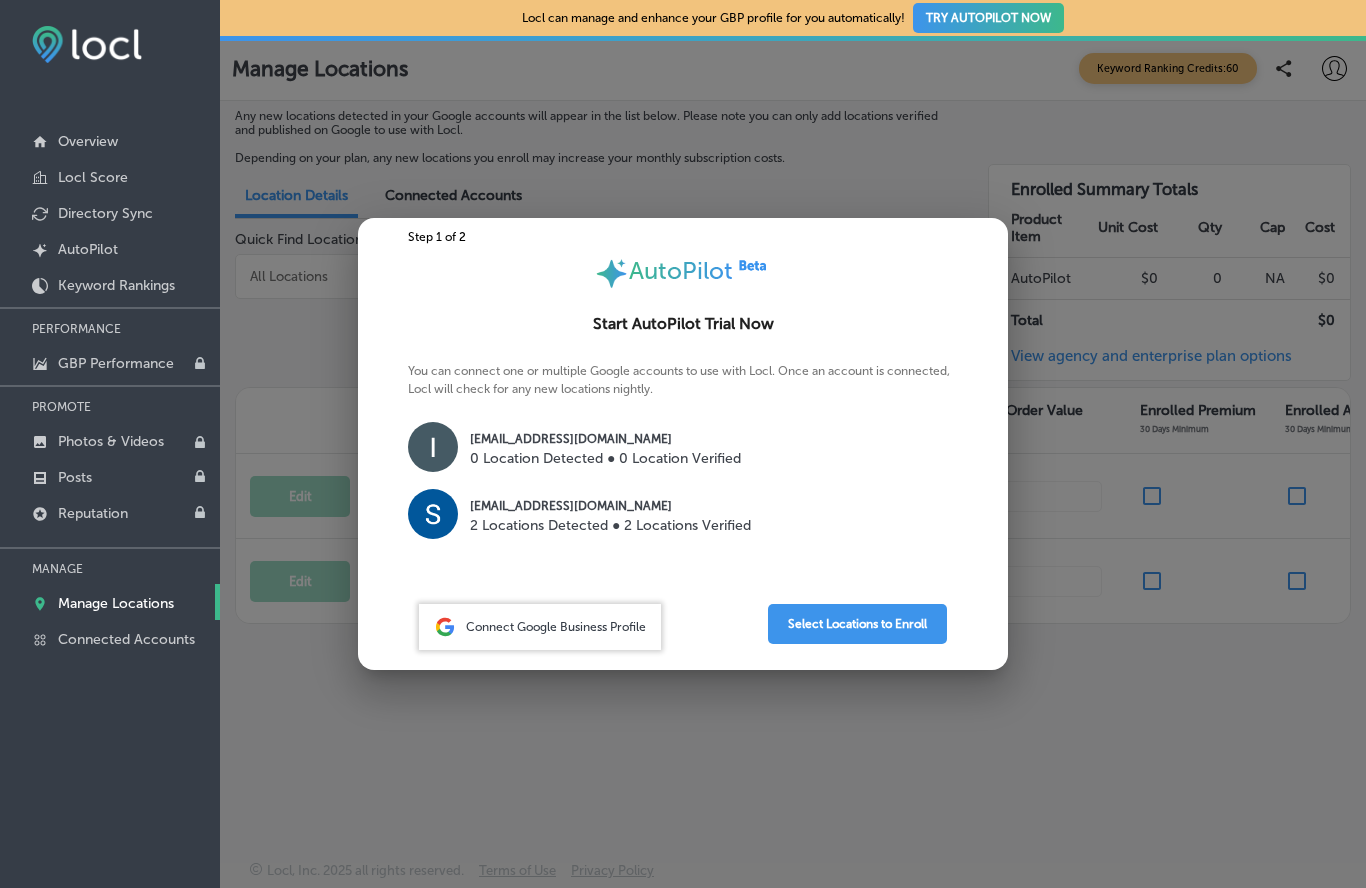 click at bounding box center [683, 444] 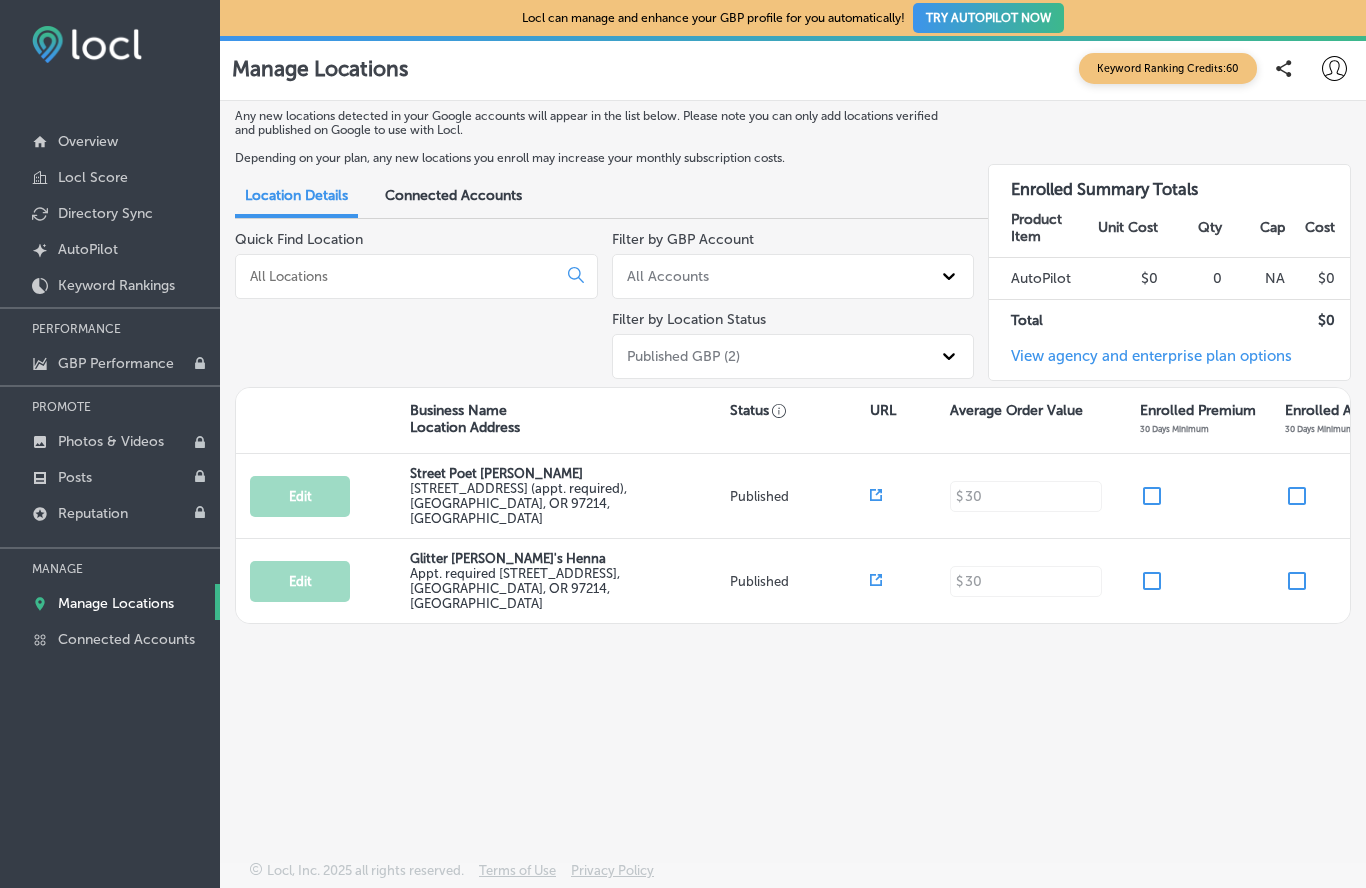 click on "GBP Performance" at bounding box center [116, 363] 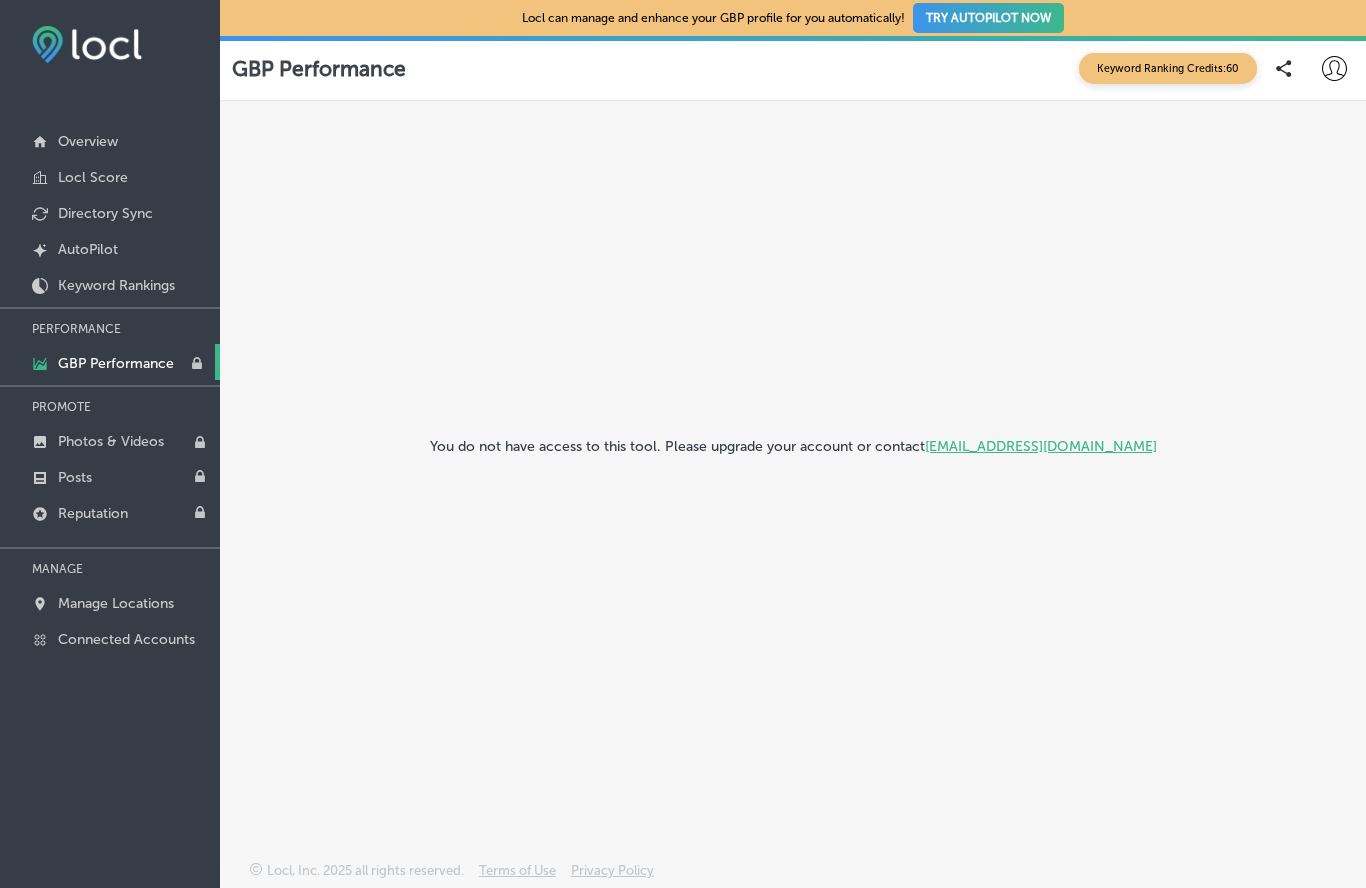 click on "Keyword Ranking Credits:  60" at bounding box center [1168, 68] 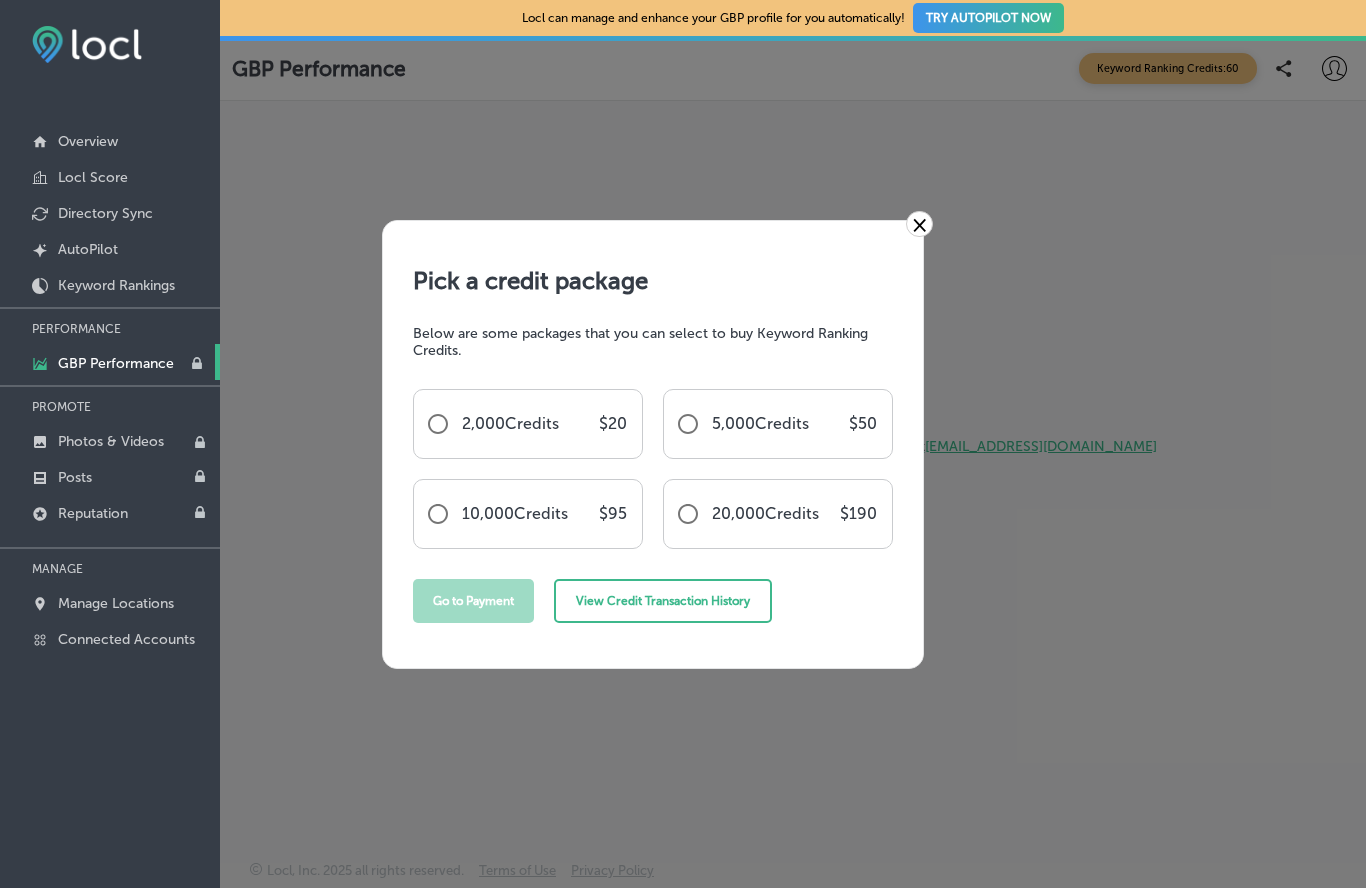 click on "× Pick a credit package Below are some packages that you can select to buy Keyword Ranking Credits. 2,000  Credits $ 20 5,000  Credits $ 50 10,000  Credits $ 95 20,000  Credits $ 190 Go to Payment View Credit Transaction History" at bounding box center (683, 444) 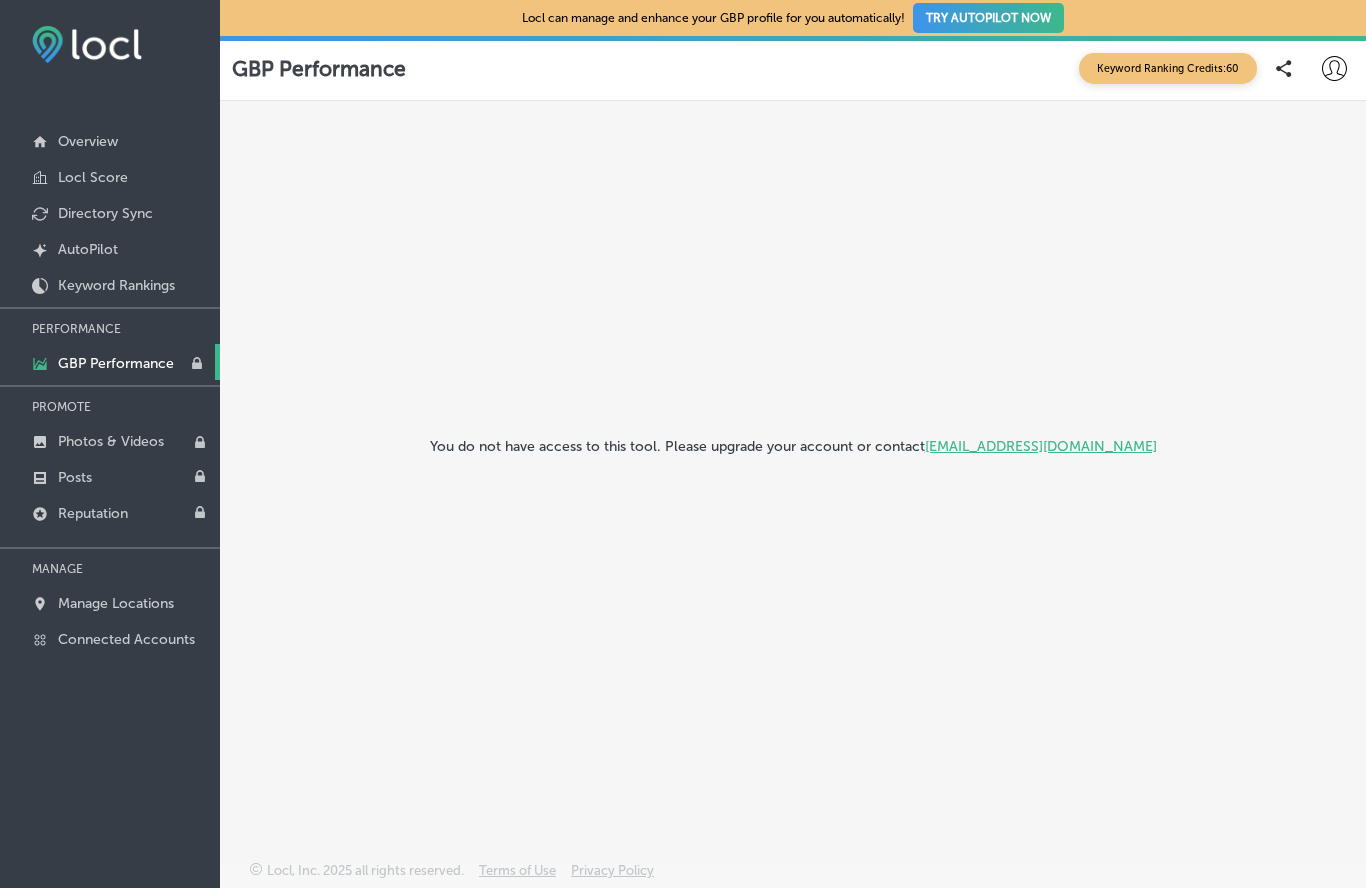 click 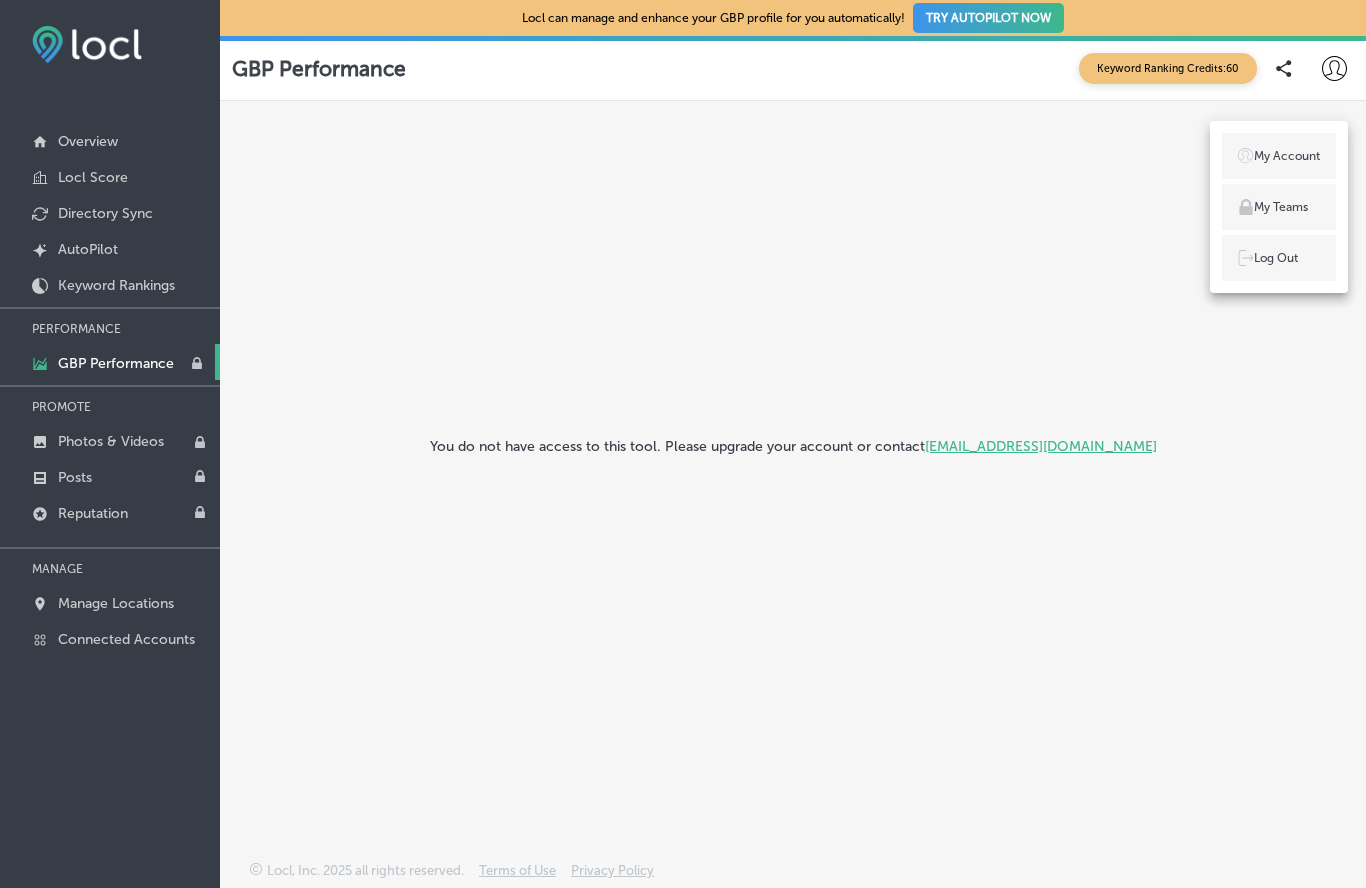 click on "My Account" at bounding box center (1287, 156) 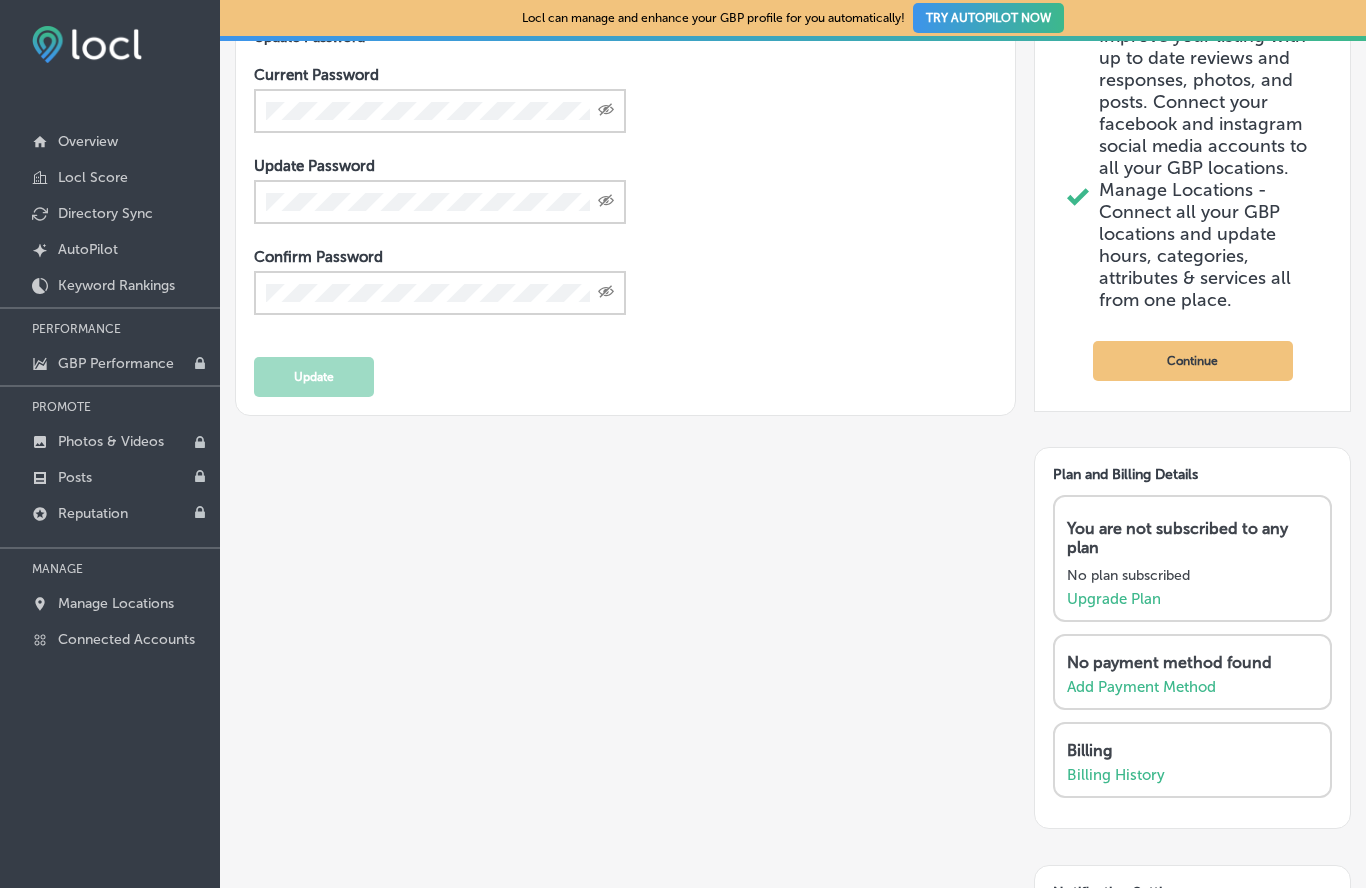 scroll, scrollTop: 410, scrollLeft: 0, axis: vertical 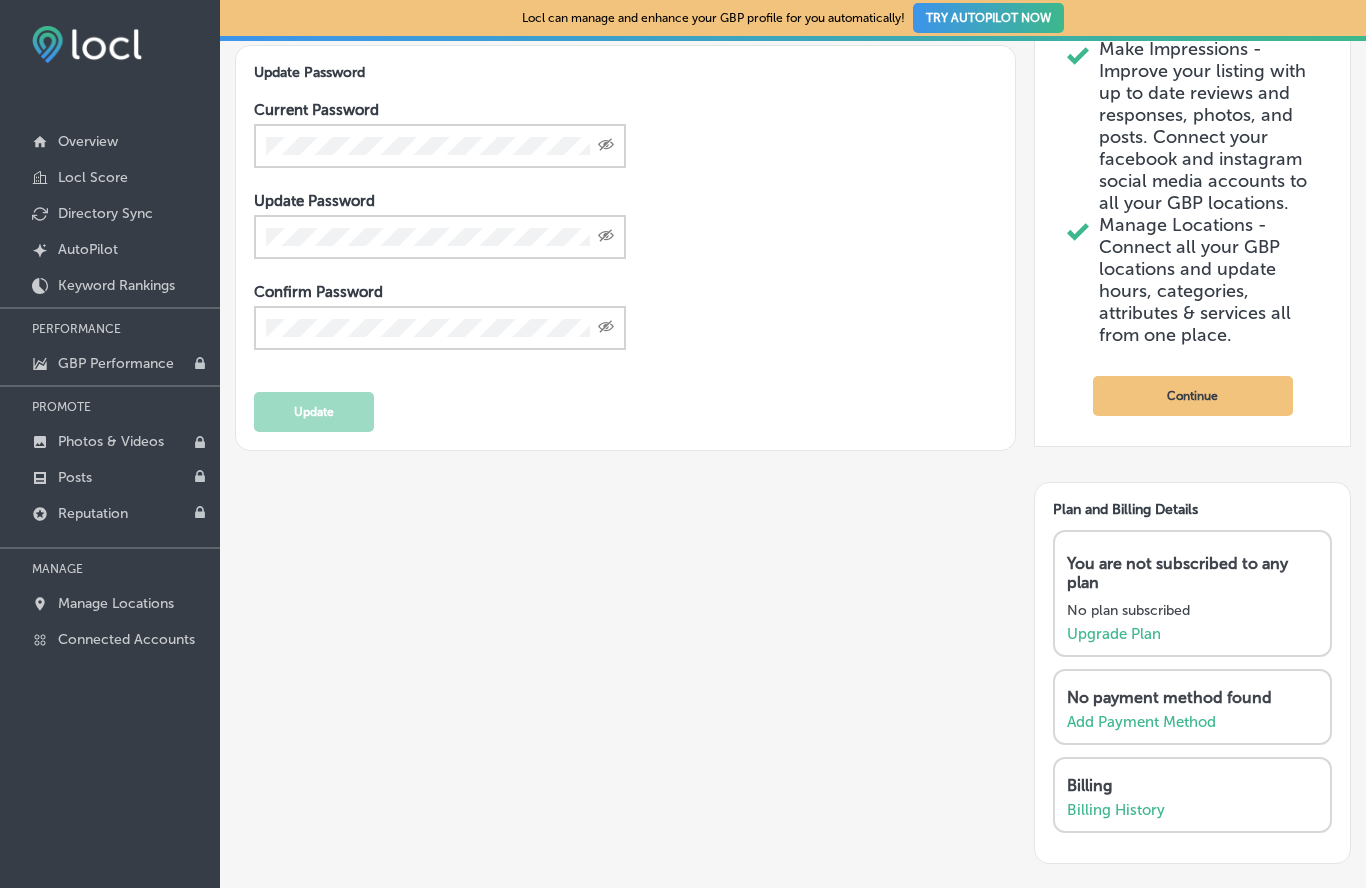 click on "Continue" at bounding box center (1193, 396) 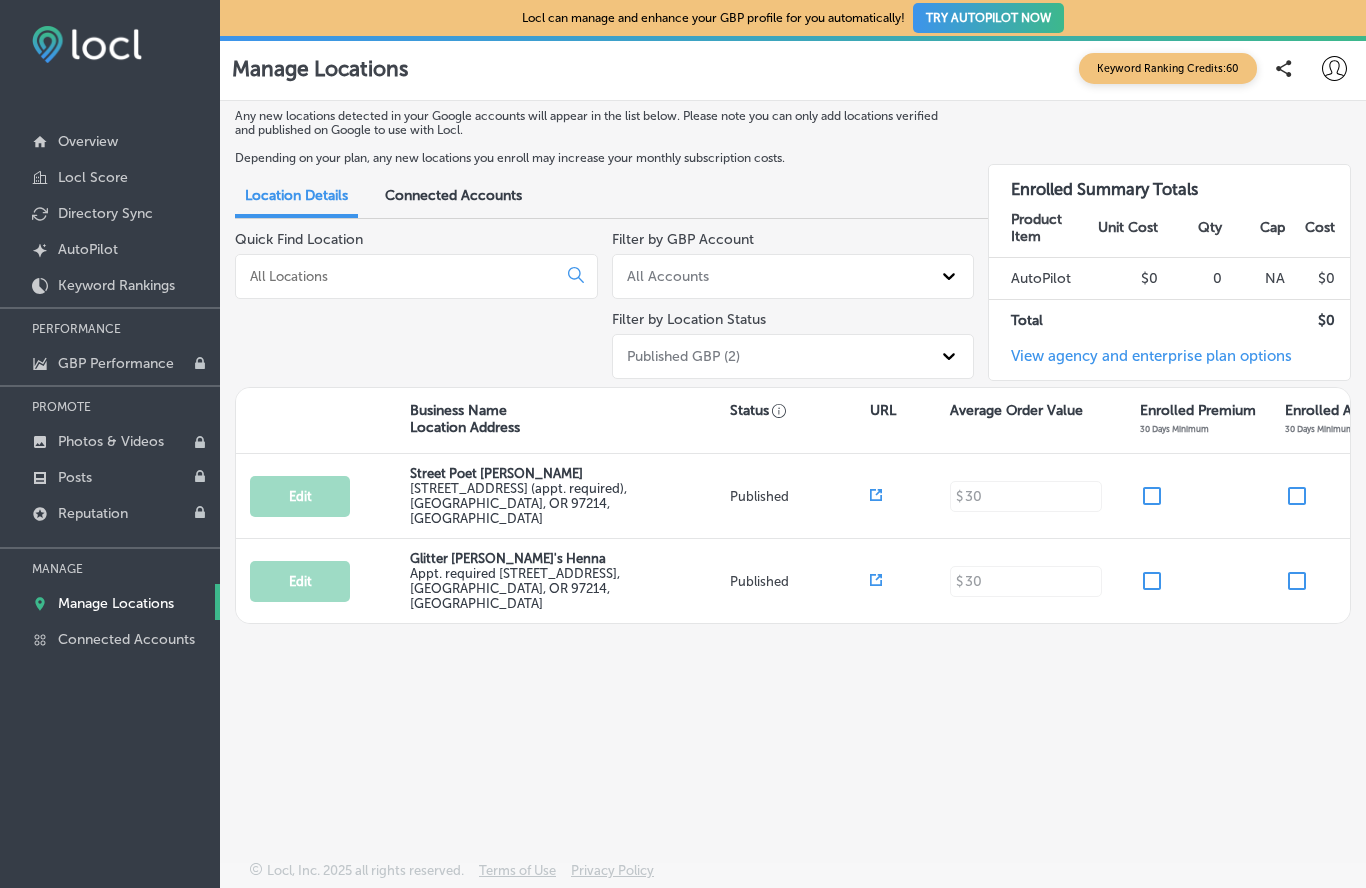 click 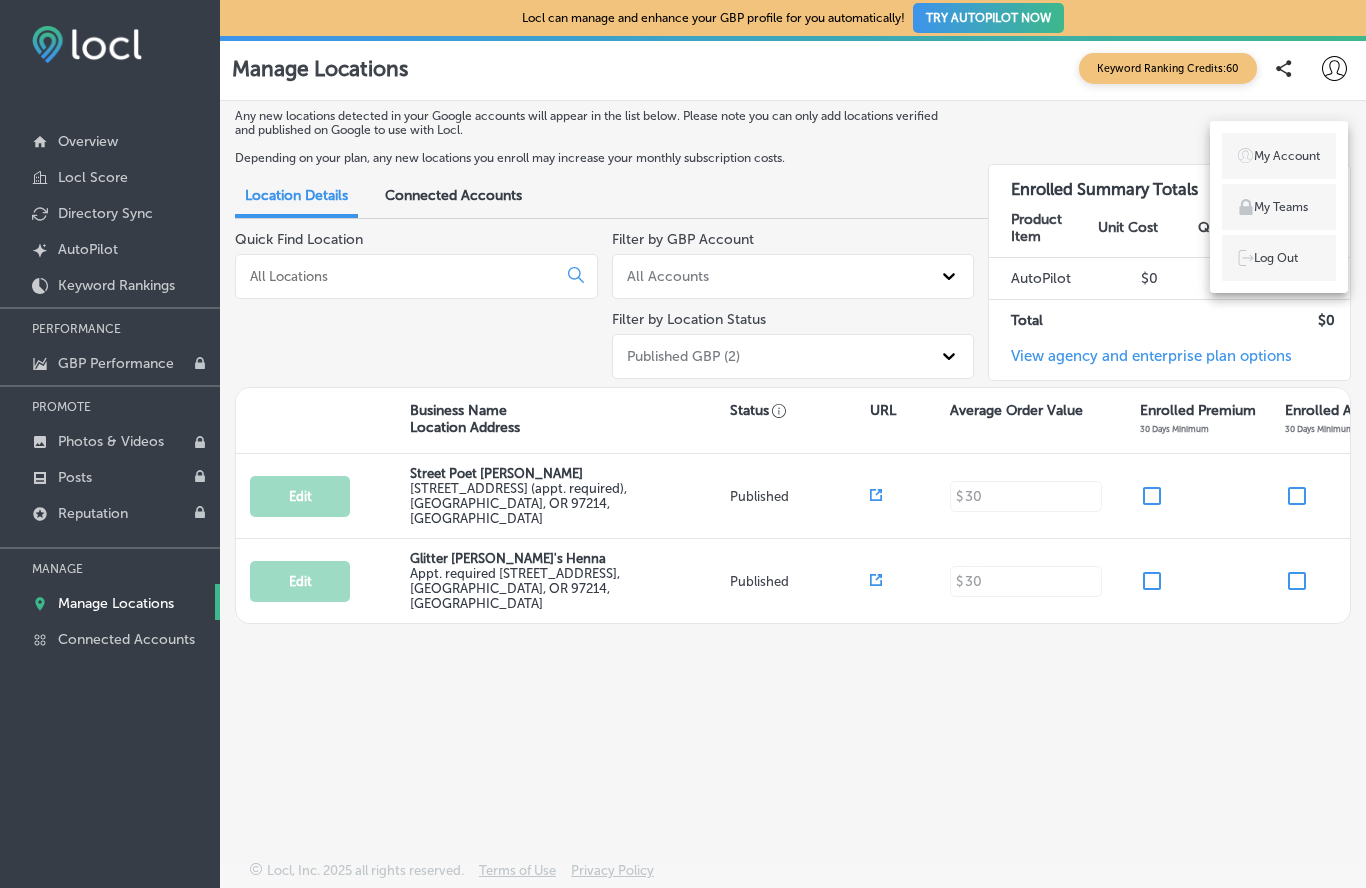 click on "Log Out" at bounding box center [1276, 258] 